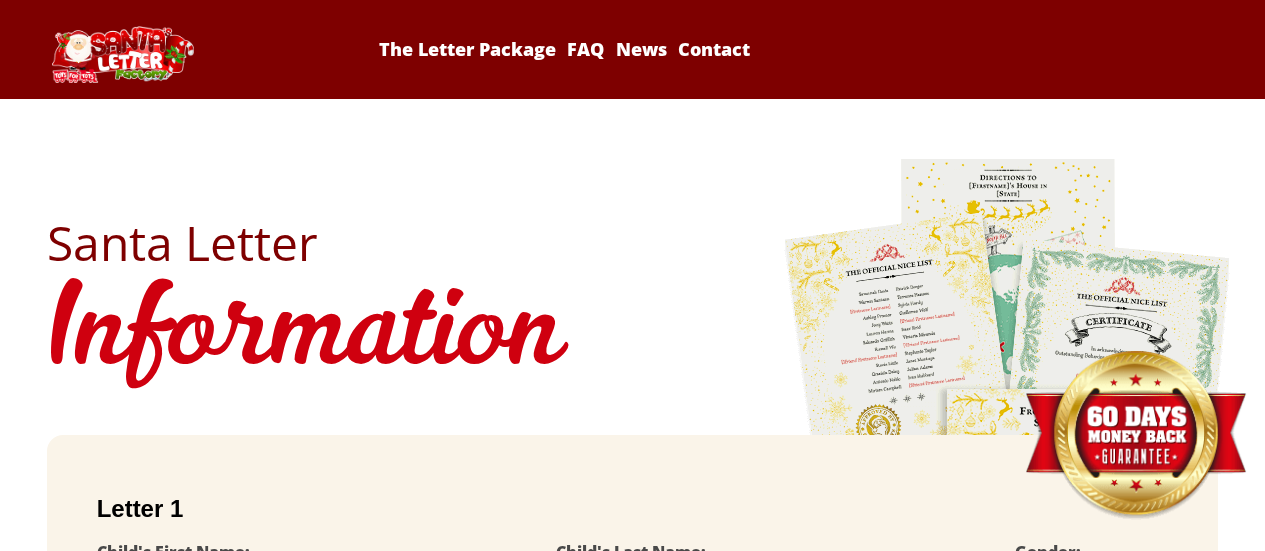 scroll, scrollTop: 0, scrollLeft: 0, axis: both 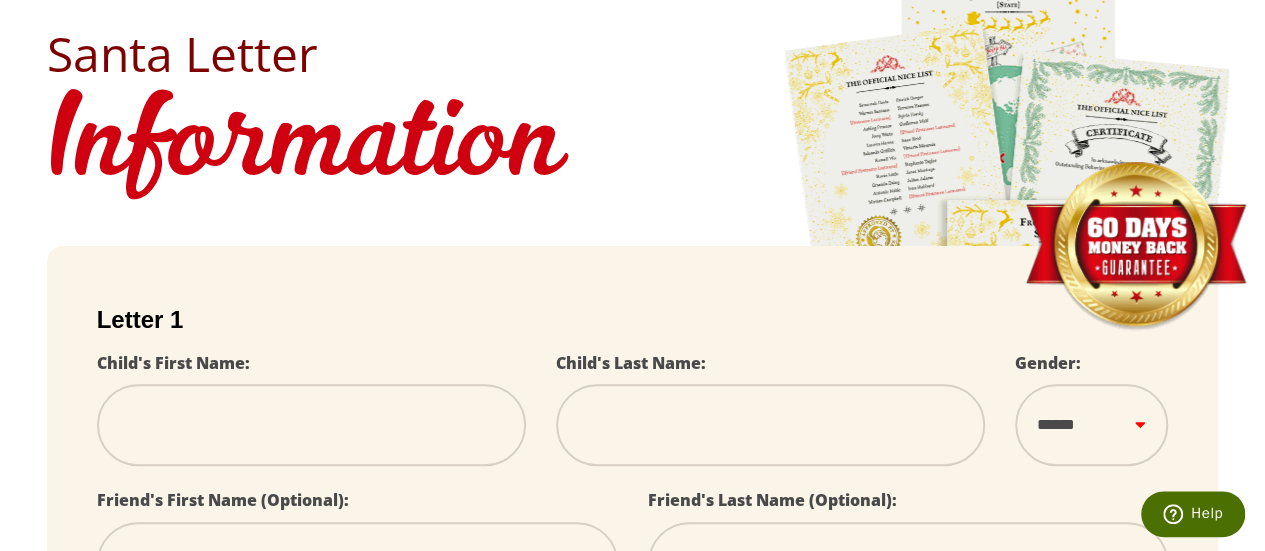 click on "Child's First Name:" at bounding box center [311, 418] 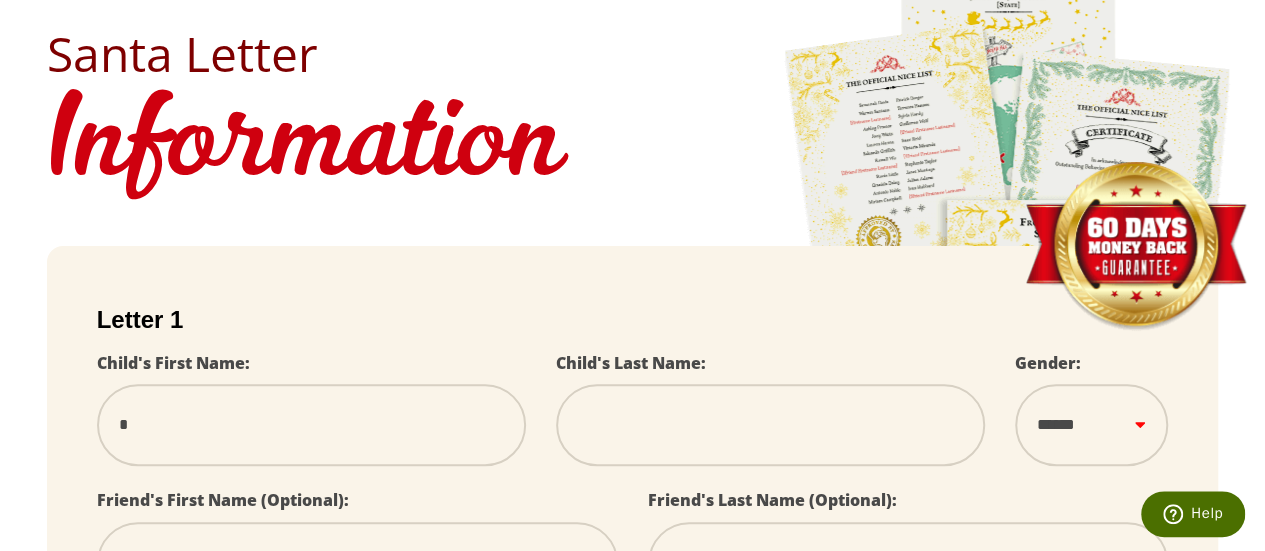 type on "**" 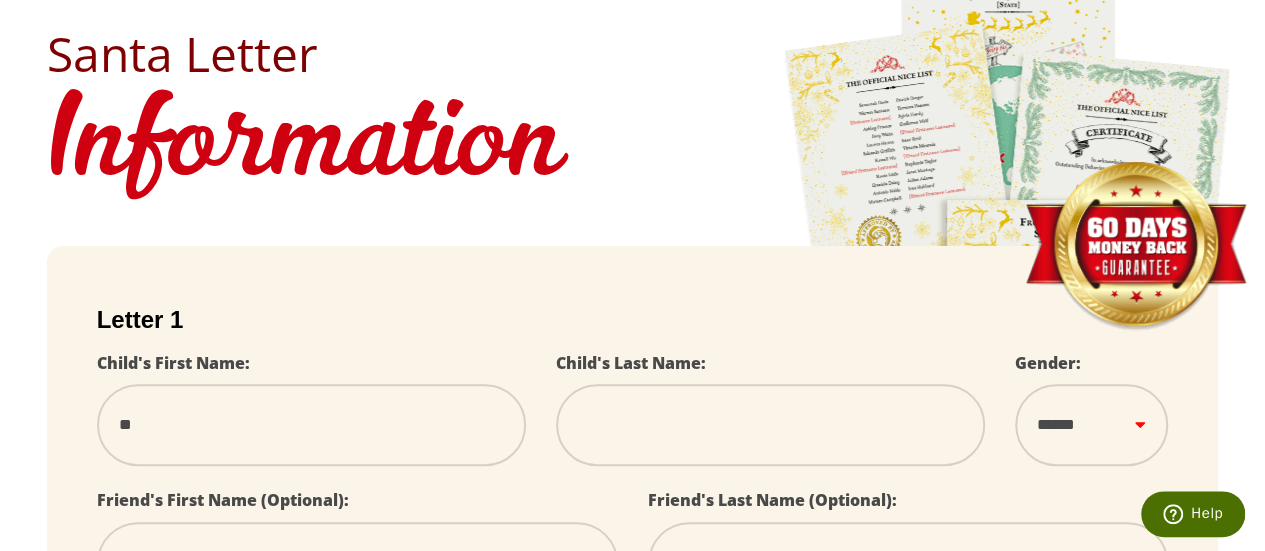 type on "***" 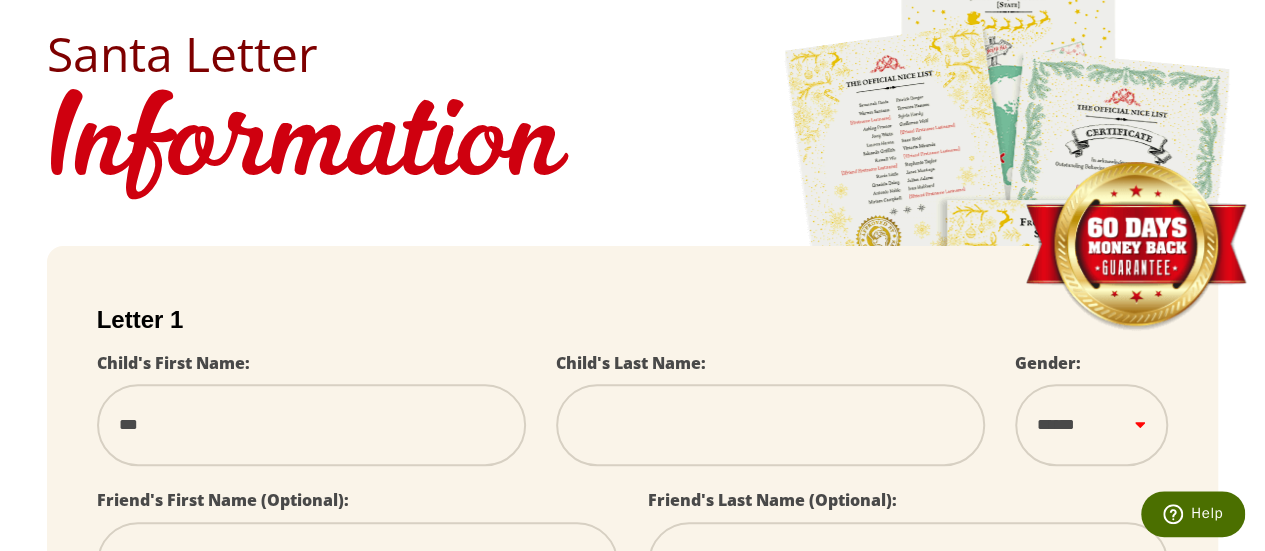 type on "****" 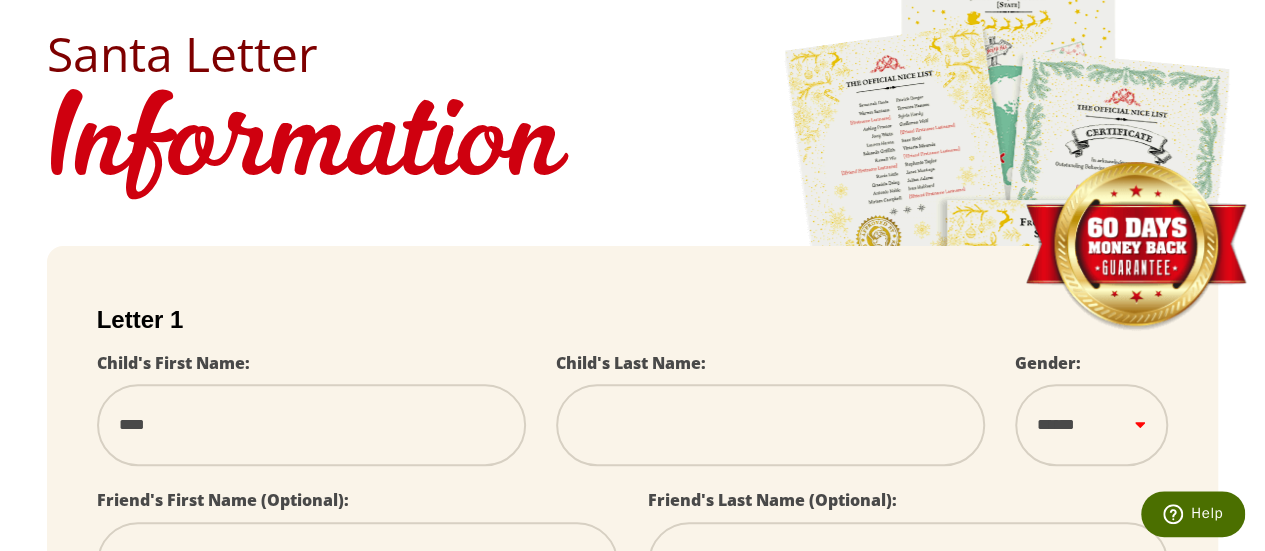 type on "*****" 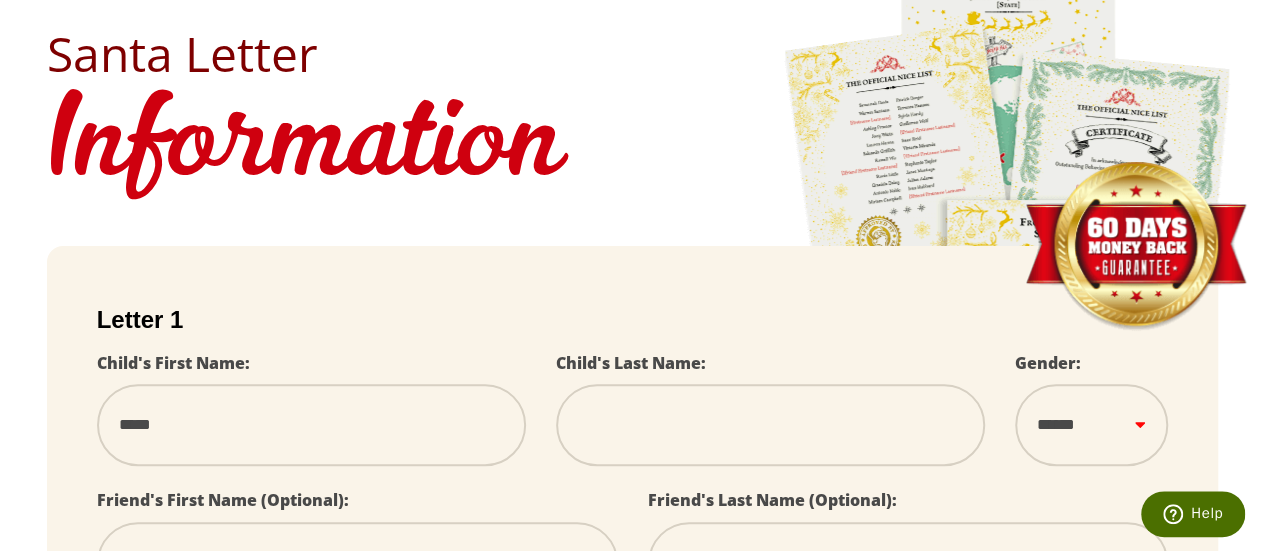 type on "******" 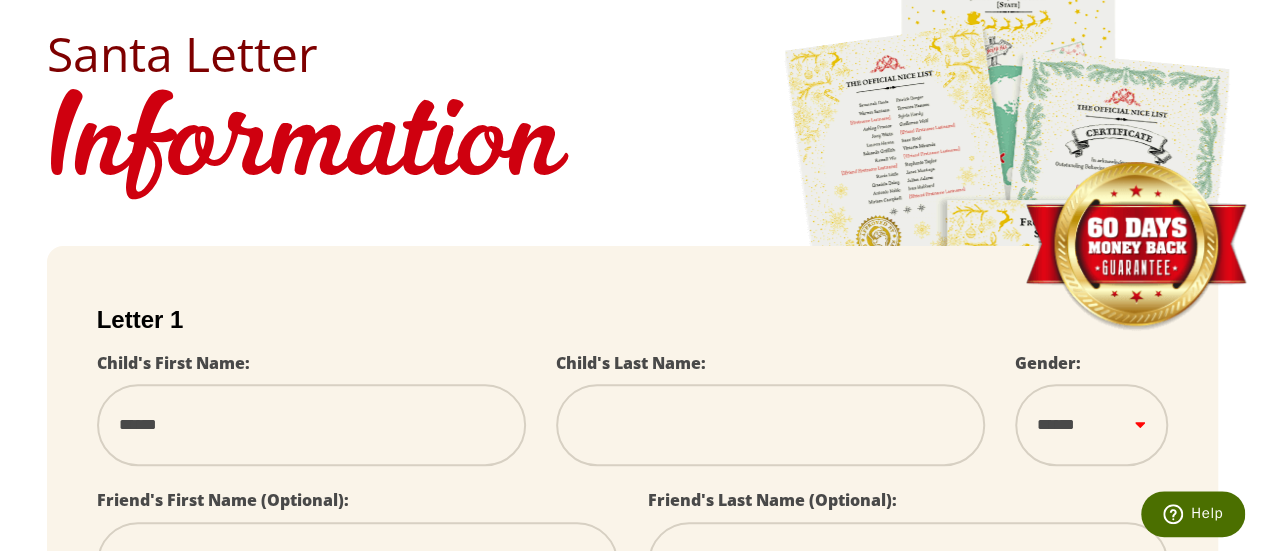 type on "******" 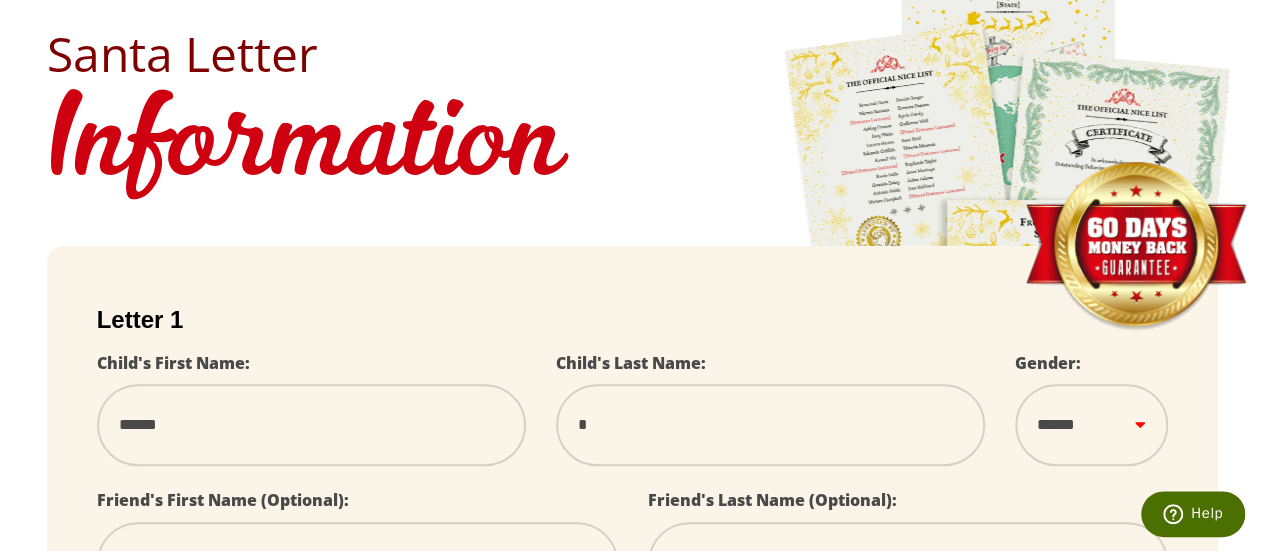 type on "**" 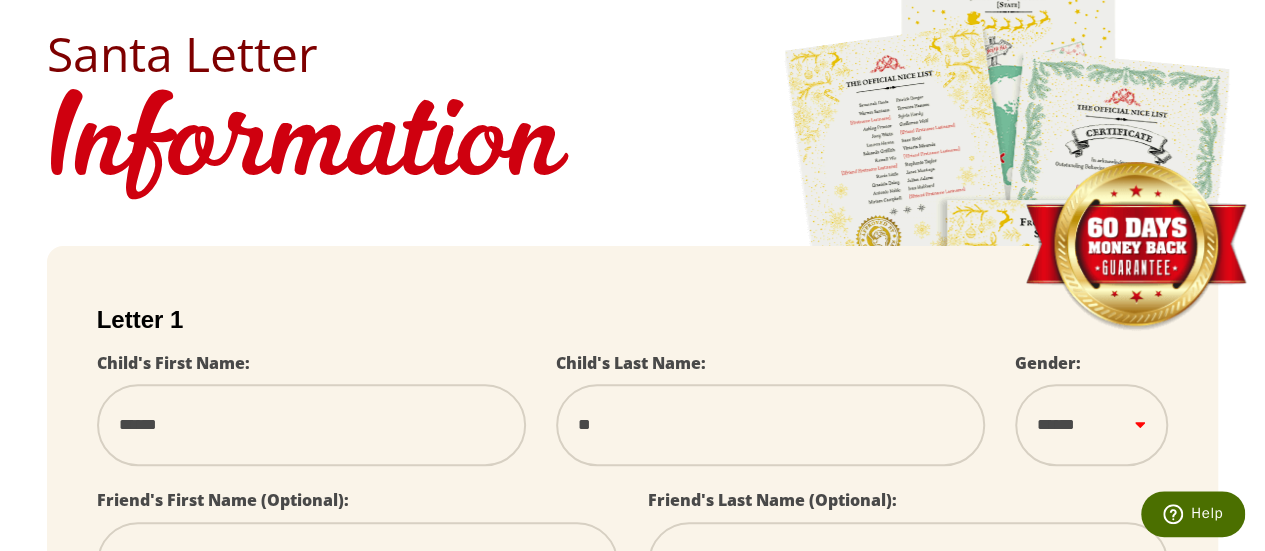 type on "***" 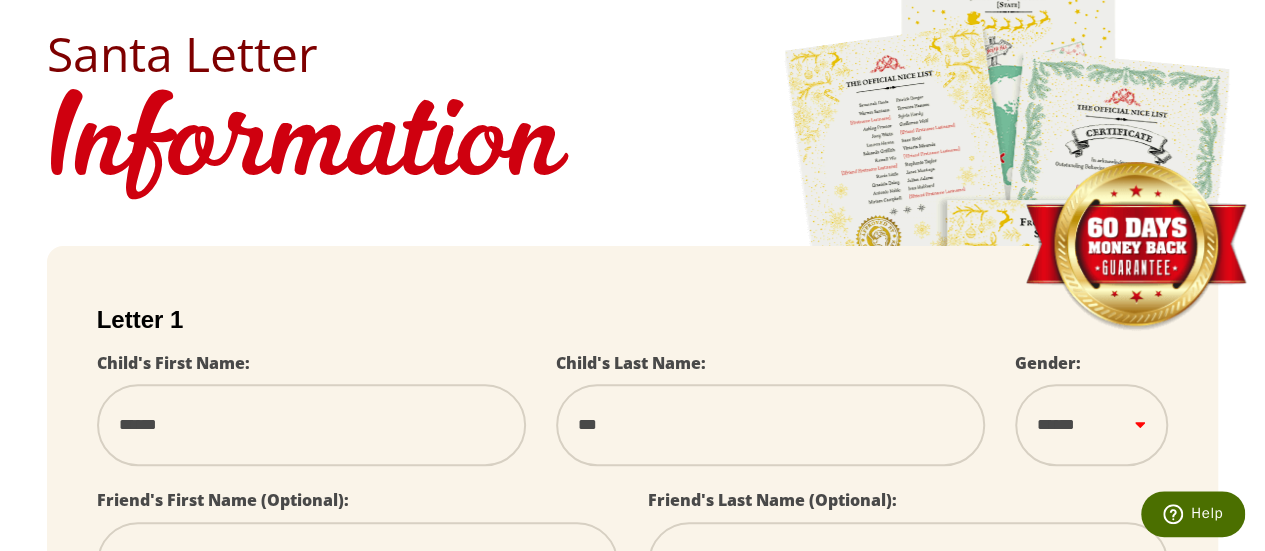 type on "****" 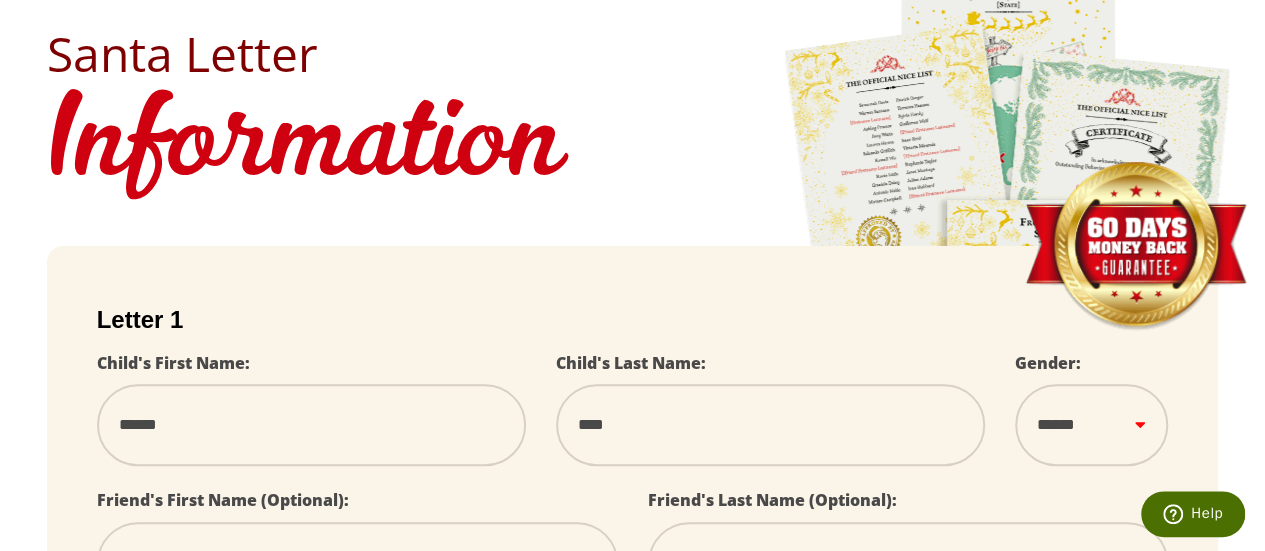 type on "*****" 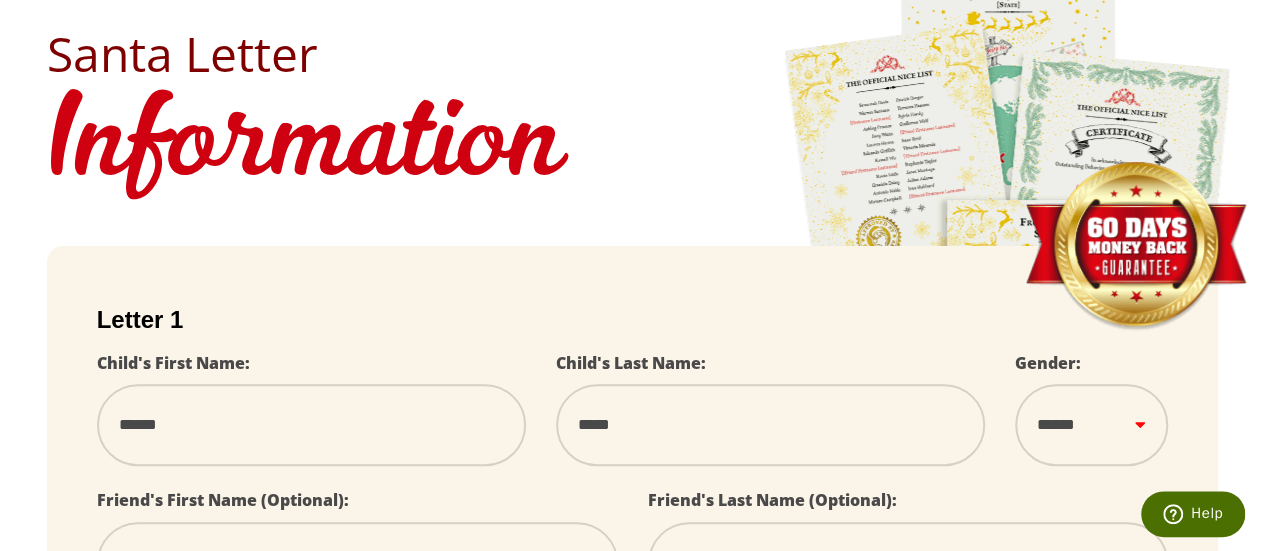 select 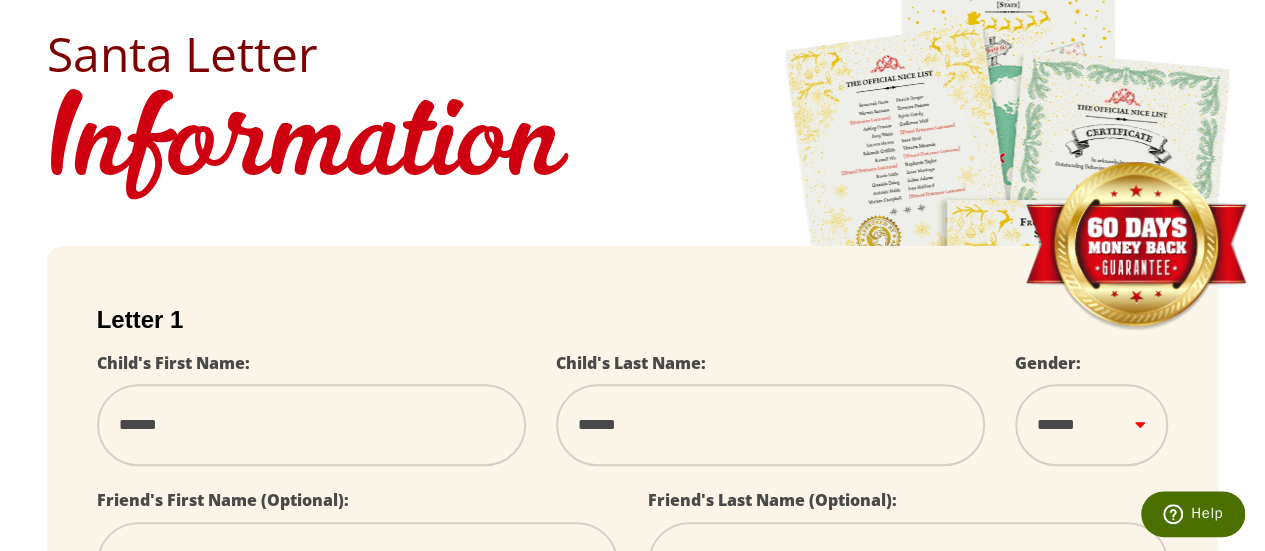 type on "*******" 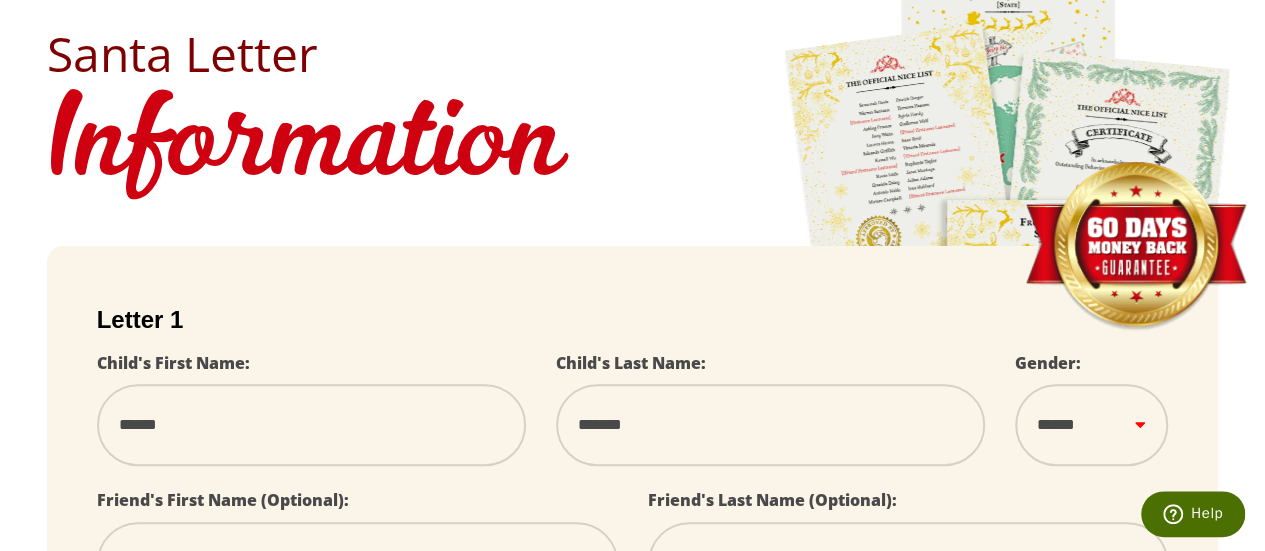 type on "*******" 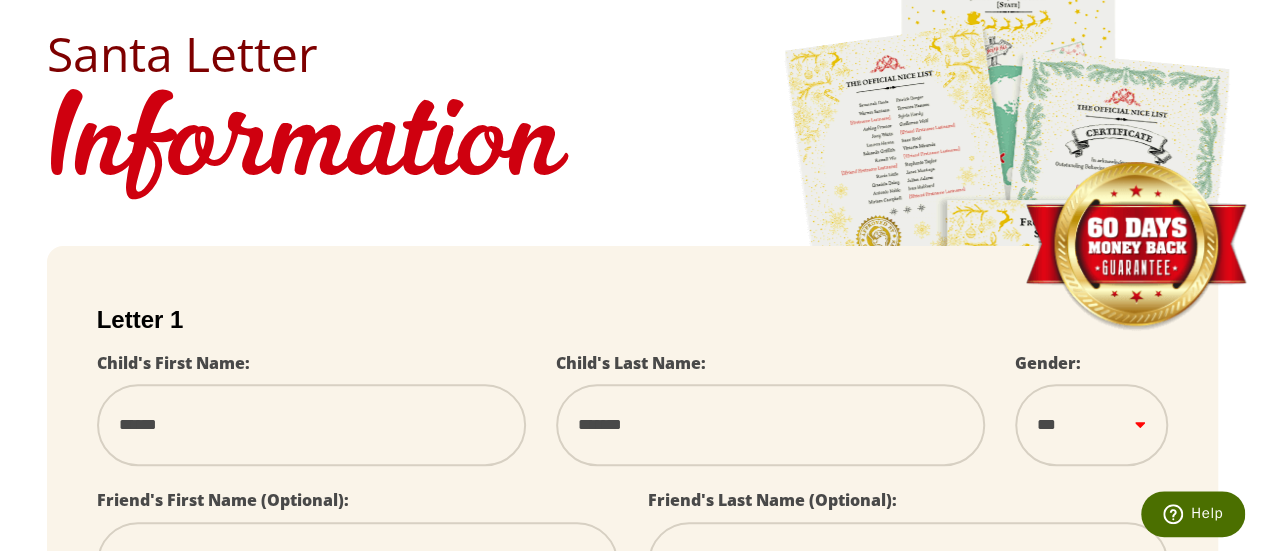 click on "******   ***   ****" at bounding box center (1092, 425) 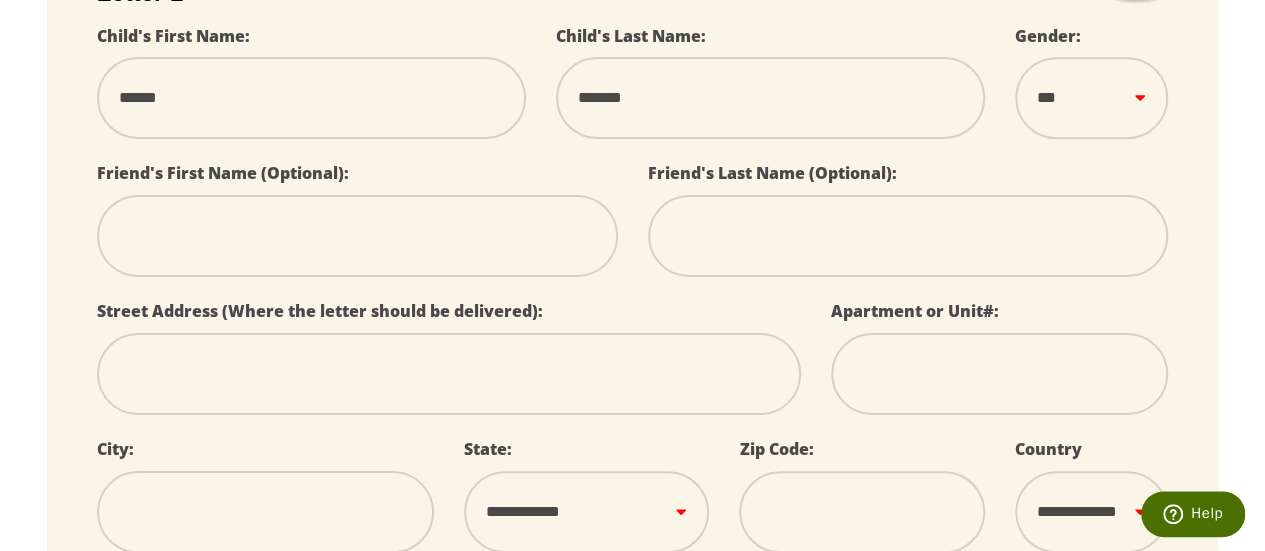scroll, scrollTop: 522, scrollLeft: 0, axis: vertical 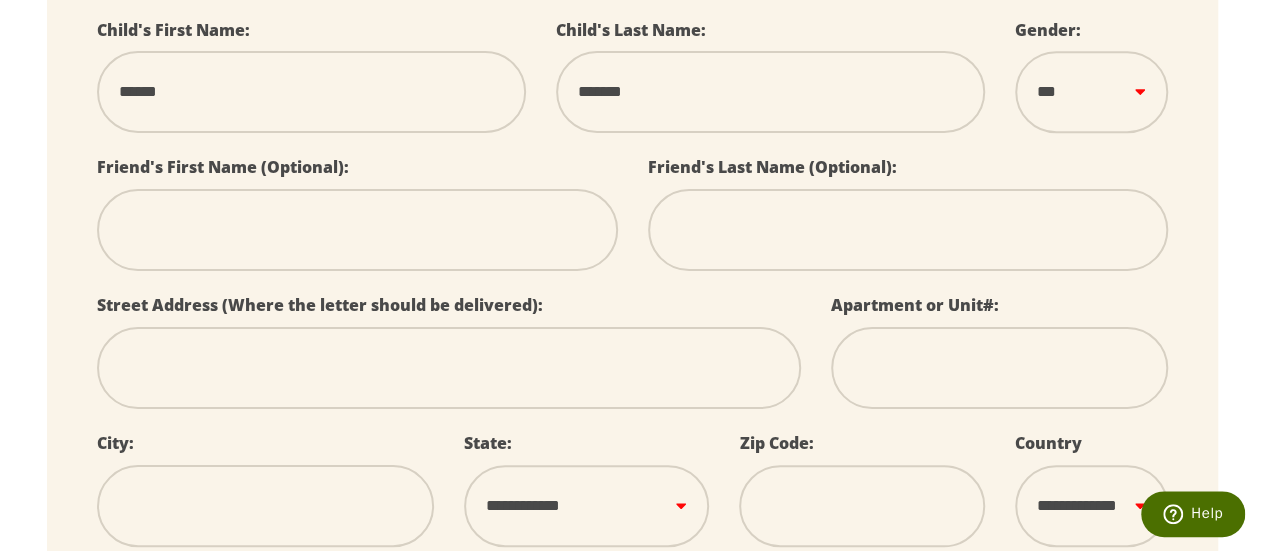 click at bounding box center [449, 368] 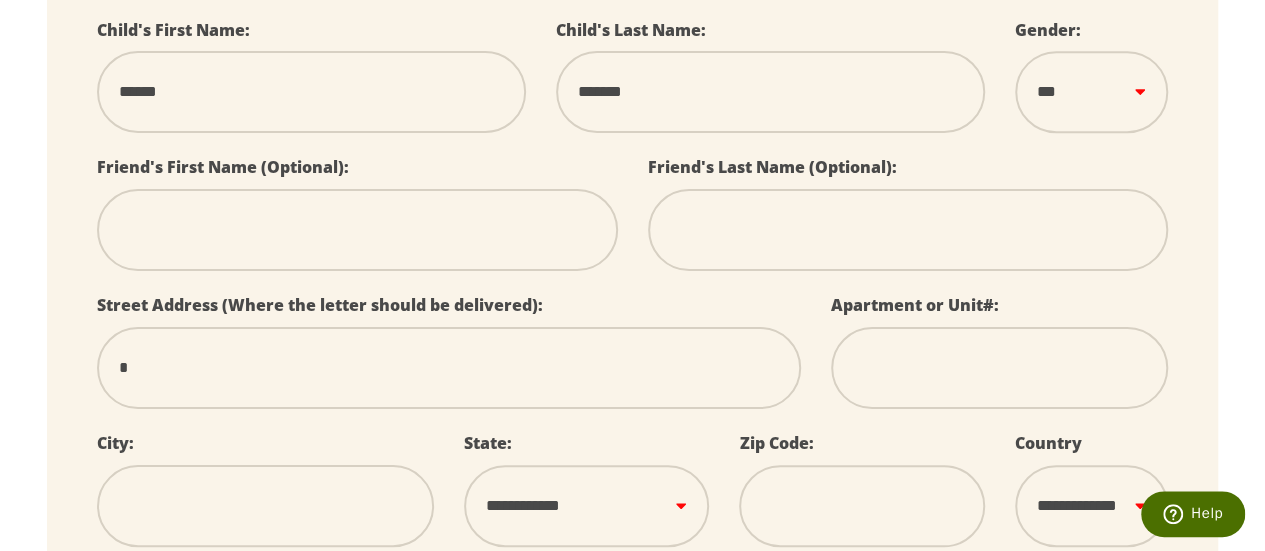 type on "**" 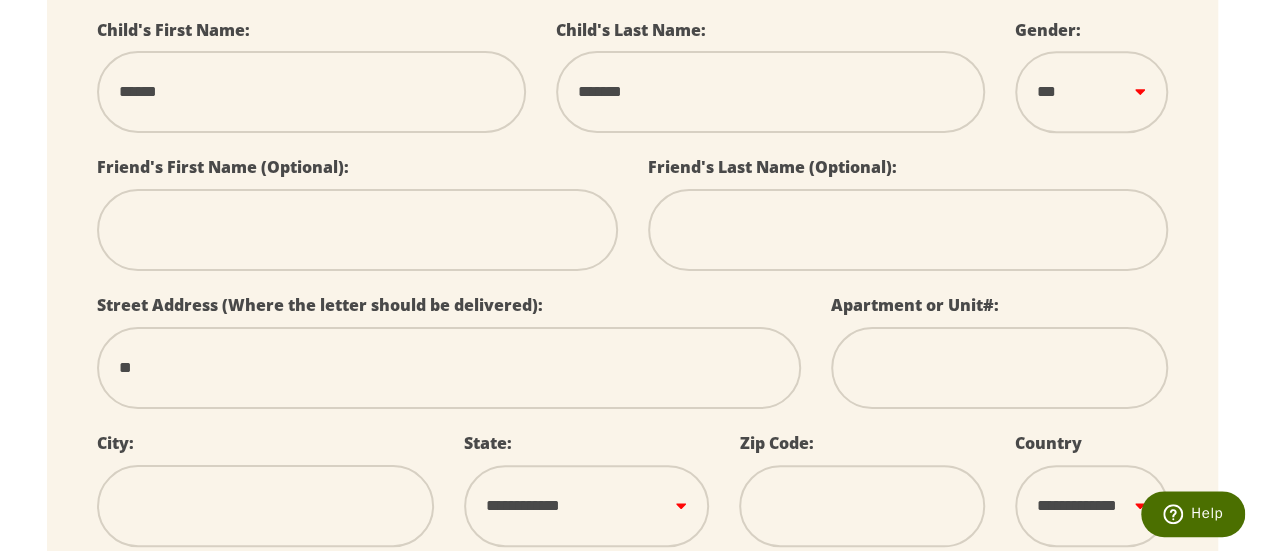 type on "***" 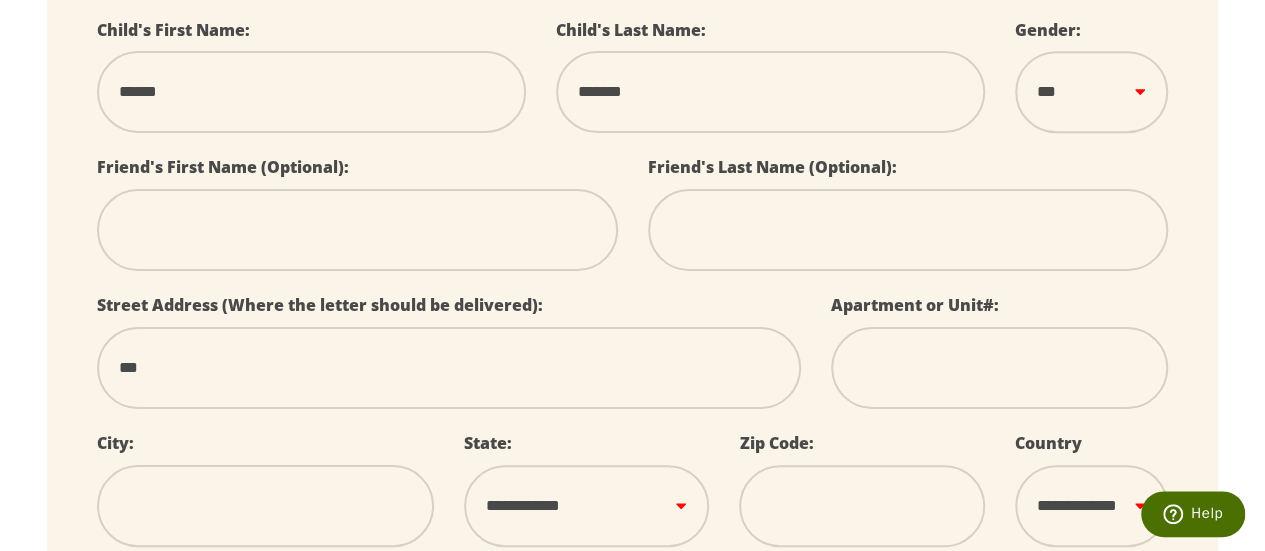 type on "***" 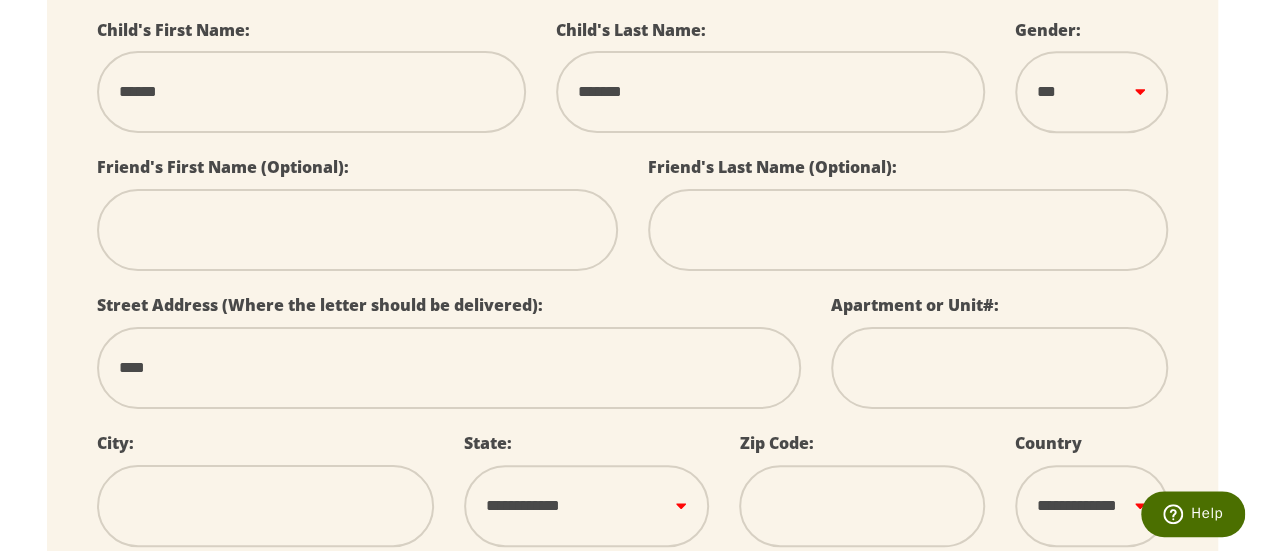 type on "*****" 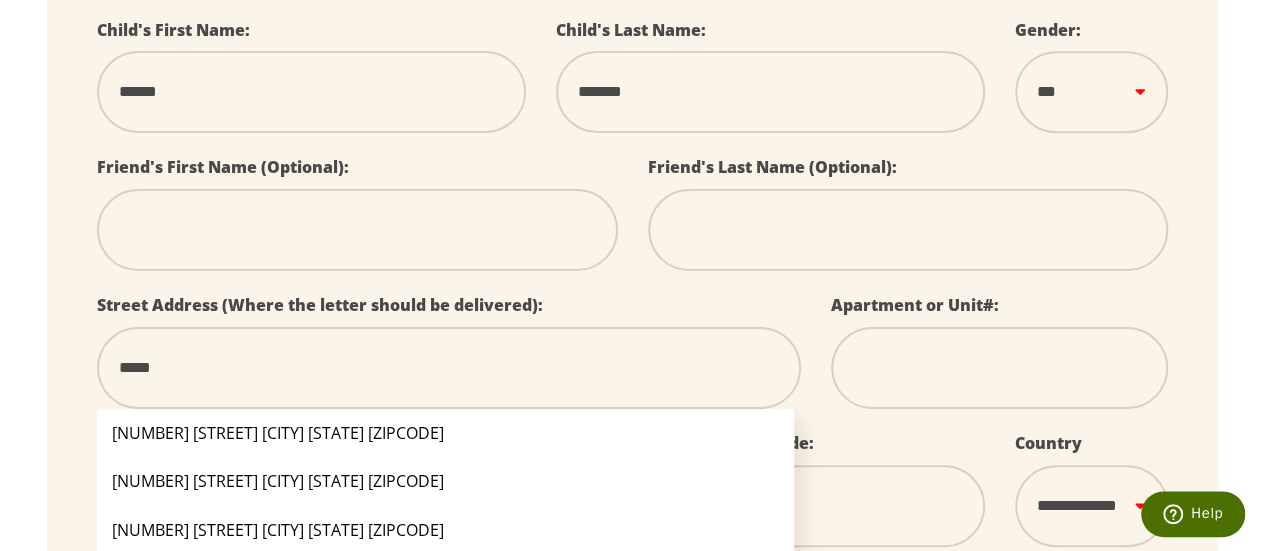 type on "******" 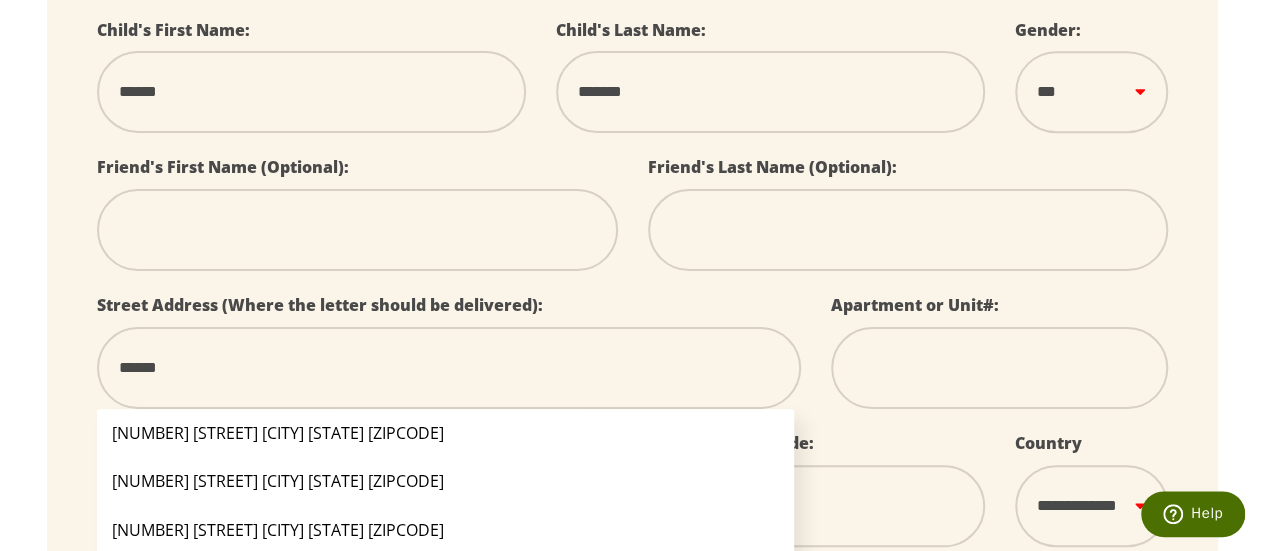 type on "*******" 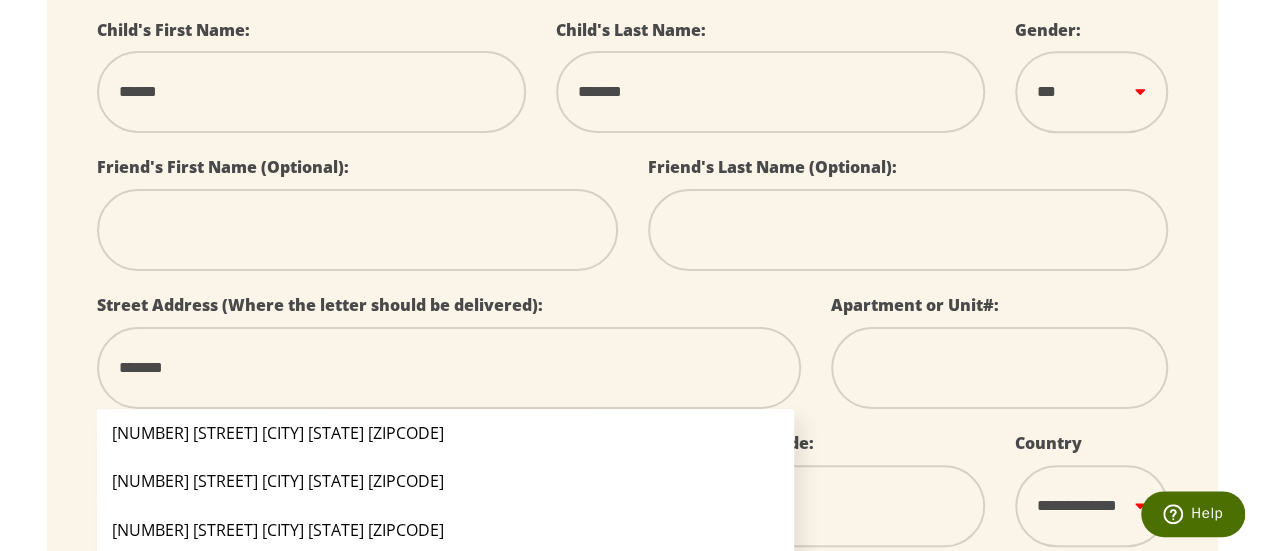 type on "********" 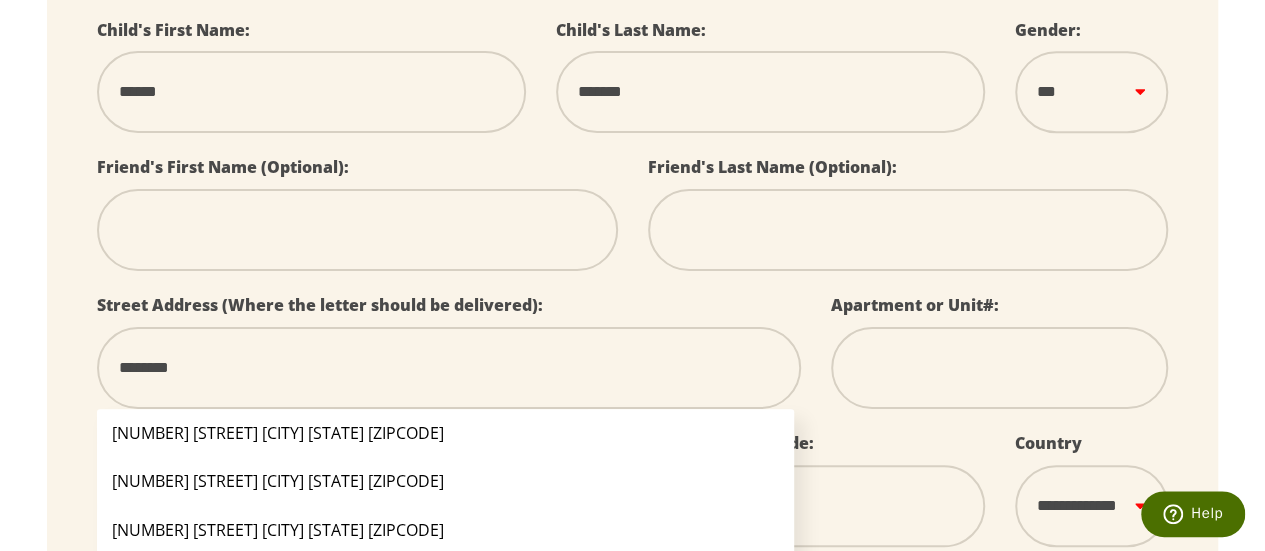 type on "*********" 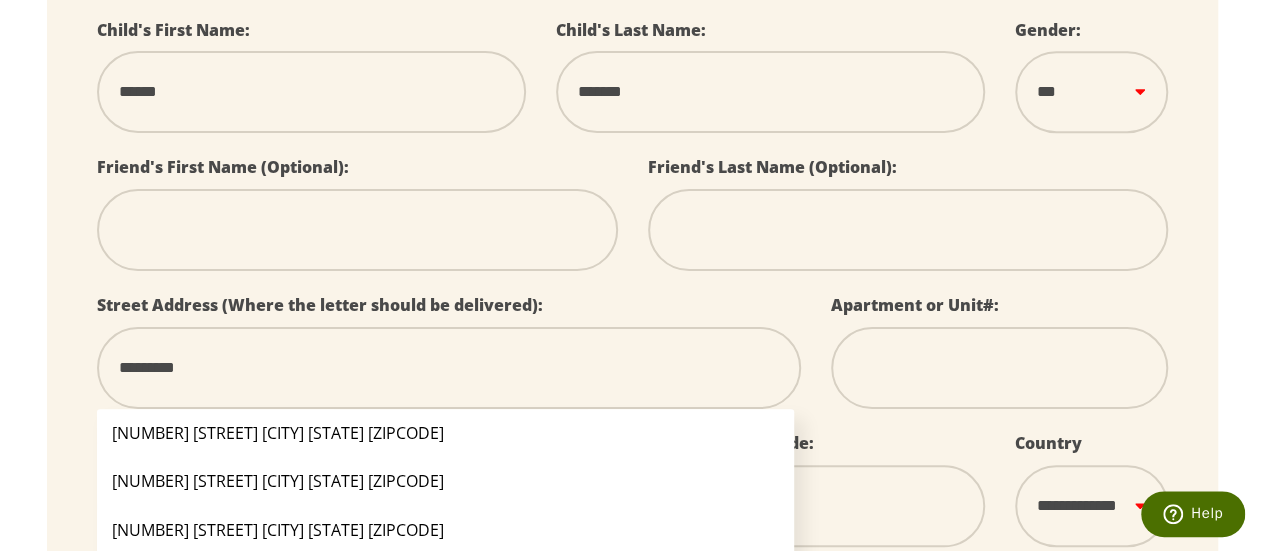 select 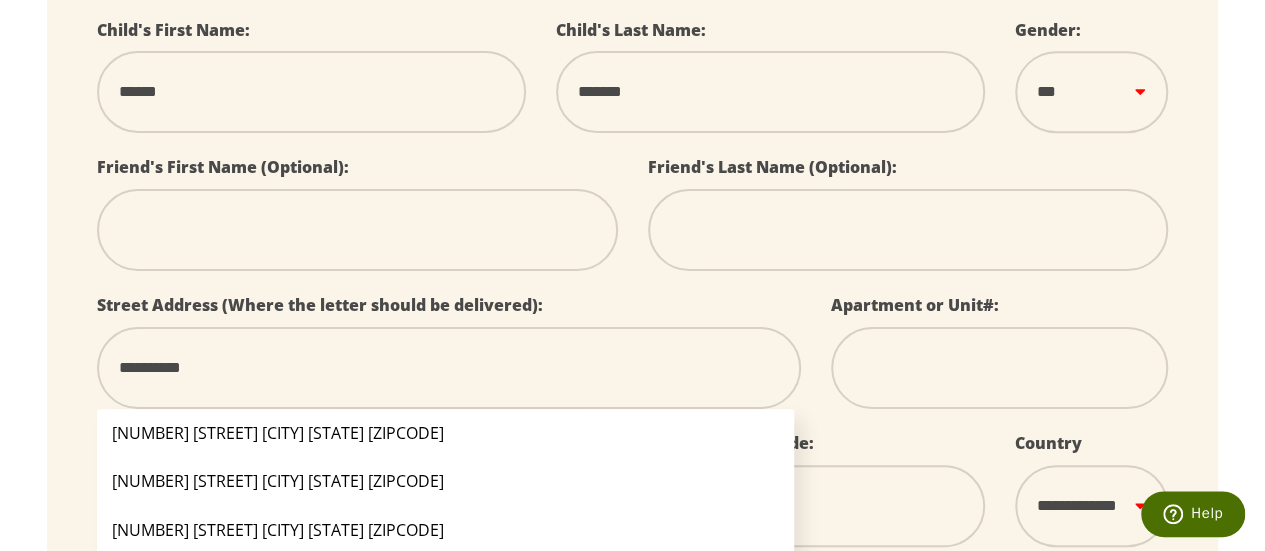 type on "**********" 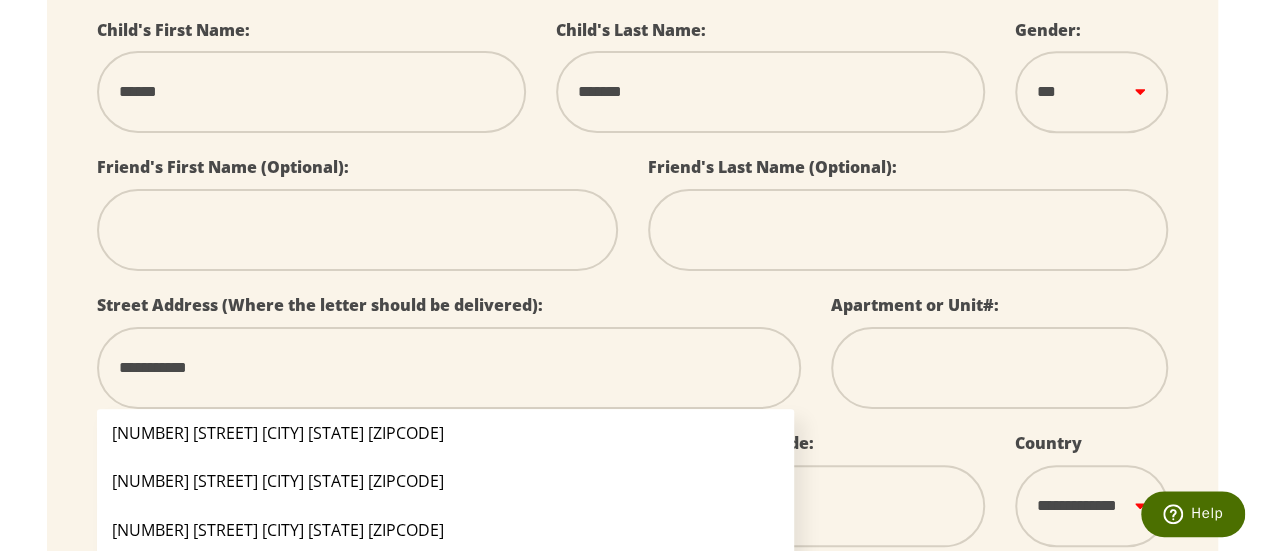 type on "**********" 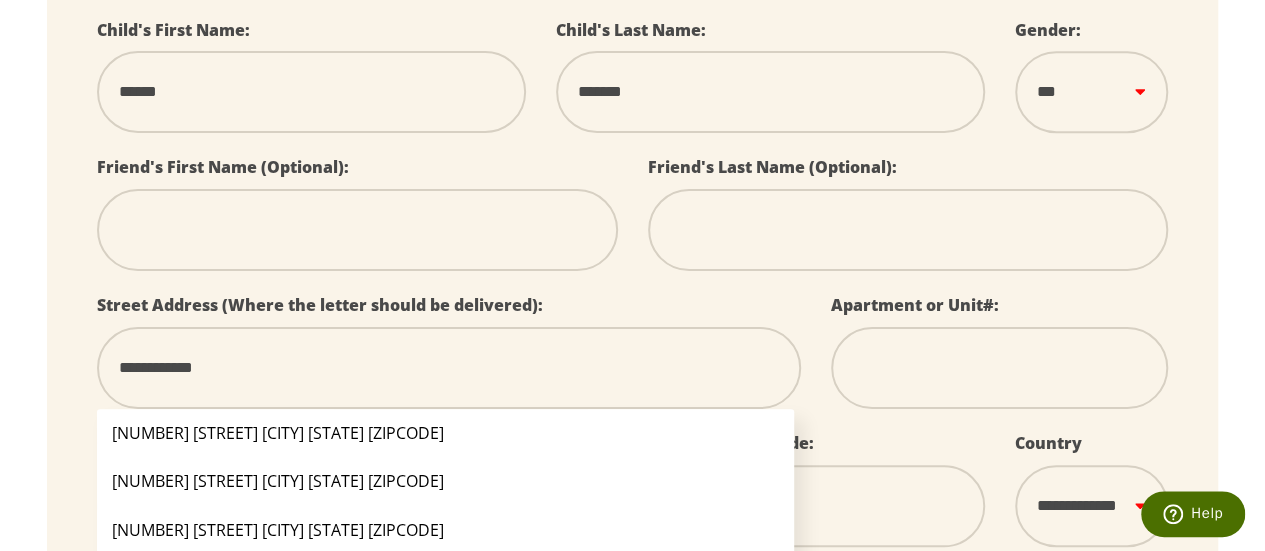 type on "**********" 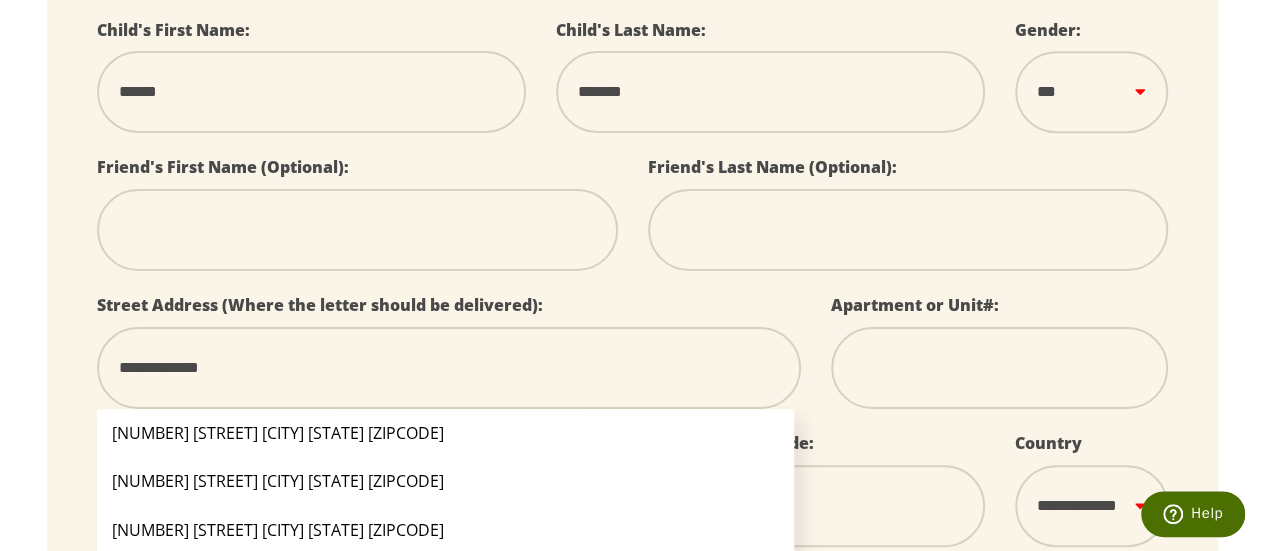 type on "**********" 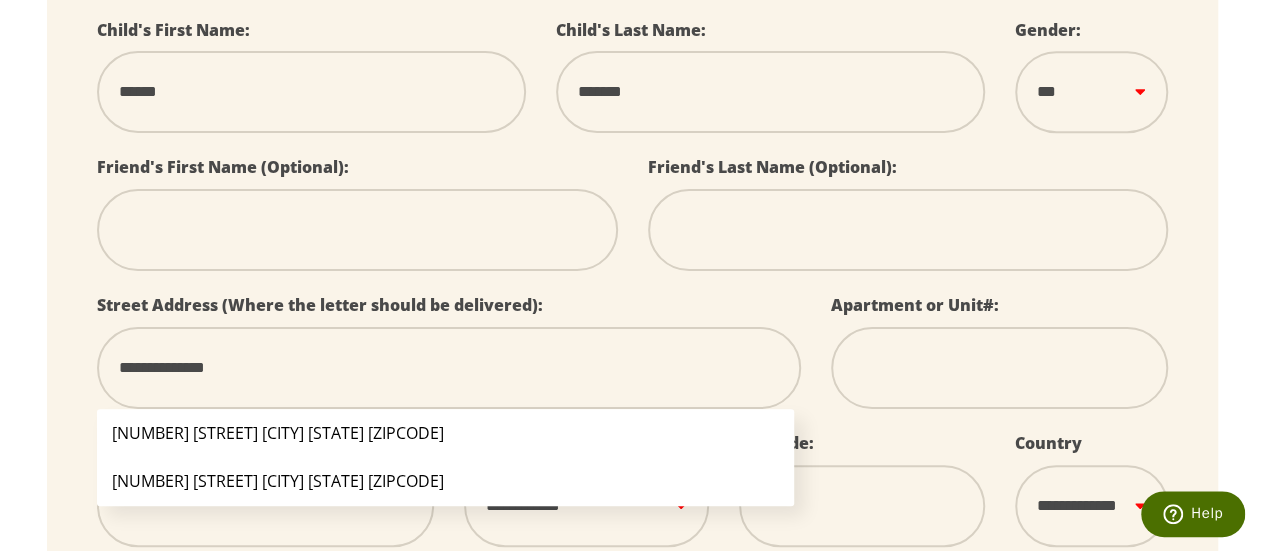 type on "**********" 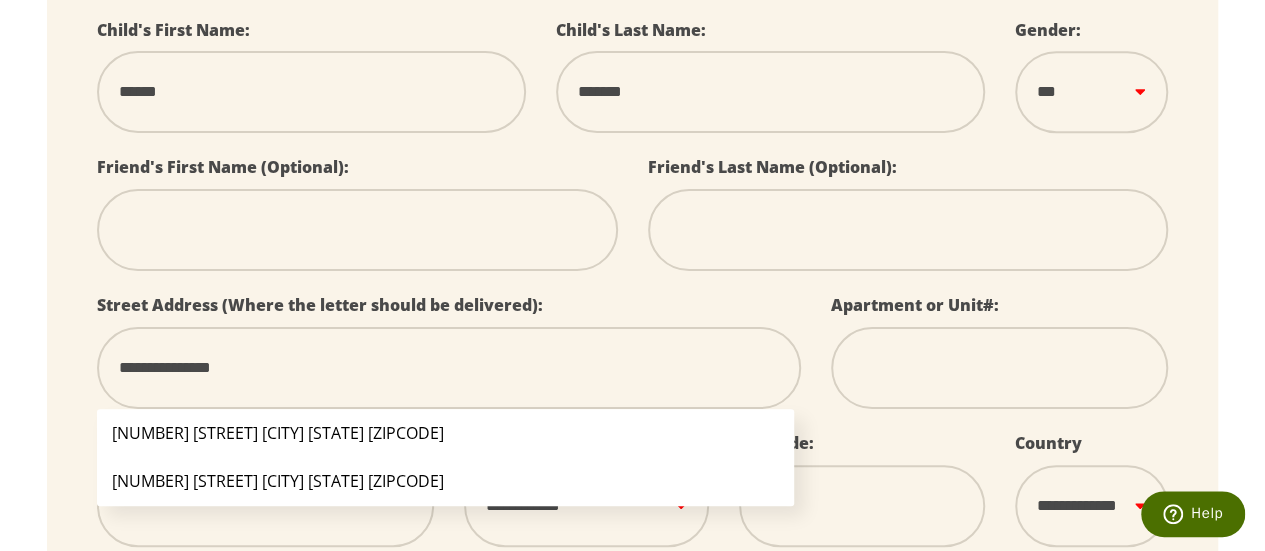 type on "**********" 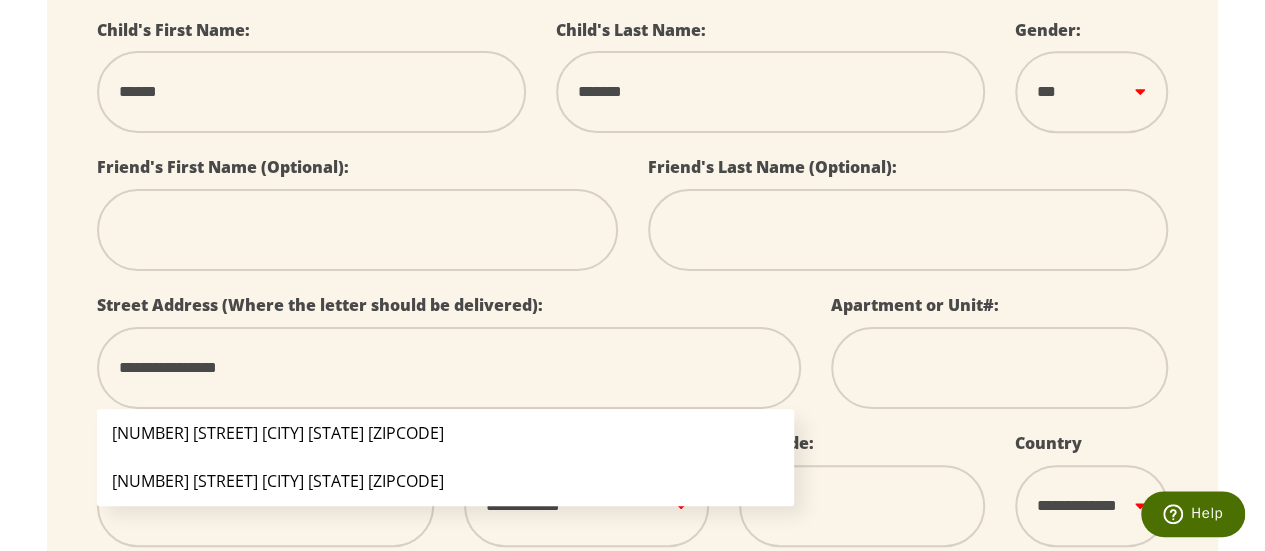 type on "**********" 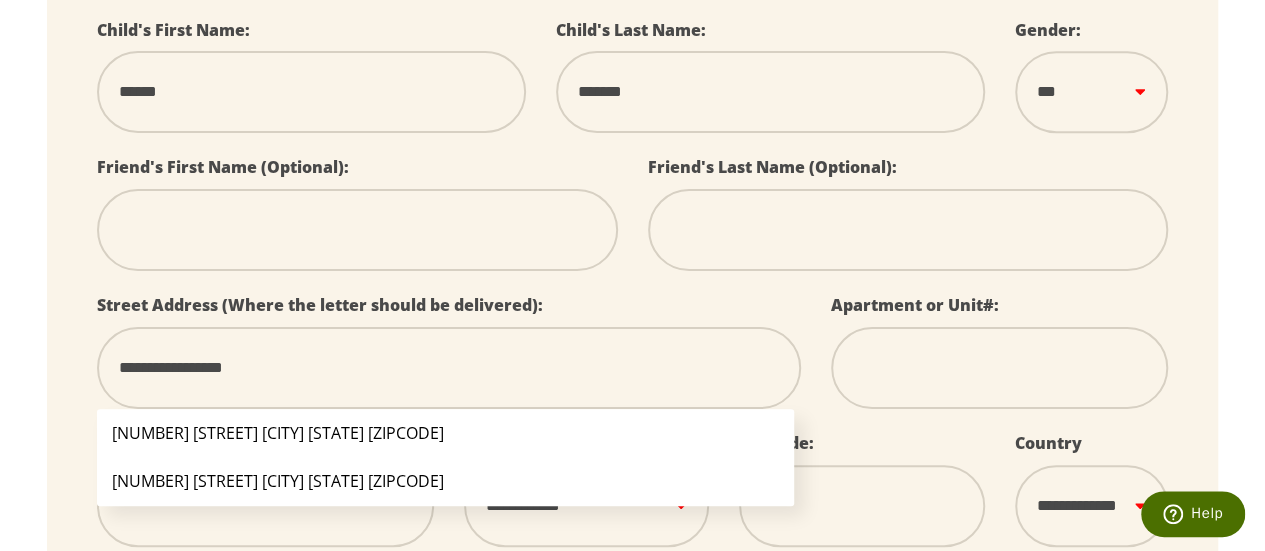 type on "**********" 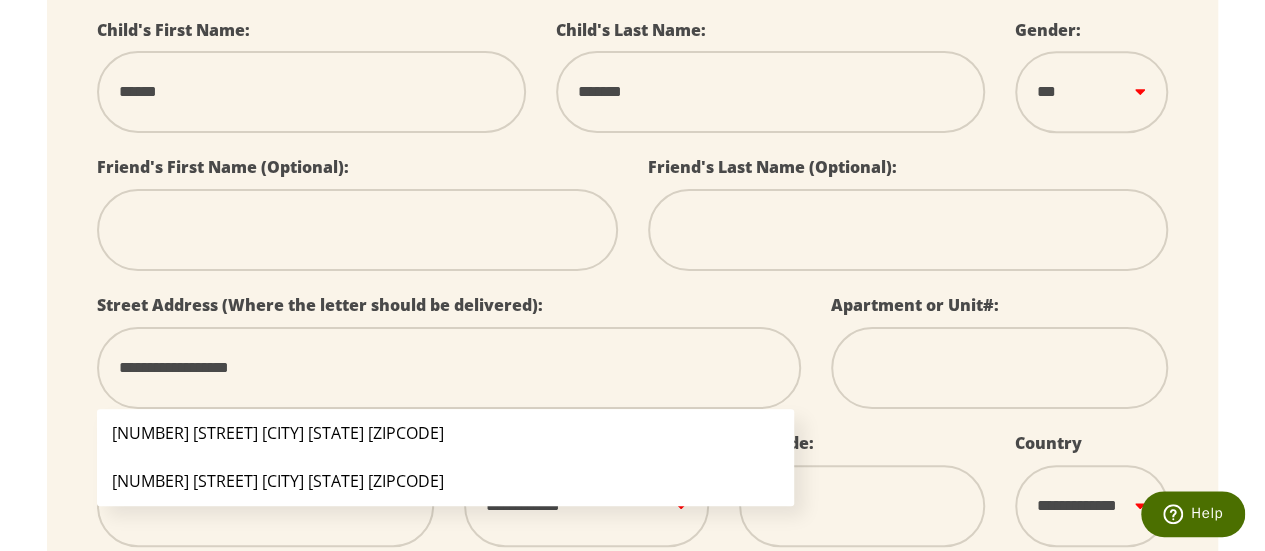 type on "**********" 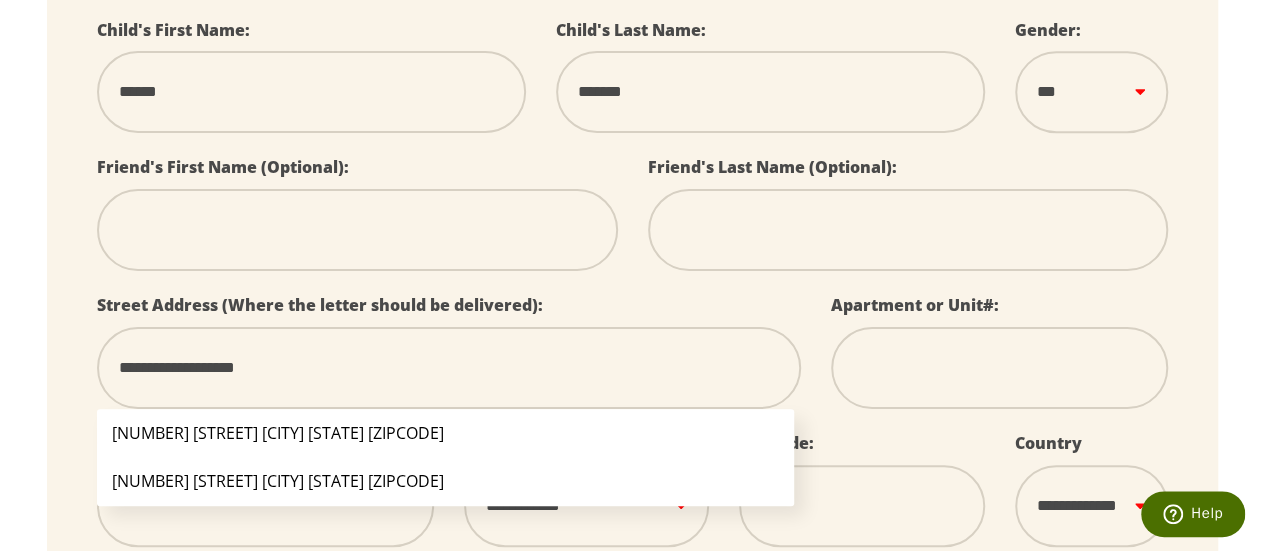 type on "**********" 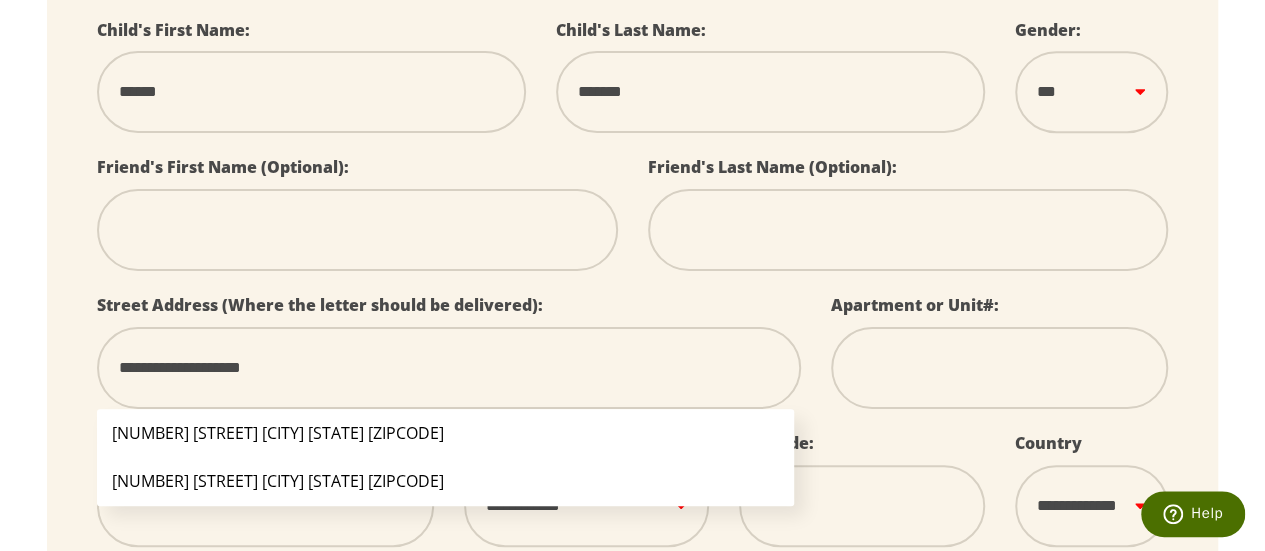 type on "**********" 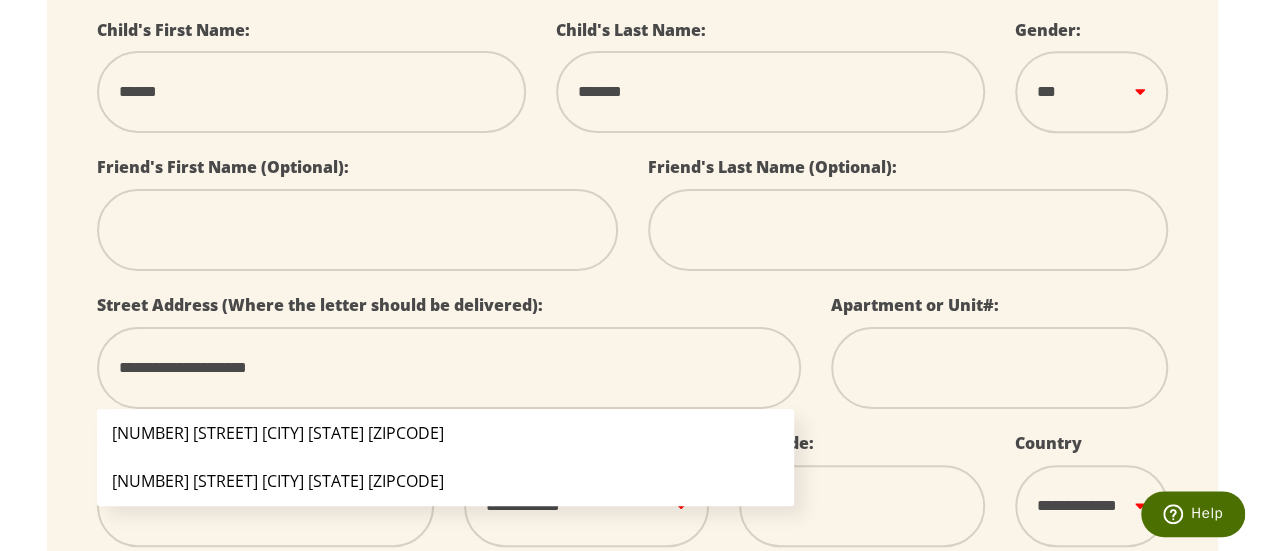 type on "**********" 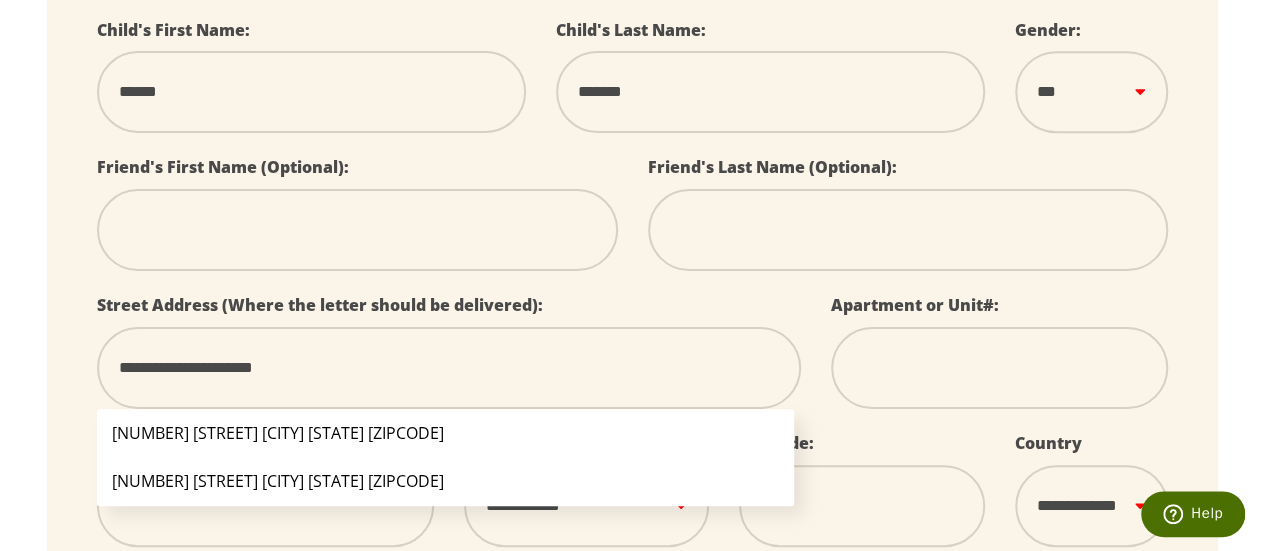 type on "**********" 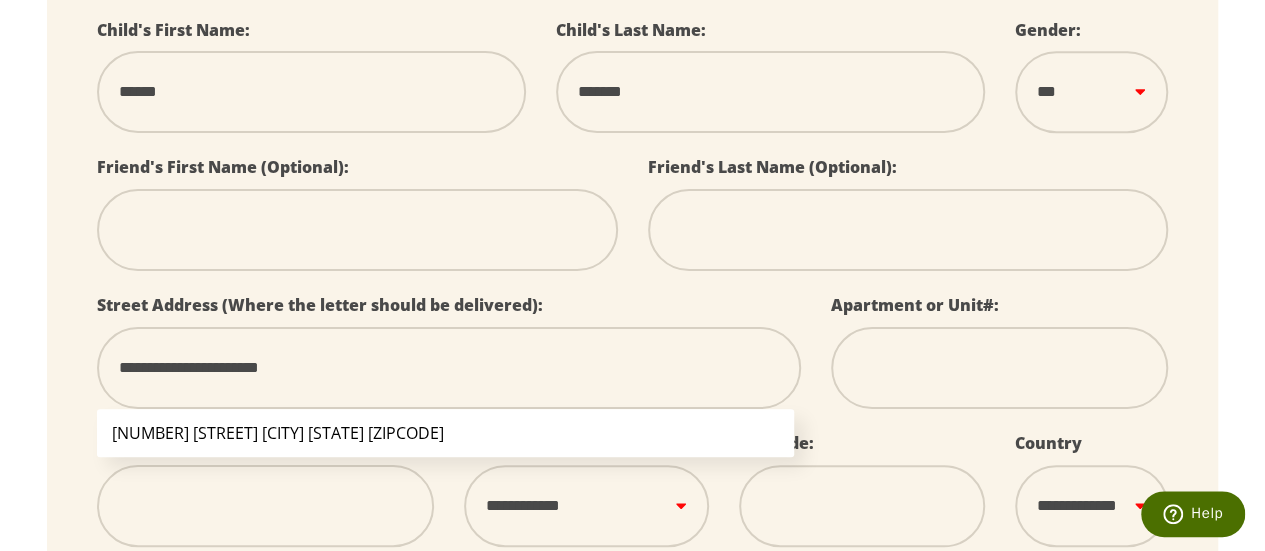 type on "**********" 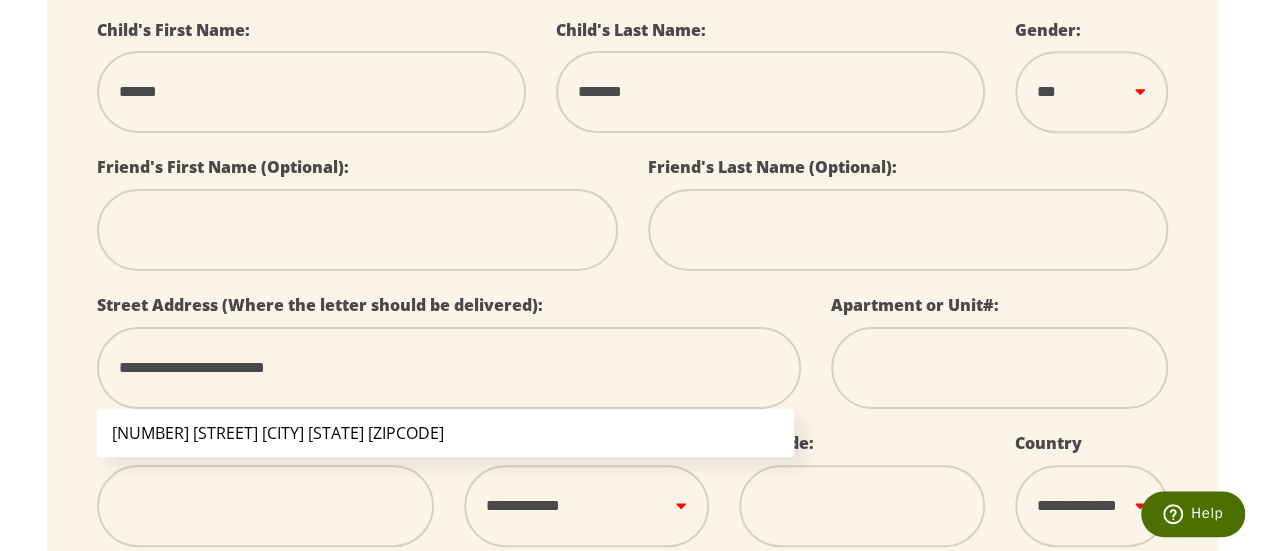 type on "**********" 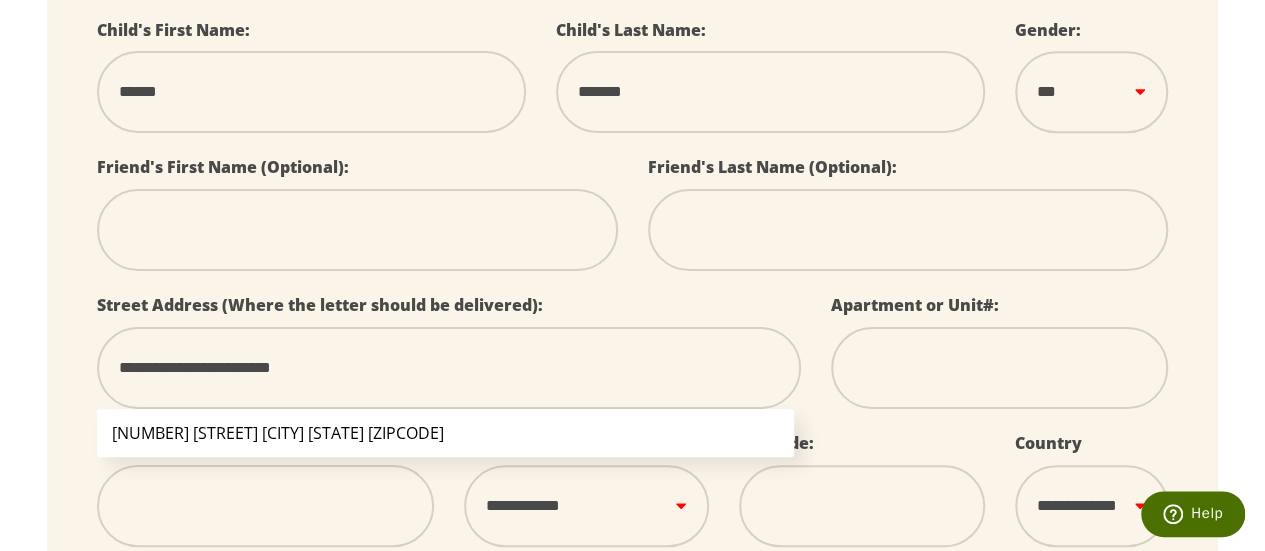 type on "**********" 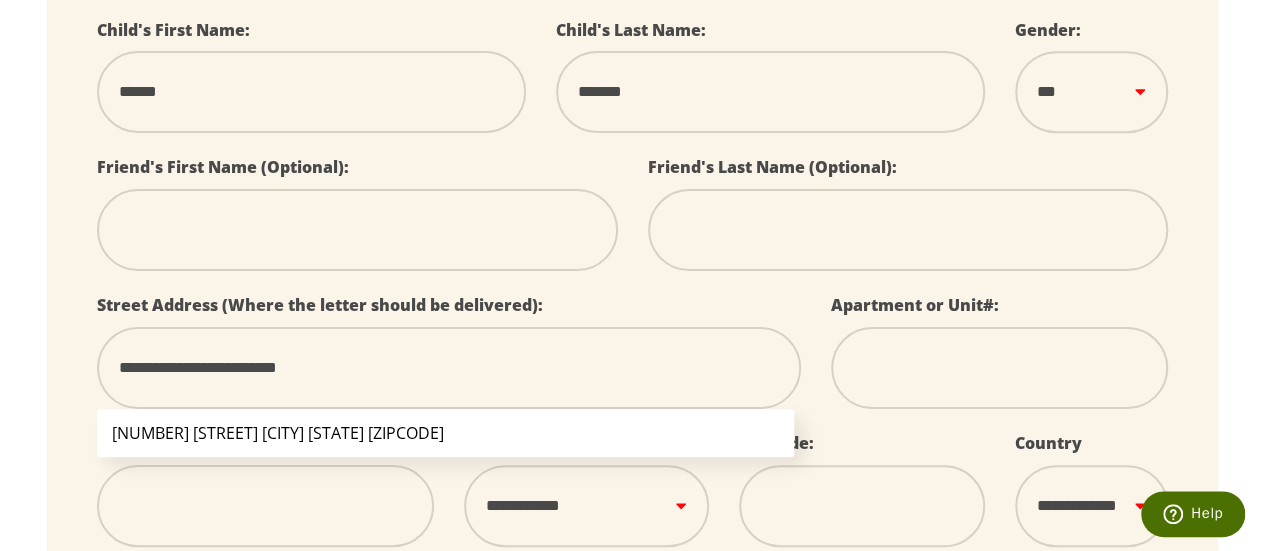 type on "**********" 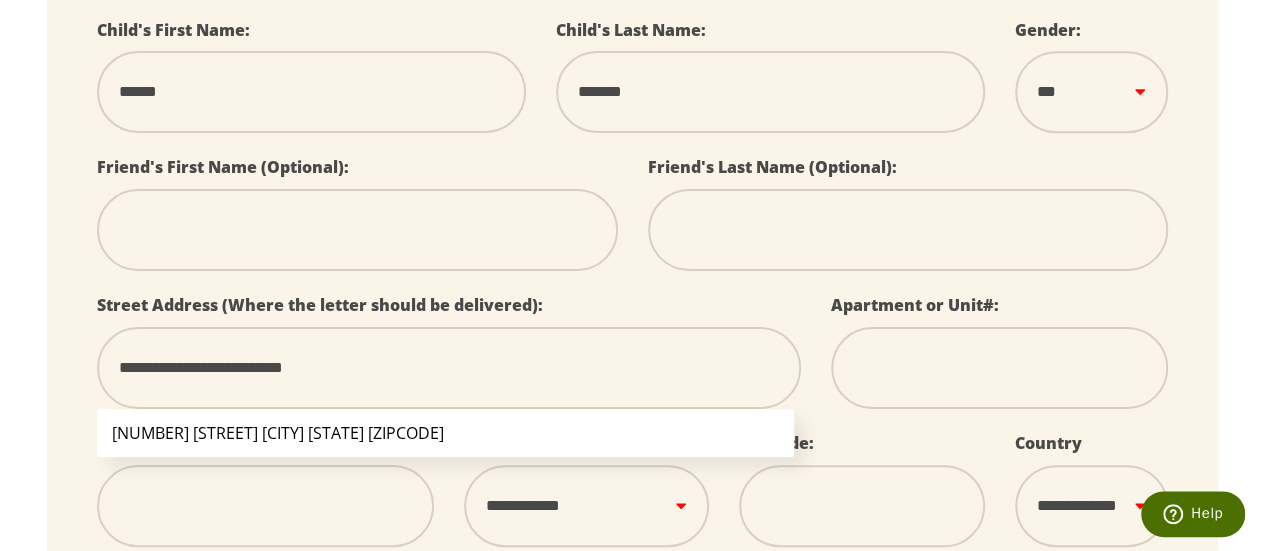 type on "**********" 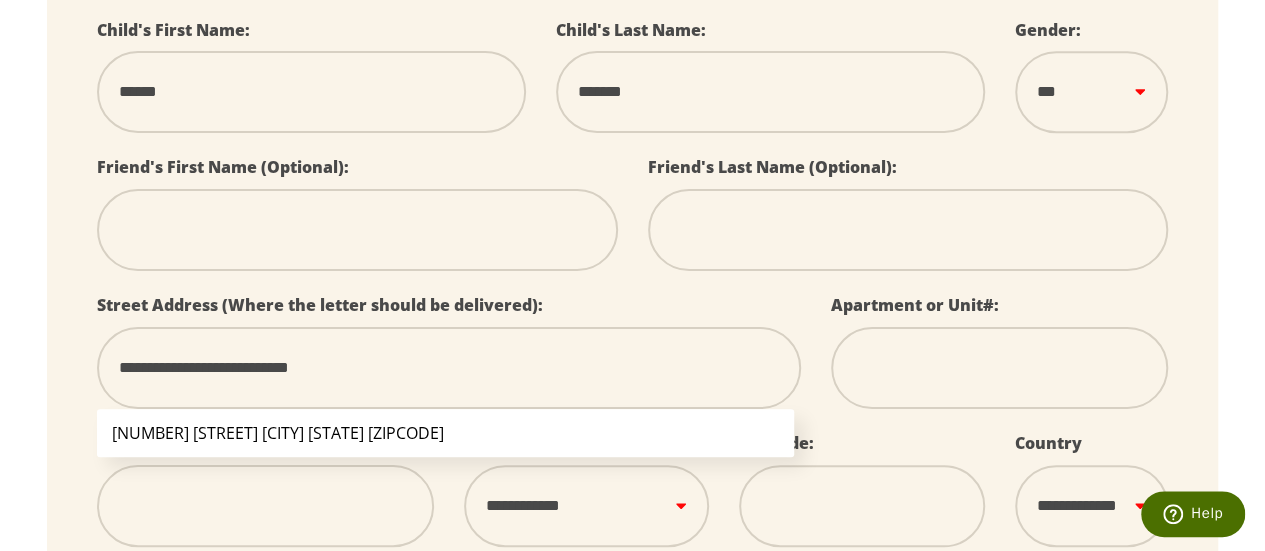 type on "**********" 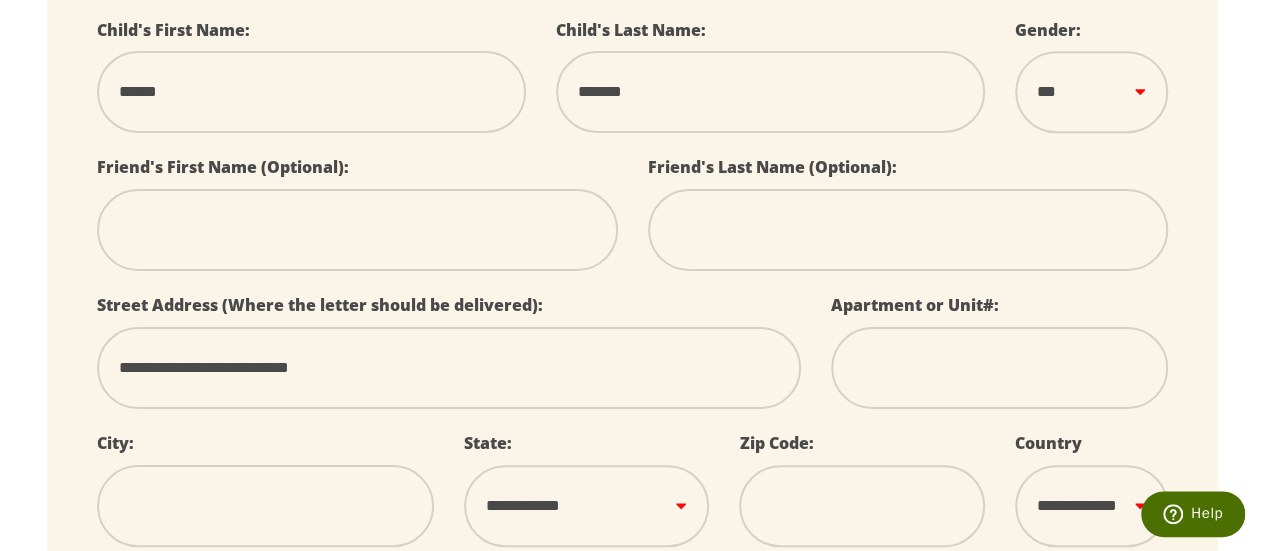 type on "*" 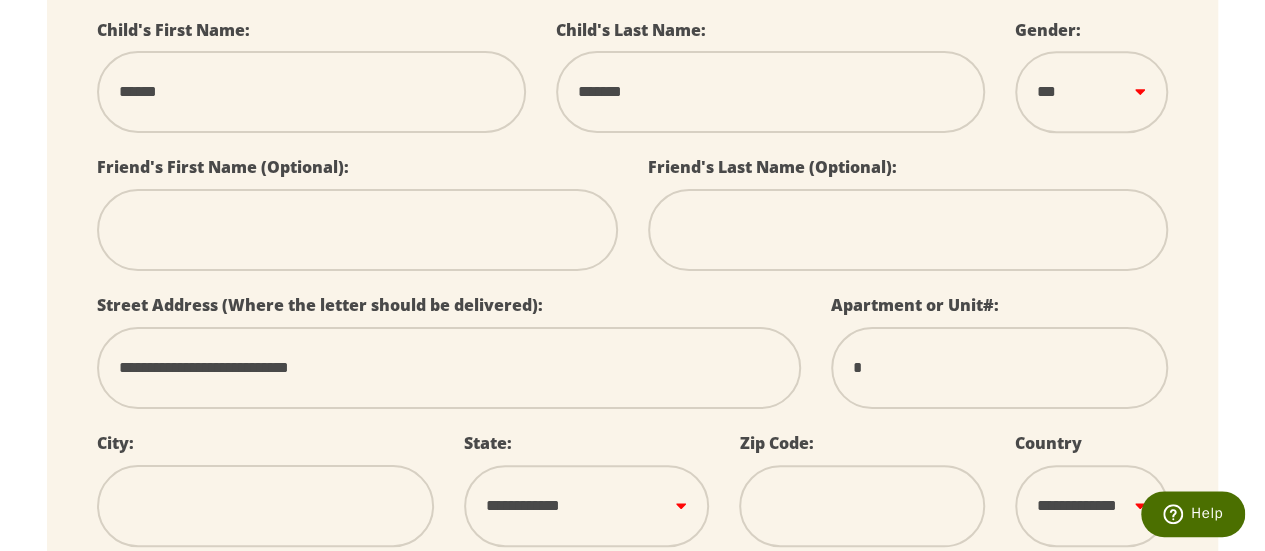 type on "**" 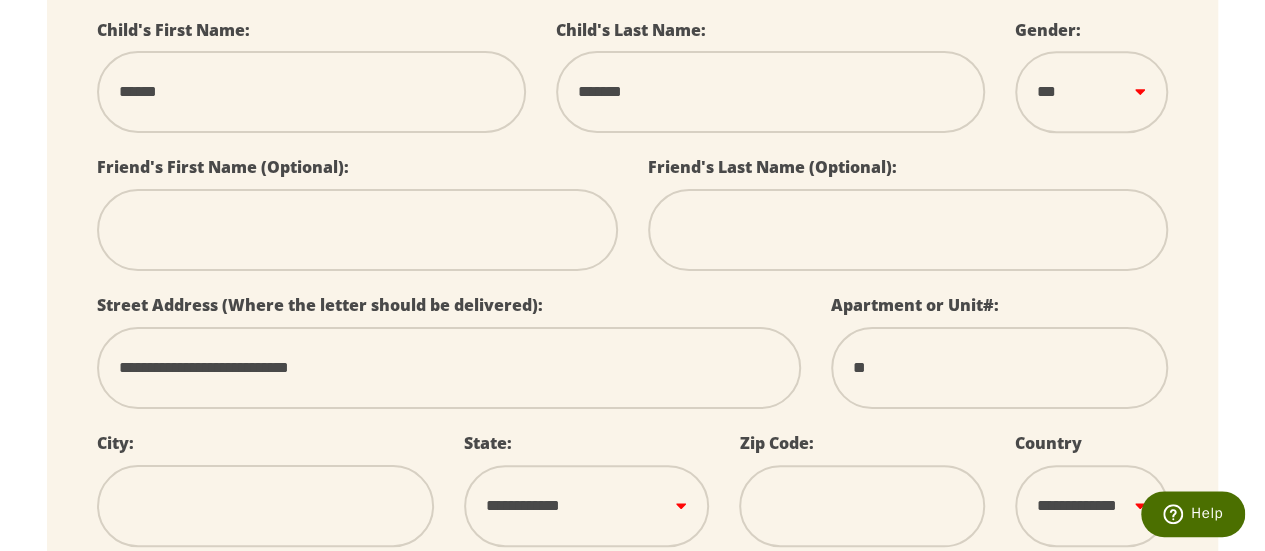type on "***" 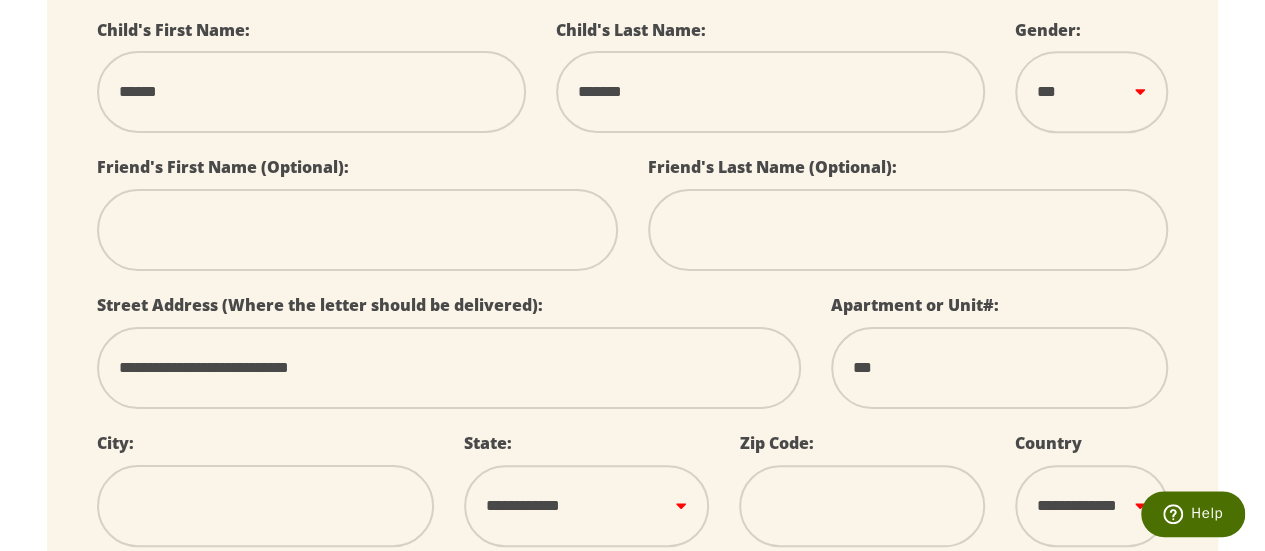 type on "****" 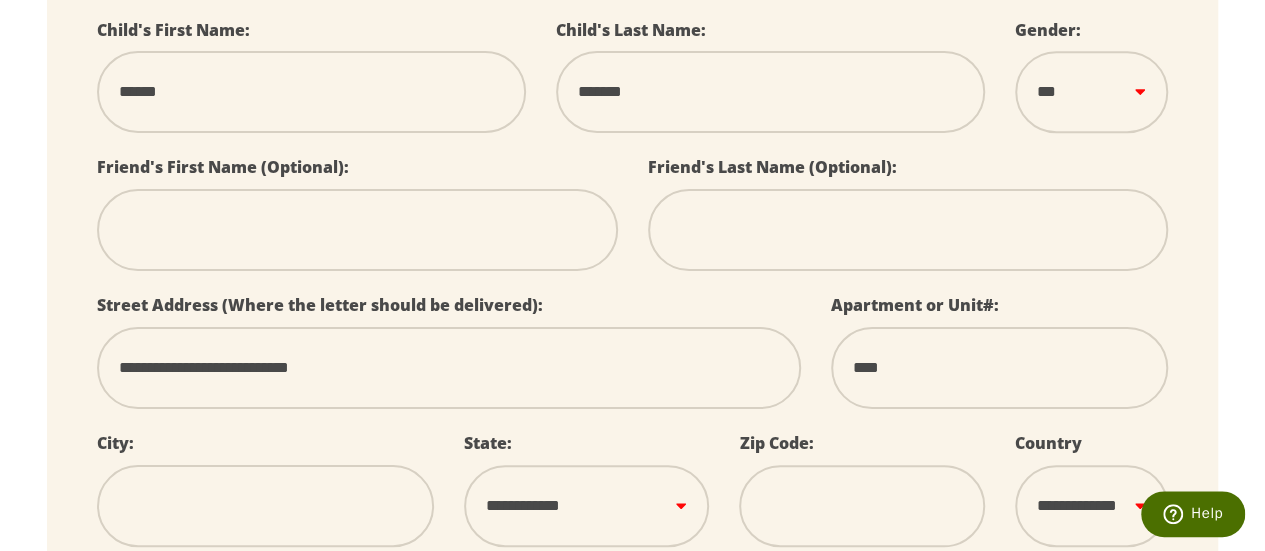 type on "****" 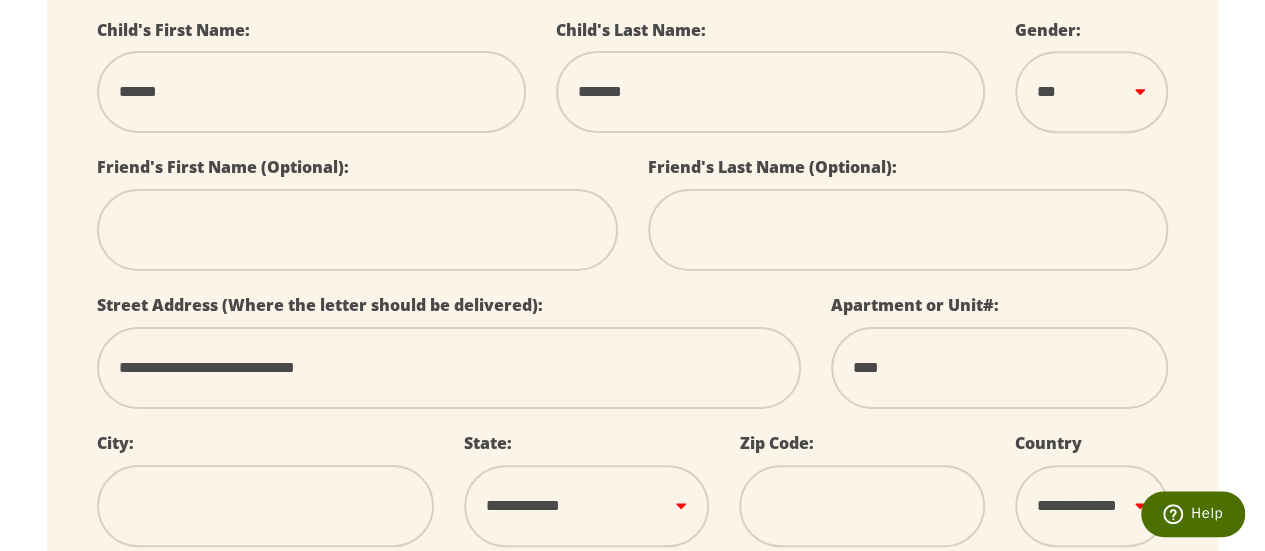 type on "**********" 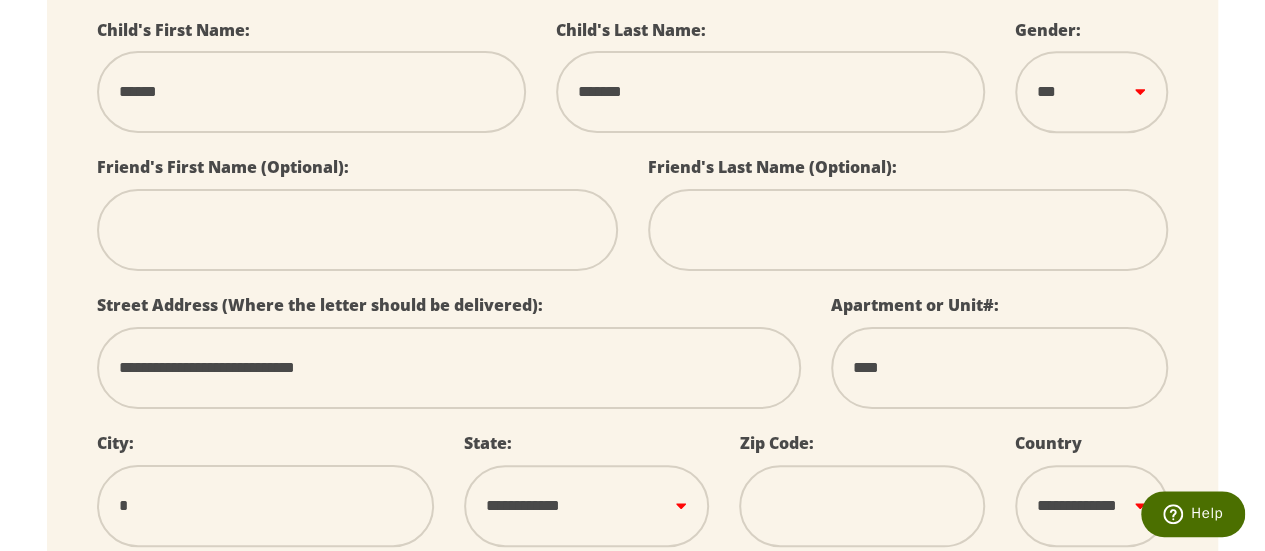 type on "**" 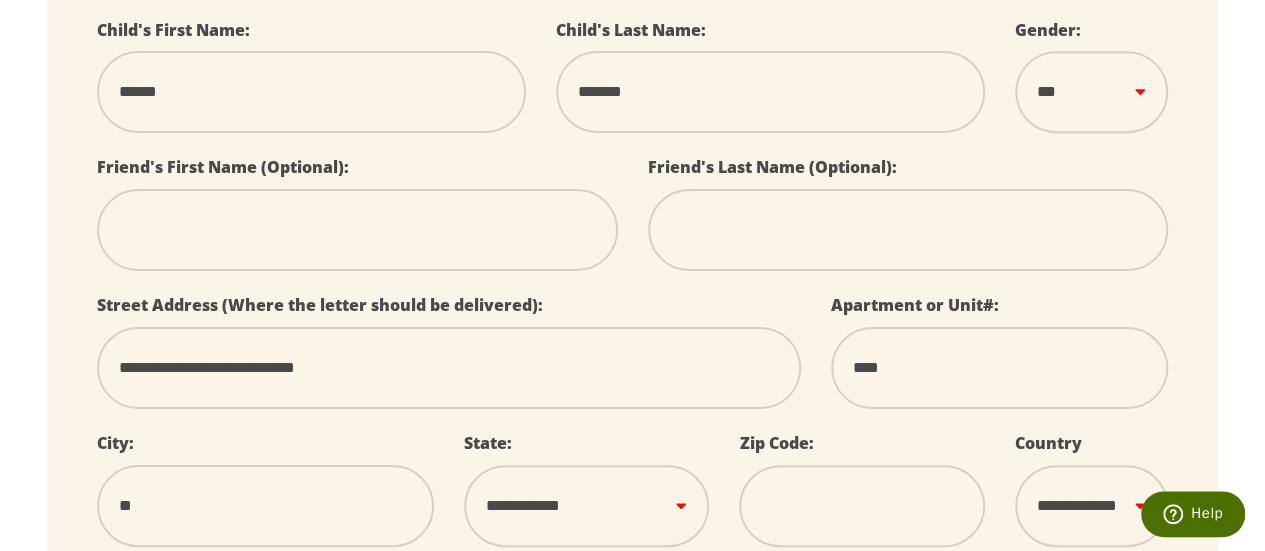 type on "***" 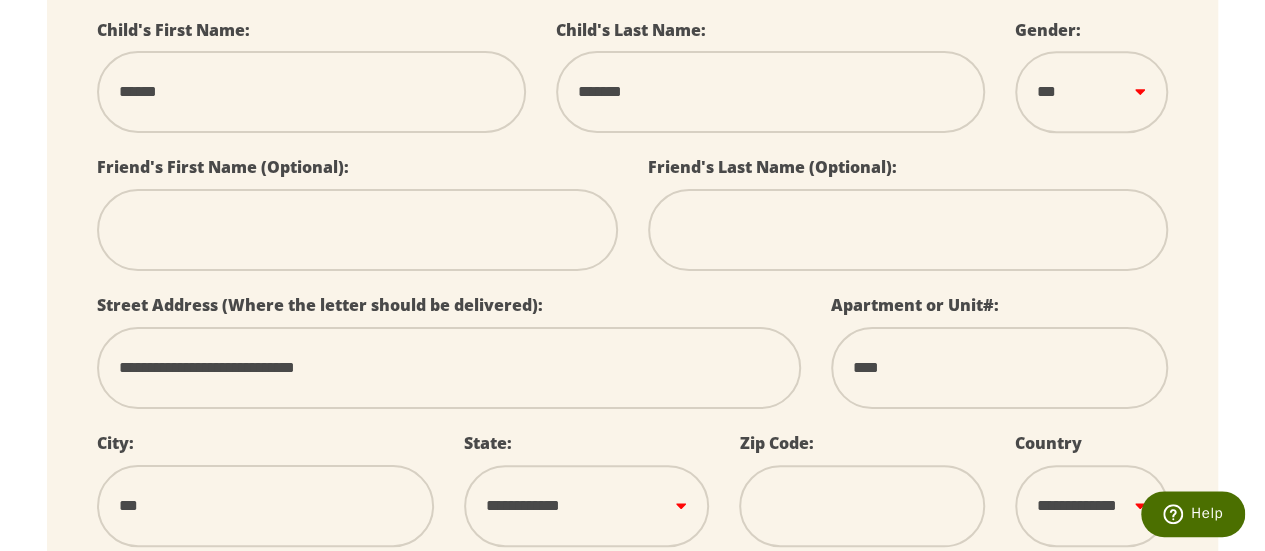 type on "****" 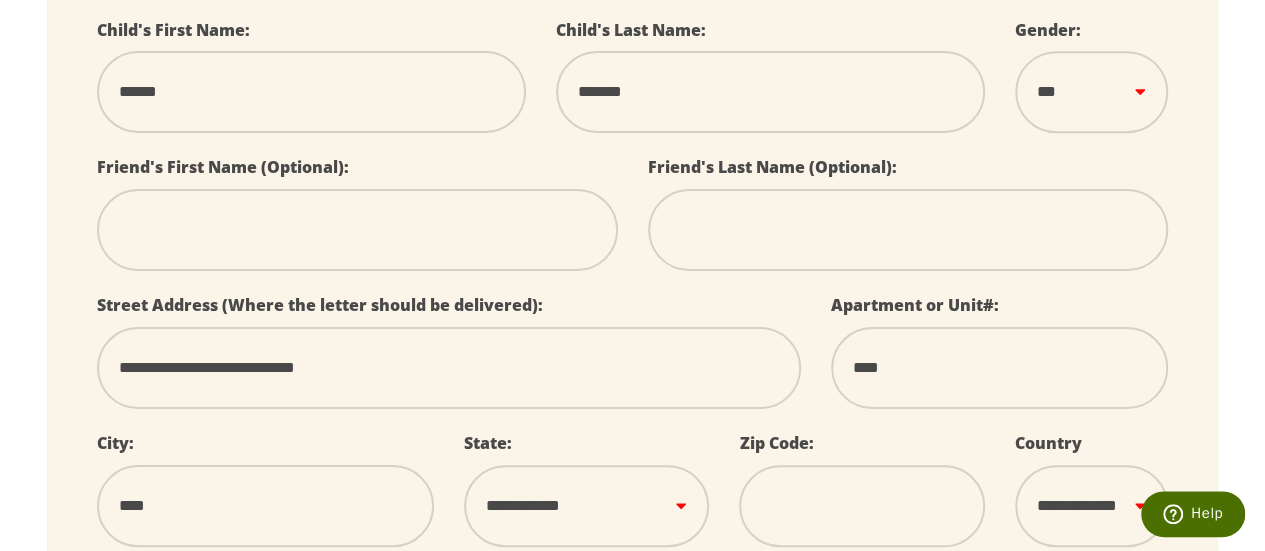 type on "*****" 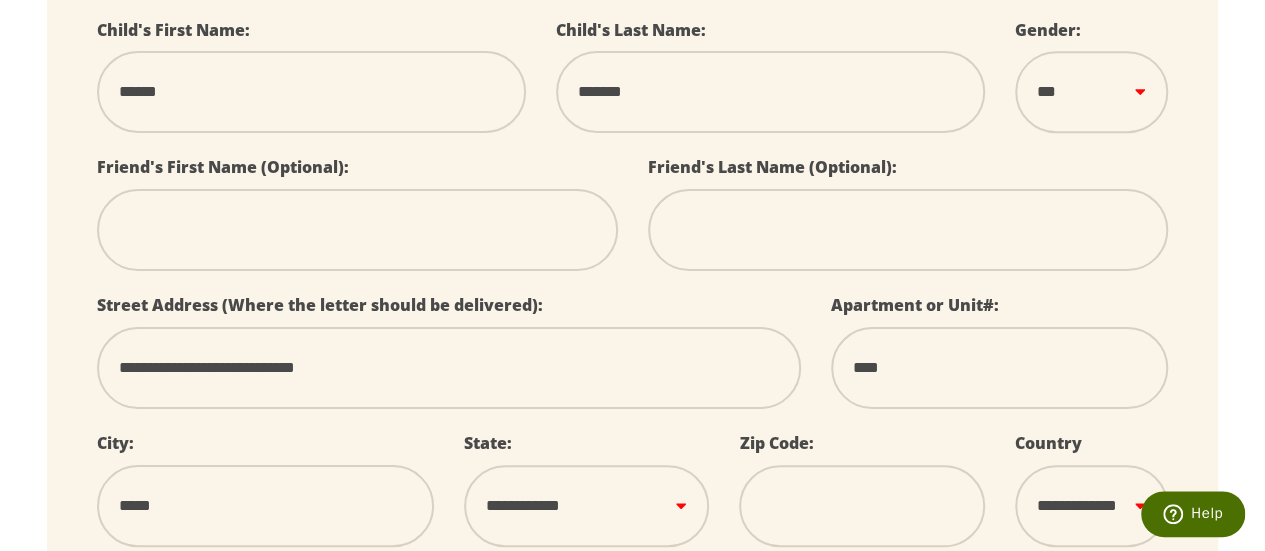 type on "******" 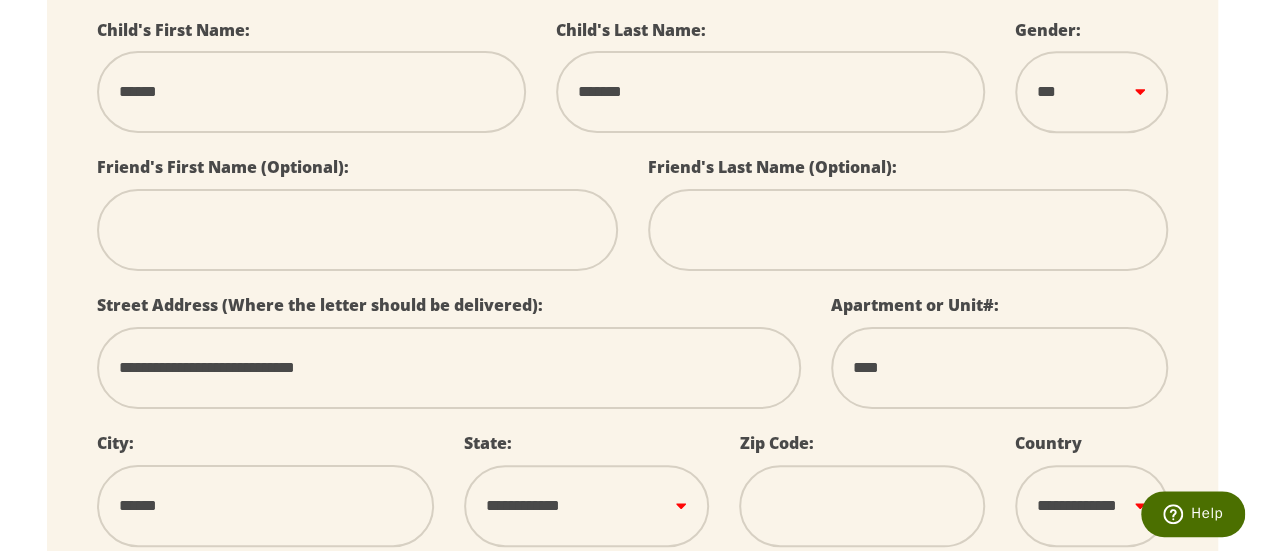 type on "*******" 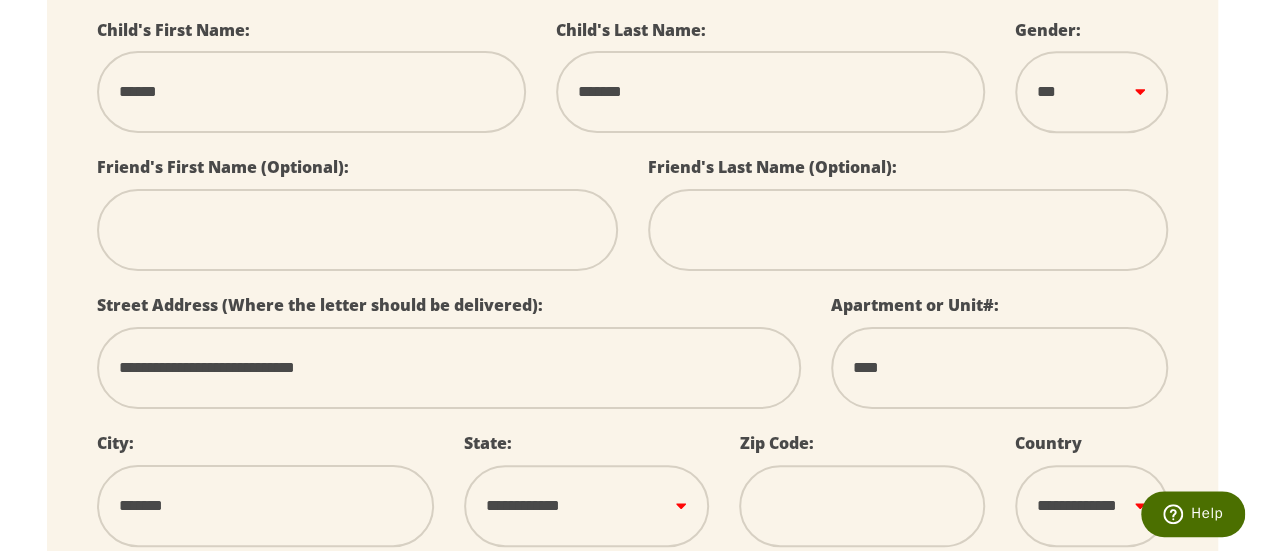type on "********" 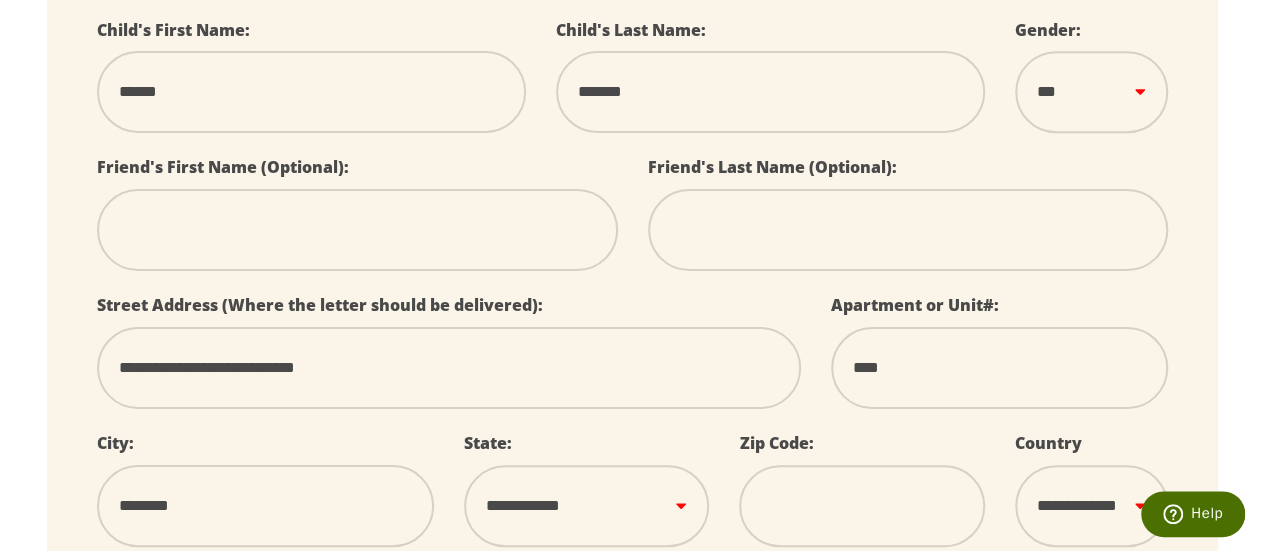 type on "*********" 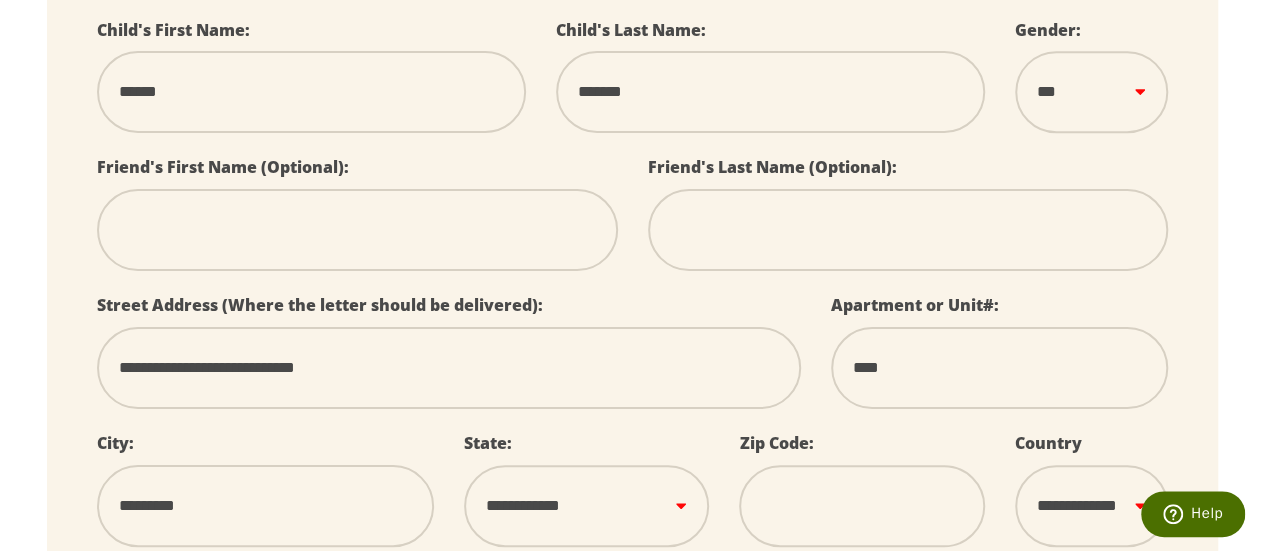 type on "**********" 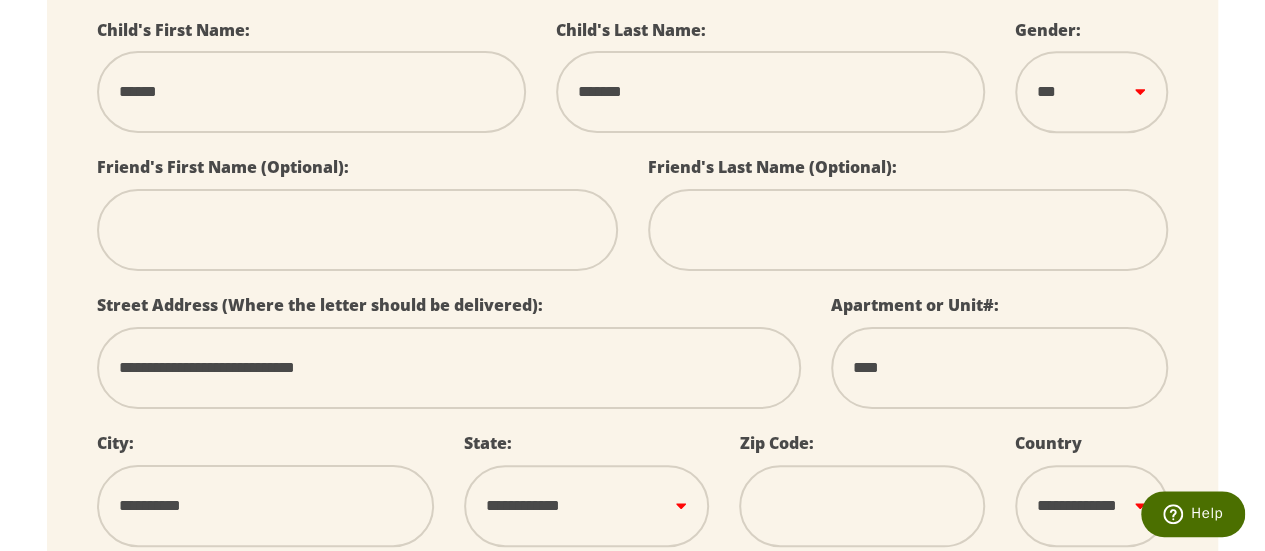 type on "**********" 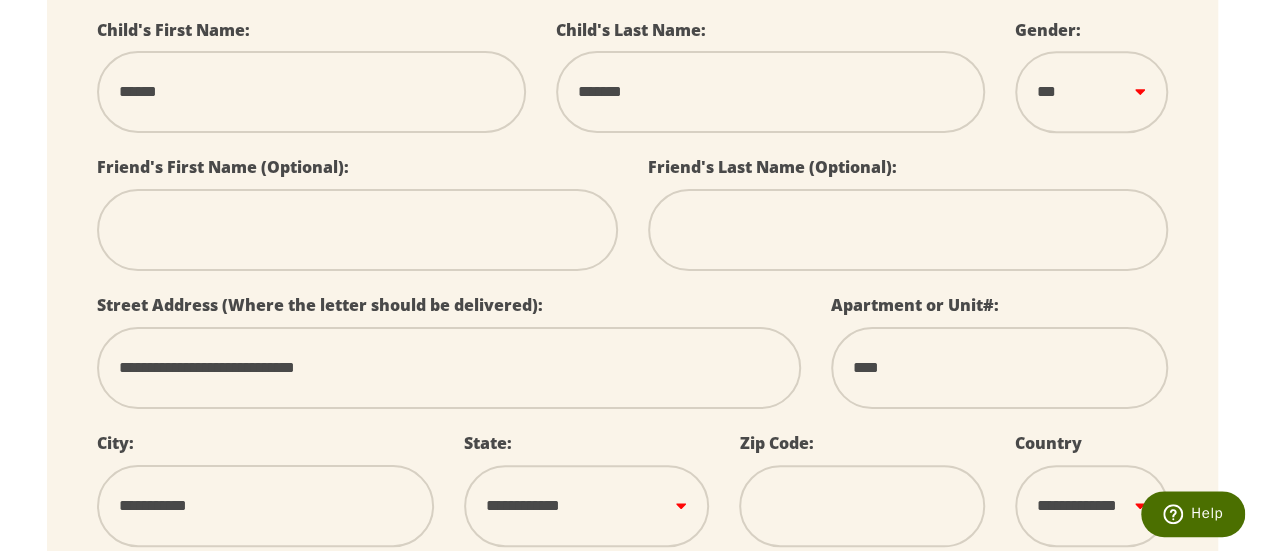 type on "**********" 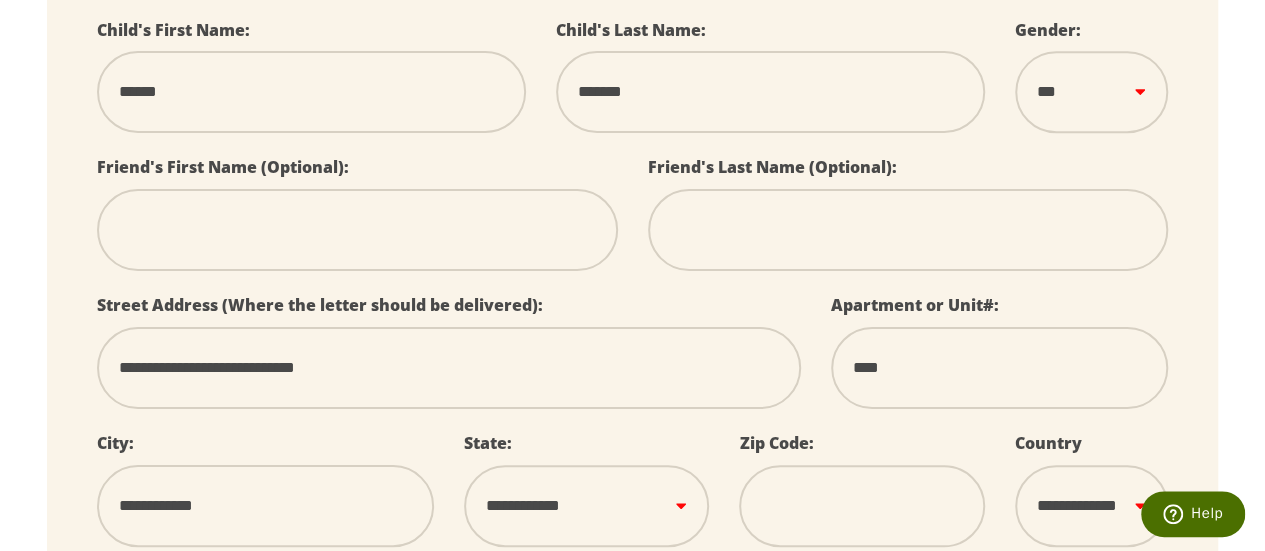 select 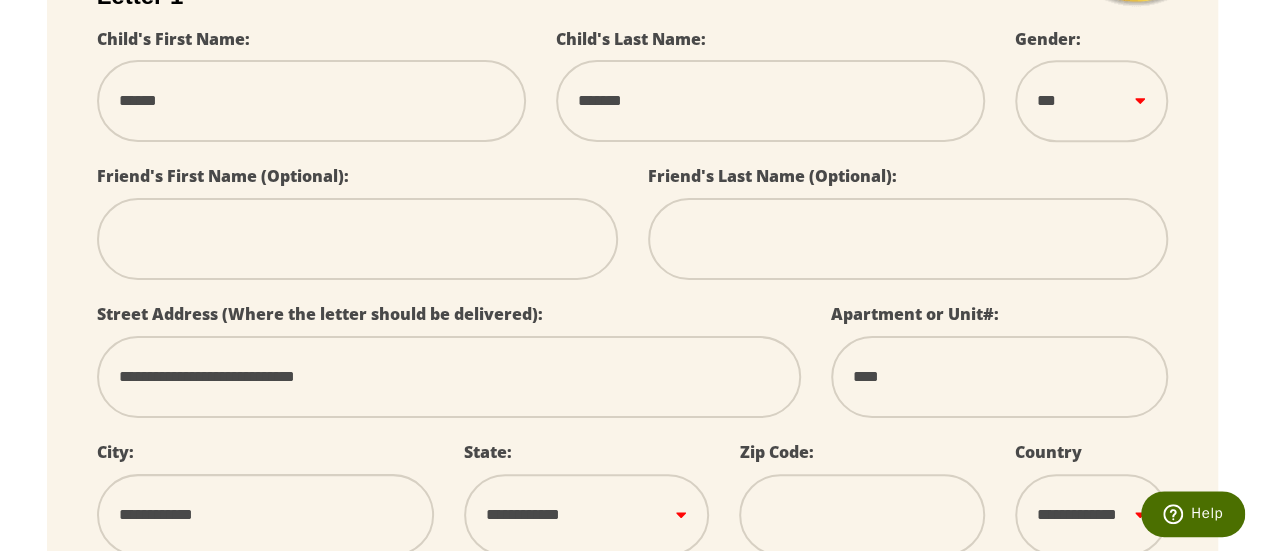 type on "**********" 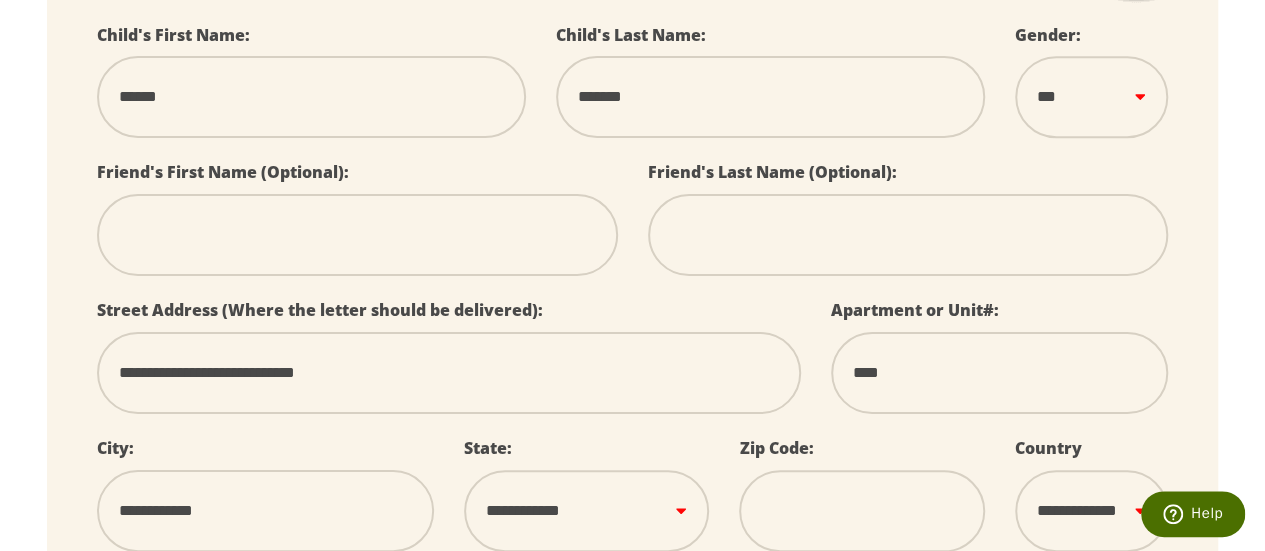 click on "**********" at bounding box center [586, 511] 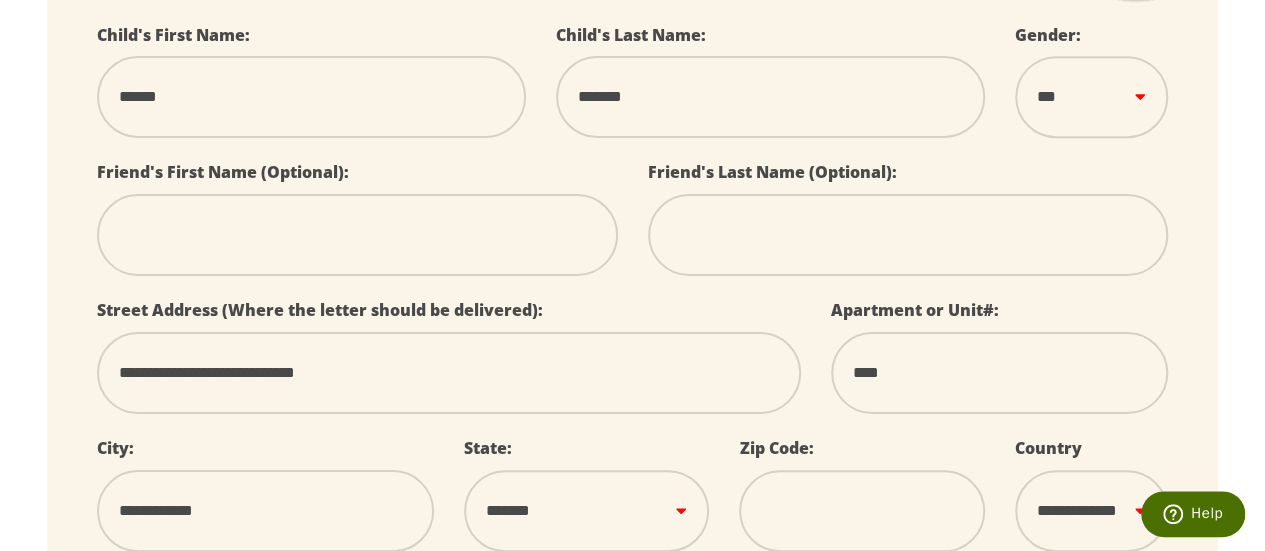 click on "**********" at bounding box center [586, 511] 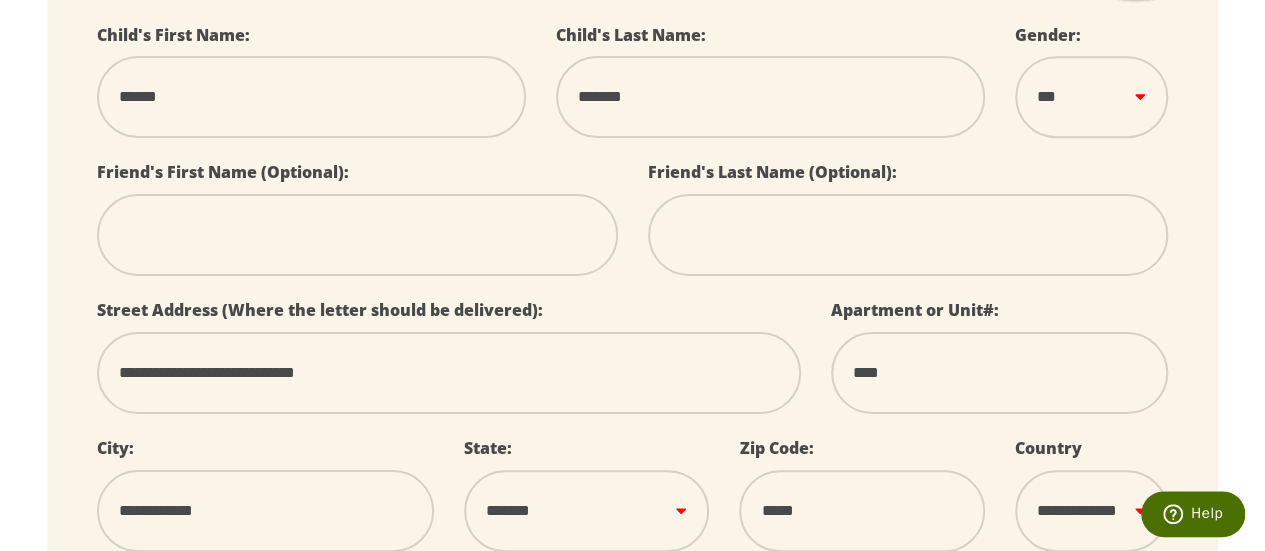 scroll, scrollTop: 999, scrollLeft: 0, axis: vertical 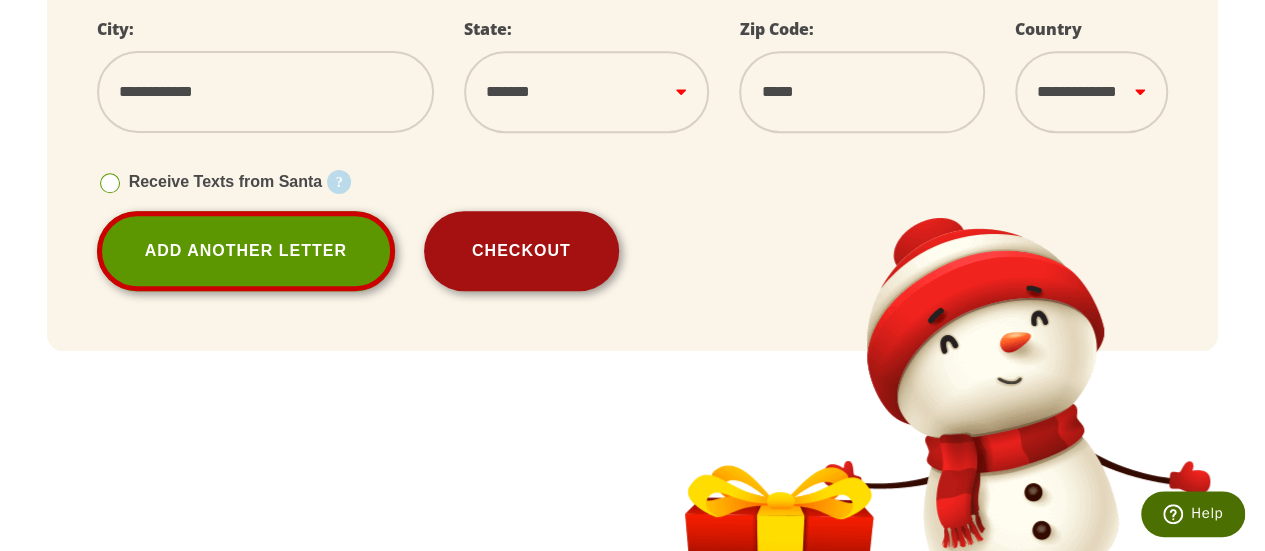 type on "*****" 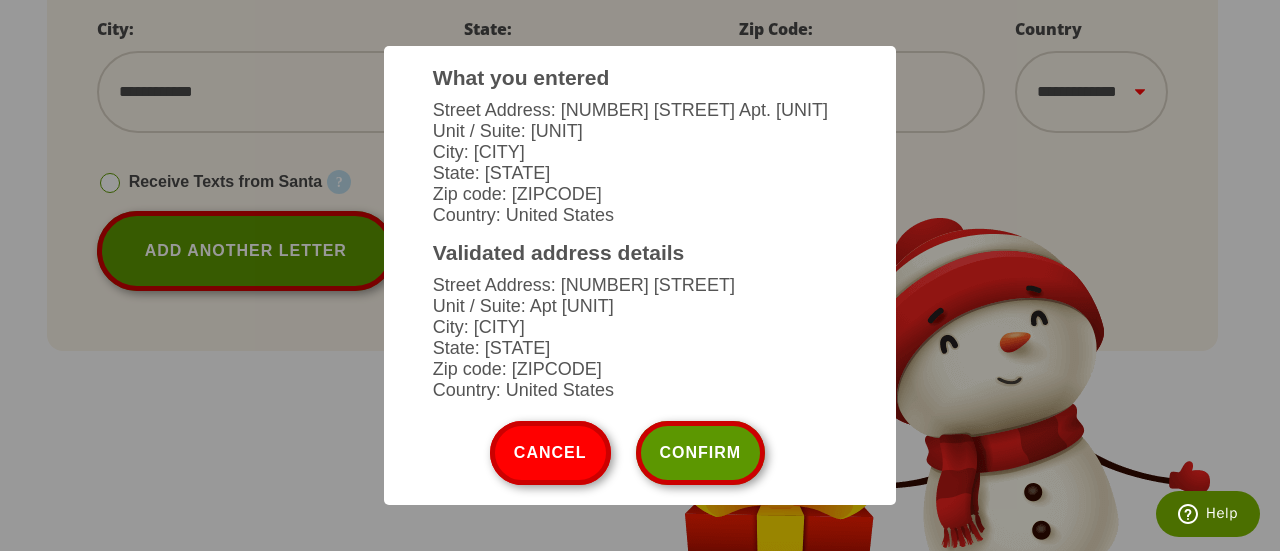 click on "× What you entered   Street Address: 231 Spectrum Avenue Apt. #205   Unit / Suite: #205   City: Gaithersburg   State: MD   Zip code: 20879   Country: United States   Validated address details   Street Address: 231 Spectrum Ave   Unit / Suite: Apt 205   City: Gaithersburg   State: MD   Zip code: 20879   Country: United States   Cancel Confirm" at bounding box center [640, 275] 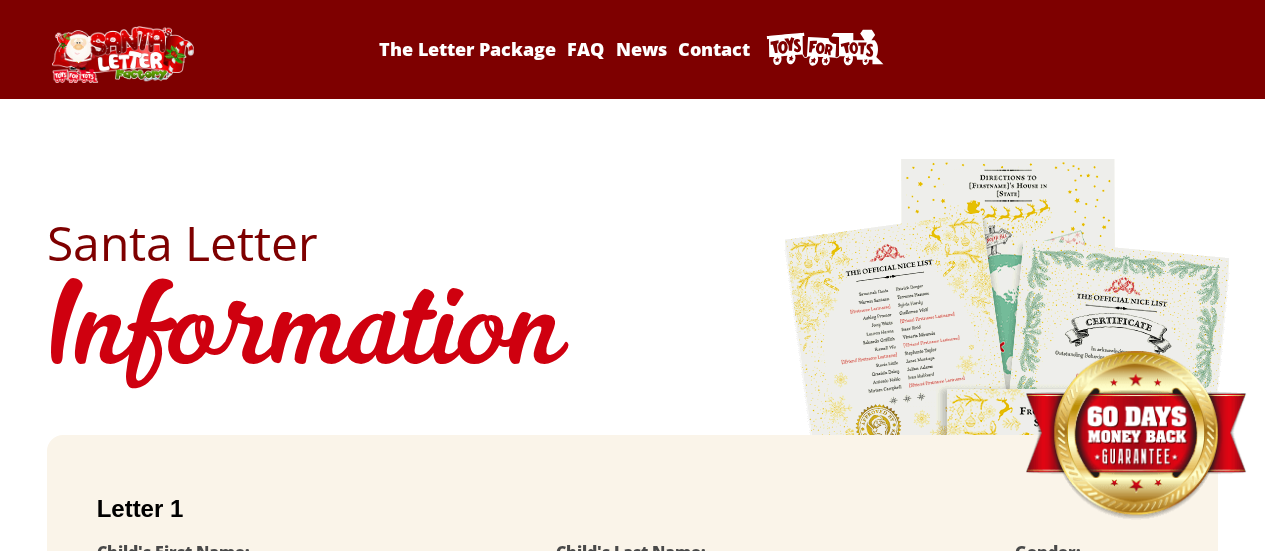 scroll, scrollTop: 41, scrollLeft: 0, axis: vertical 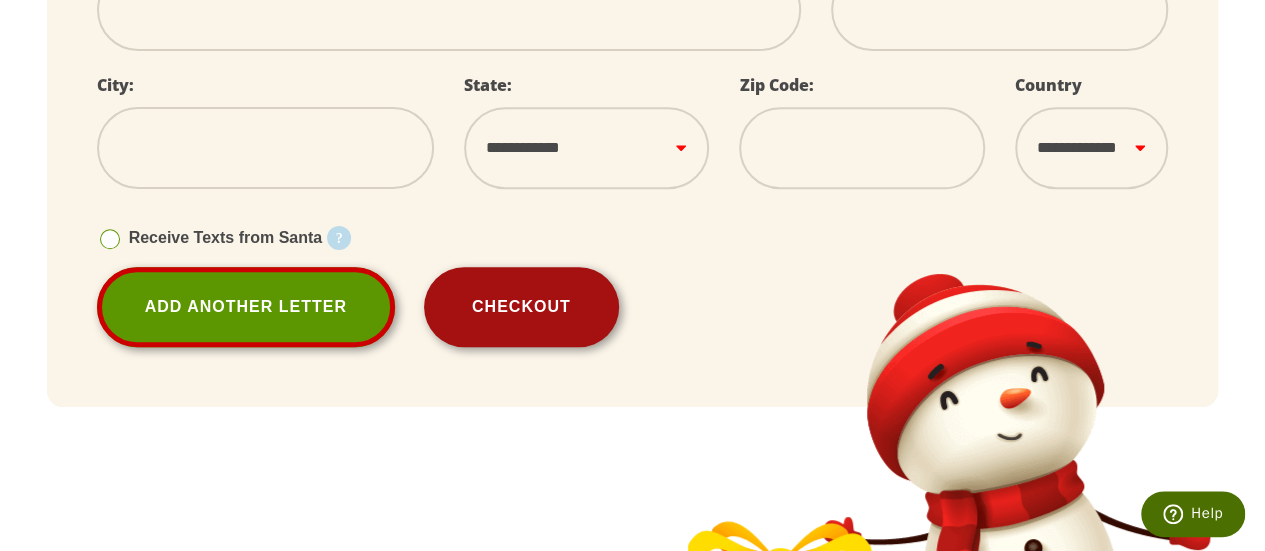 click on "Checkout" at bounding box center [521, 307] 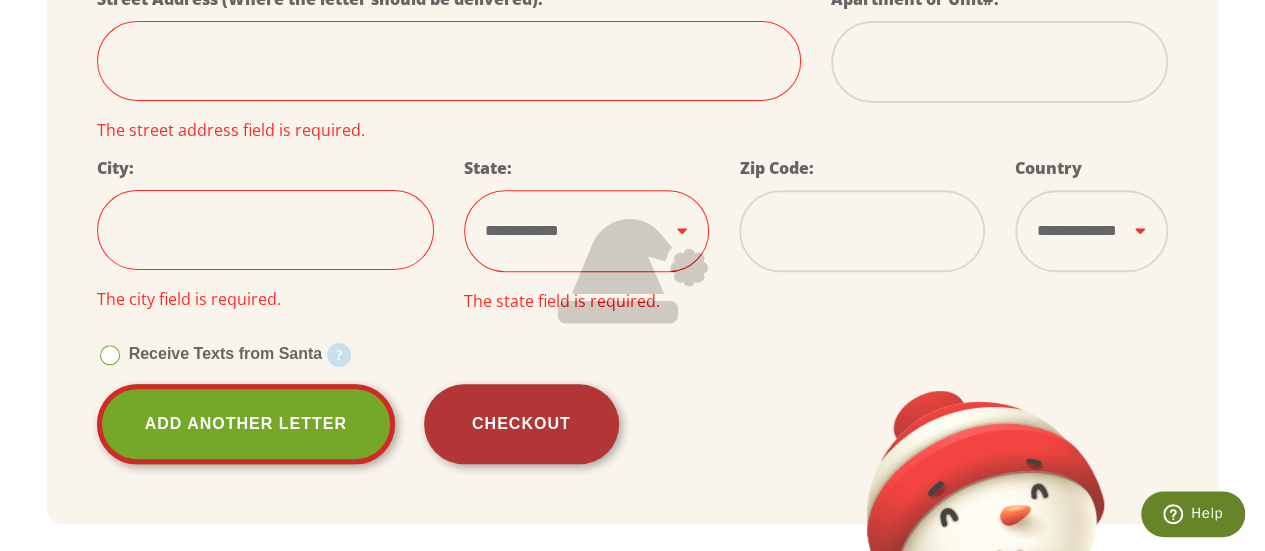 scroll, scrollTop: 928, scrollLeft: 0, axis: vertical 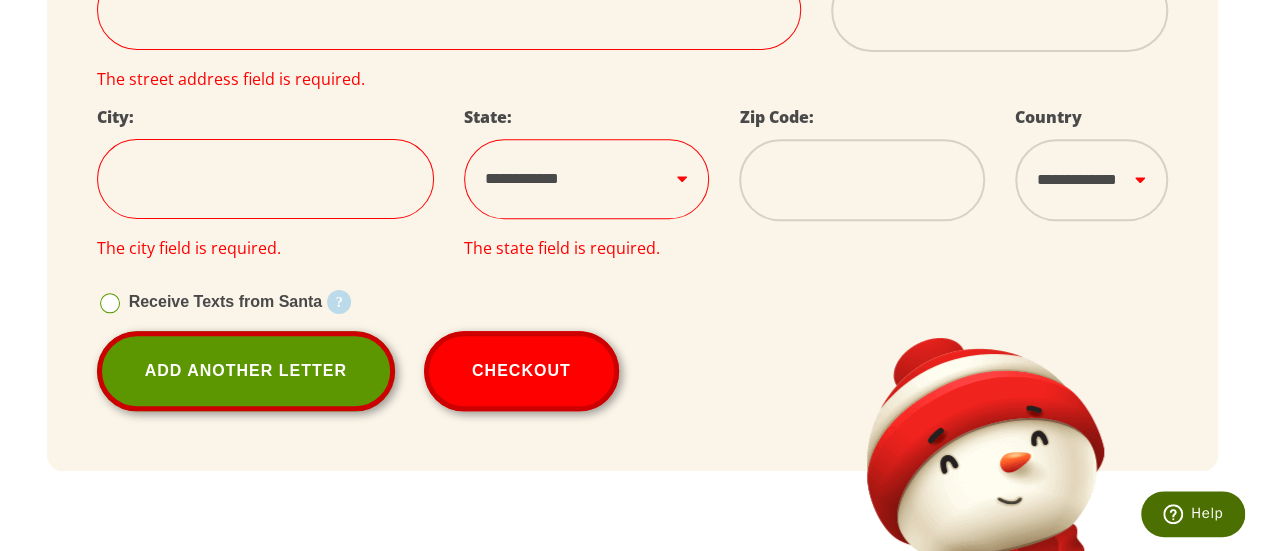type 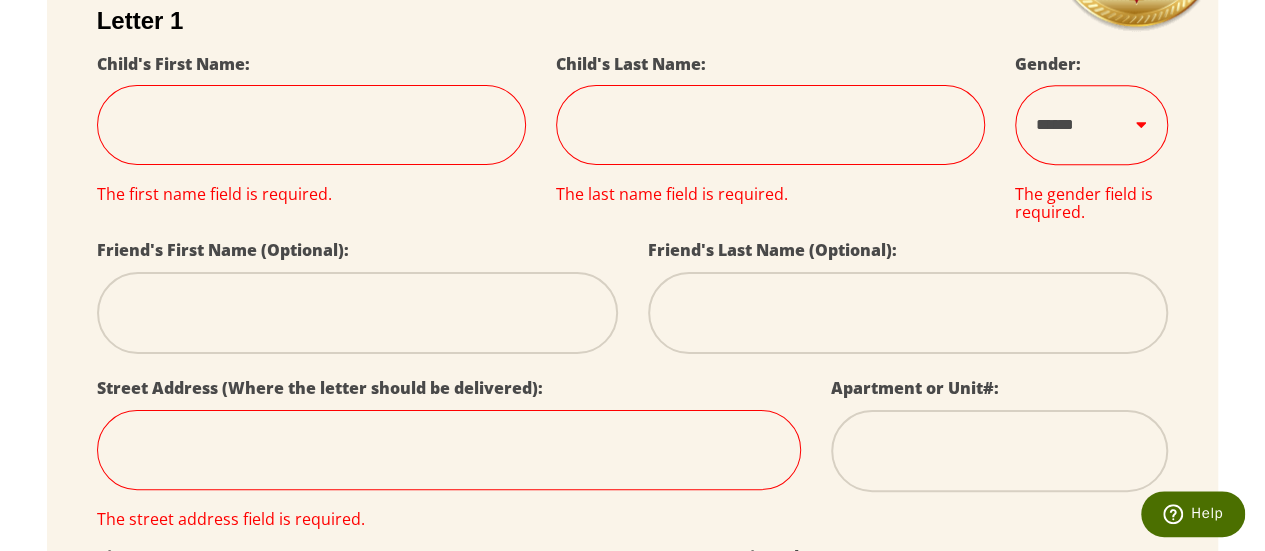 scroll, scrollTop: 448, scrollLeft: 0, axis: vertical 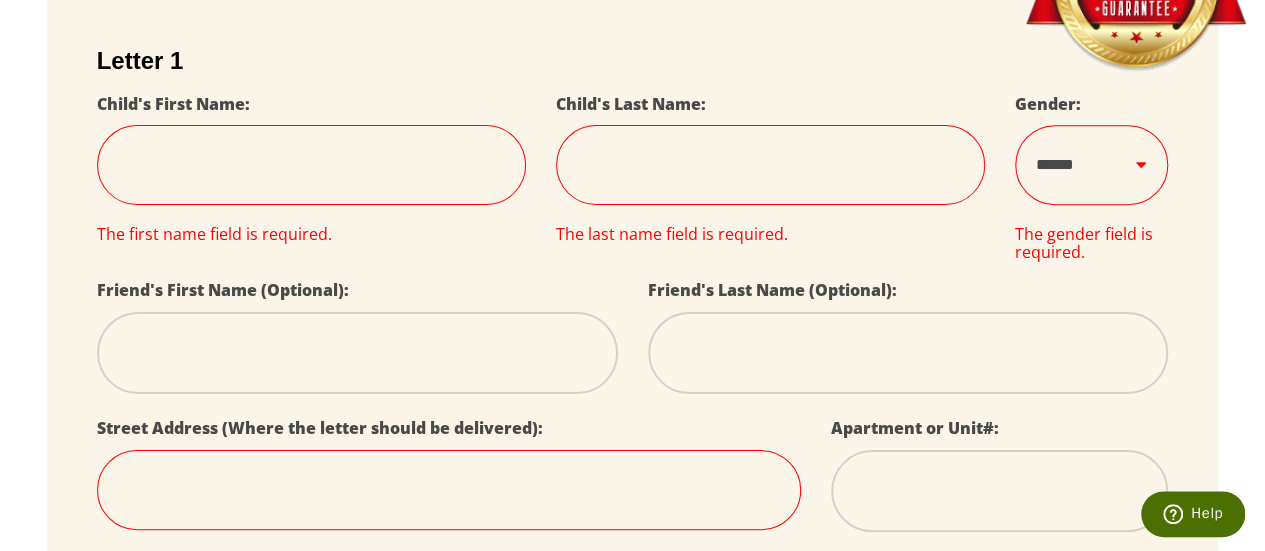 click at bounding box center [311, 165] 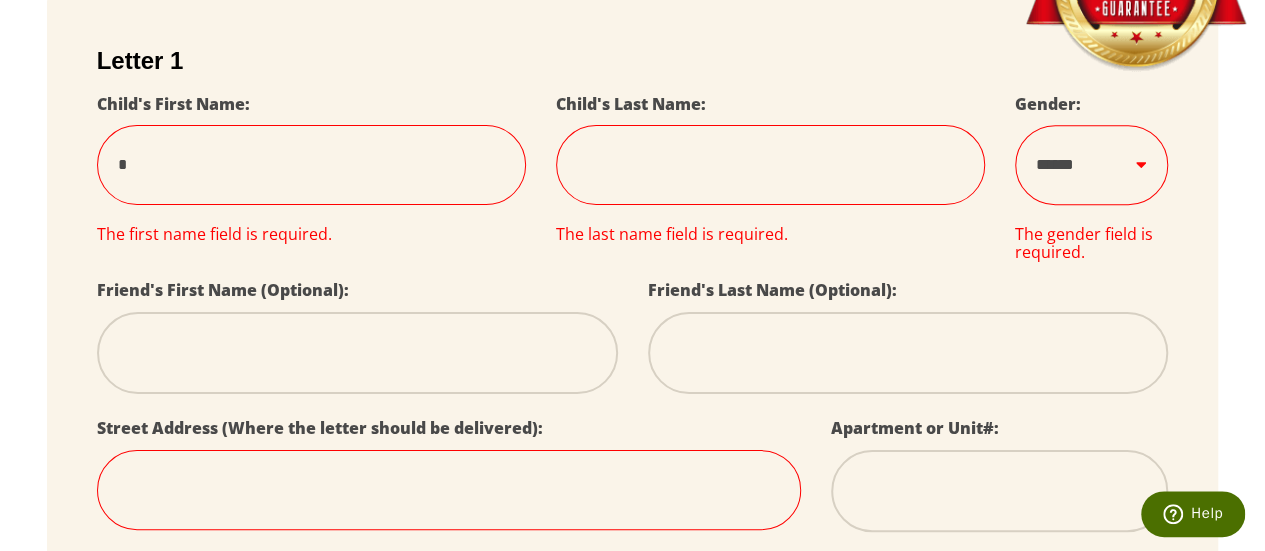 type on "**" 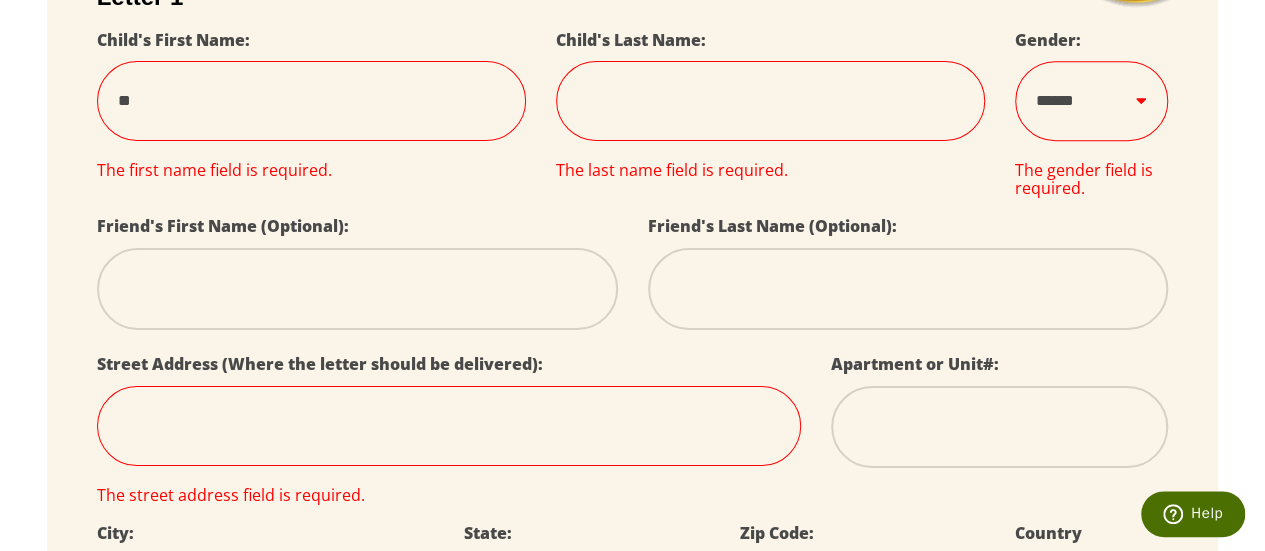 type on "***" 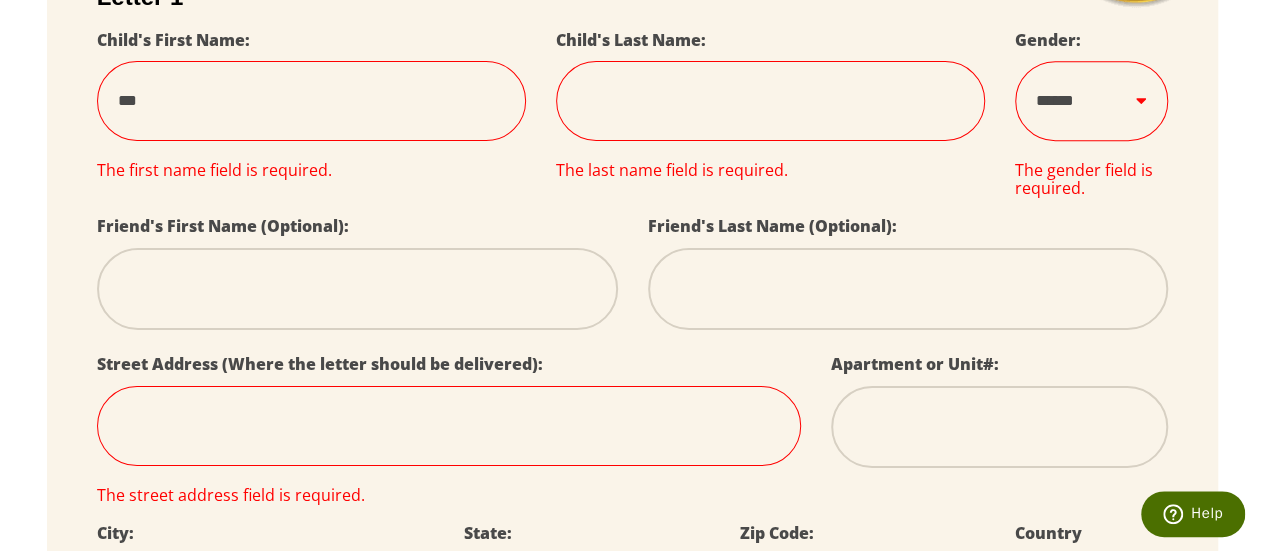 scroll, scrollTop: 525, scrollLeft: 0, axis: vertical 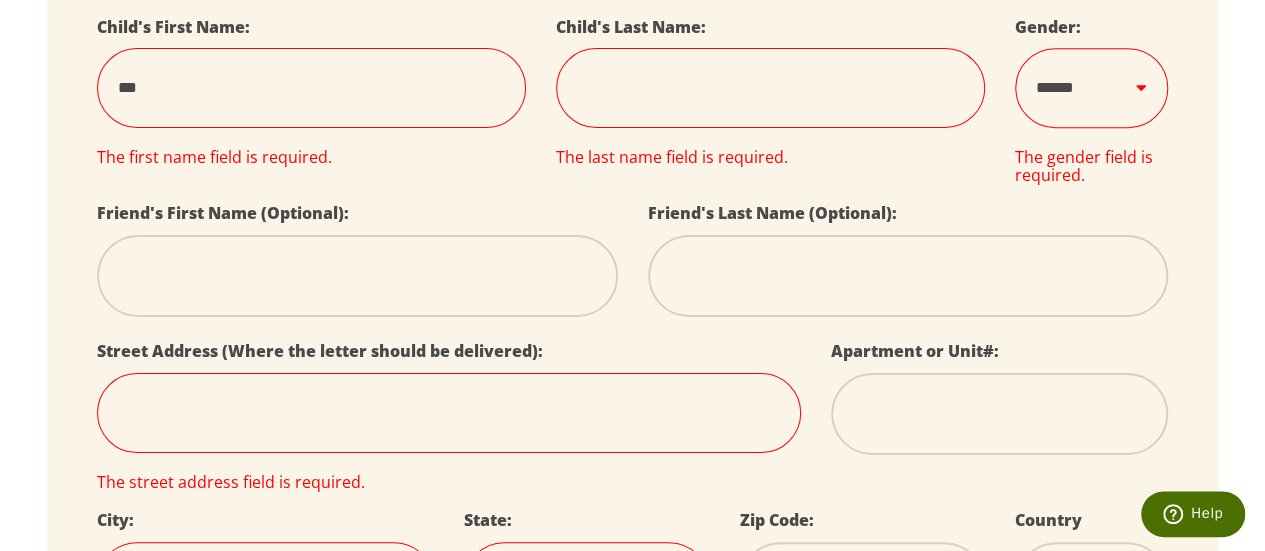 type on "****" 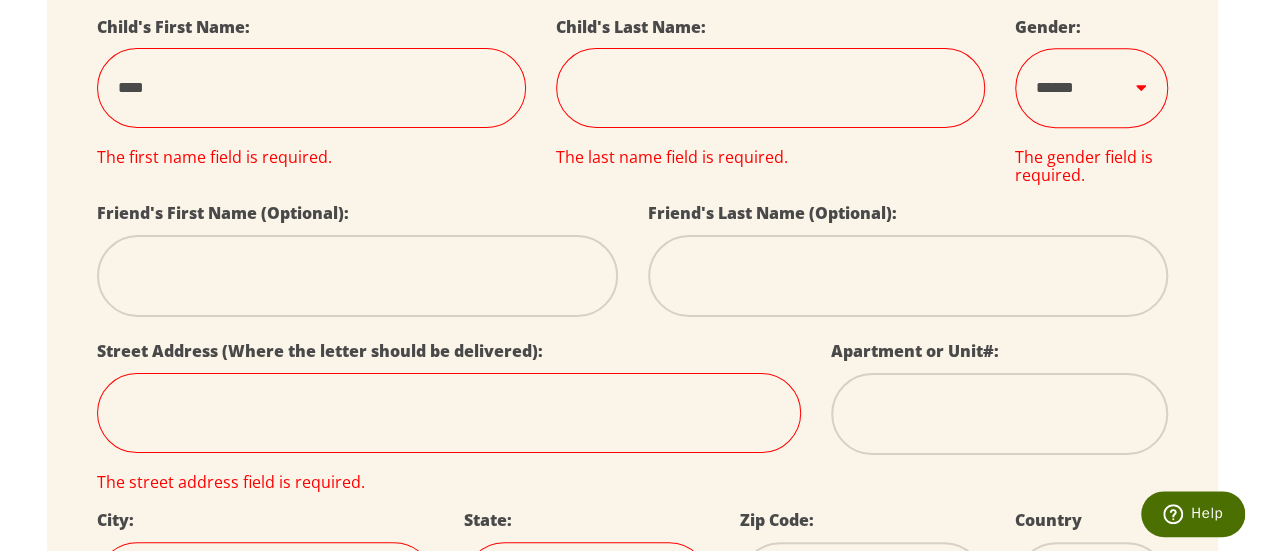 type on "*****" 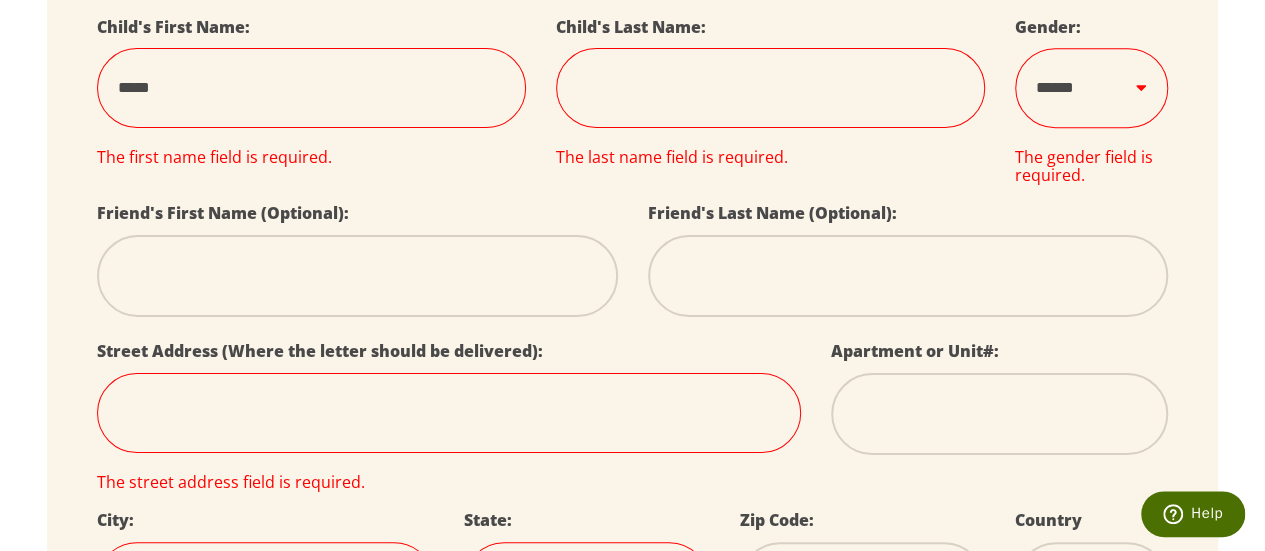 type on "******" 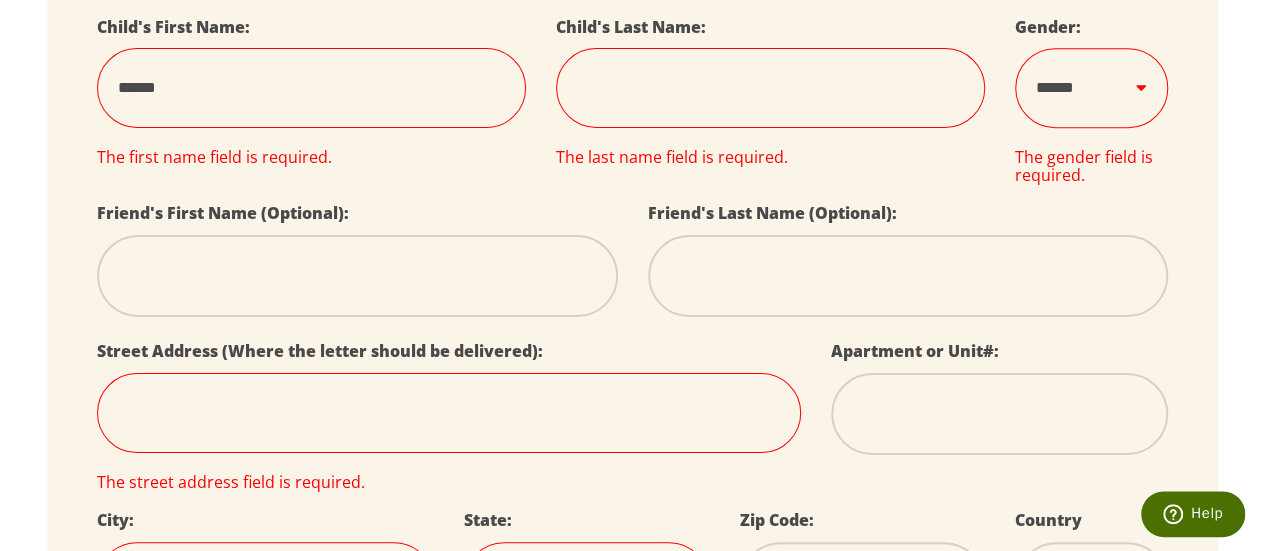 type on "******" 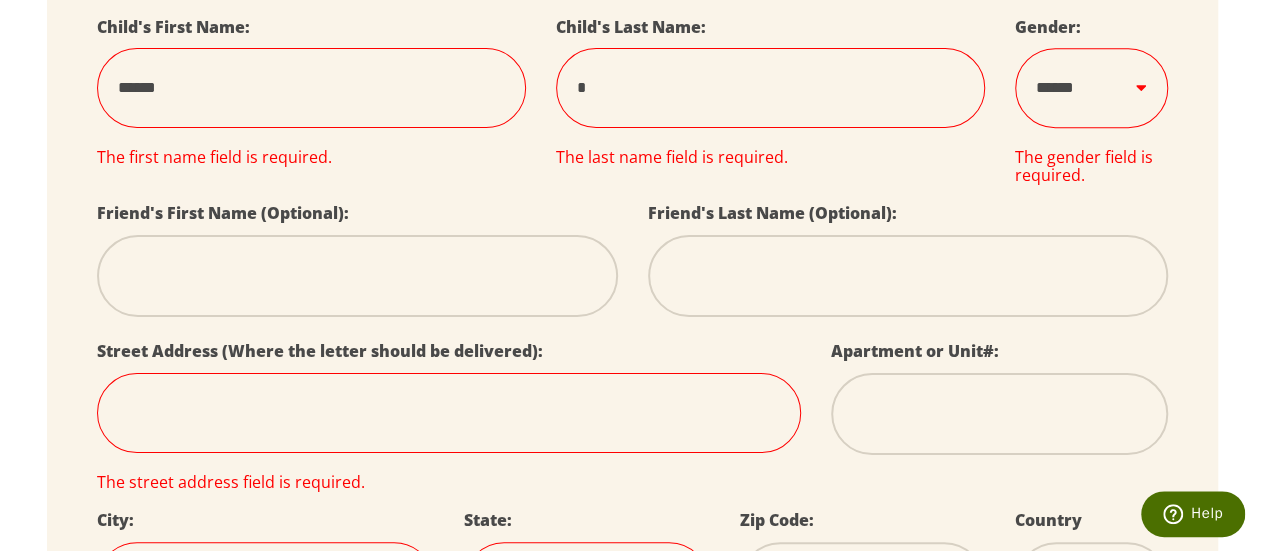 select 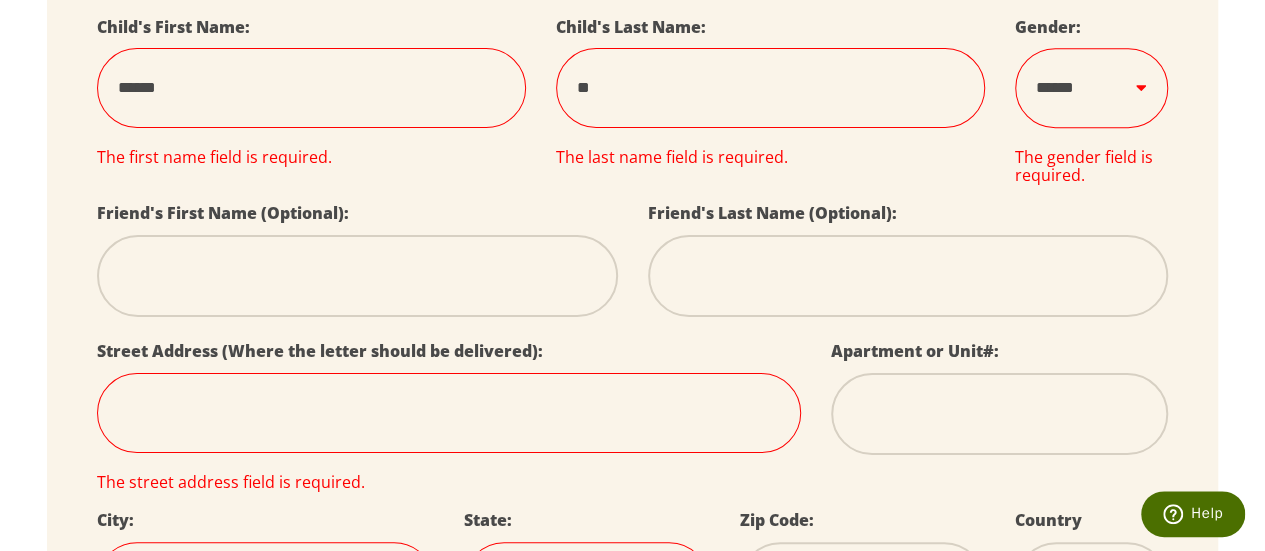 type on "***" 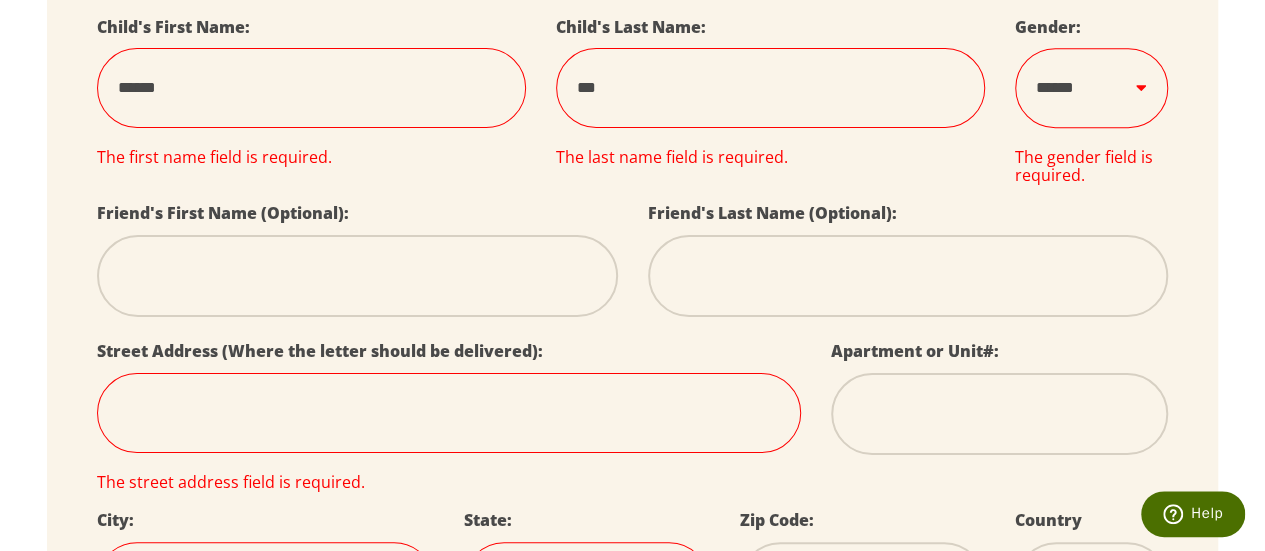 type on "****" 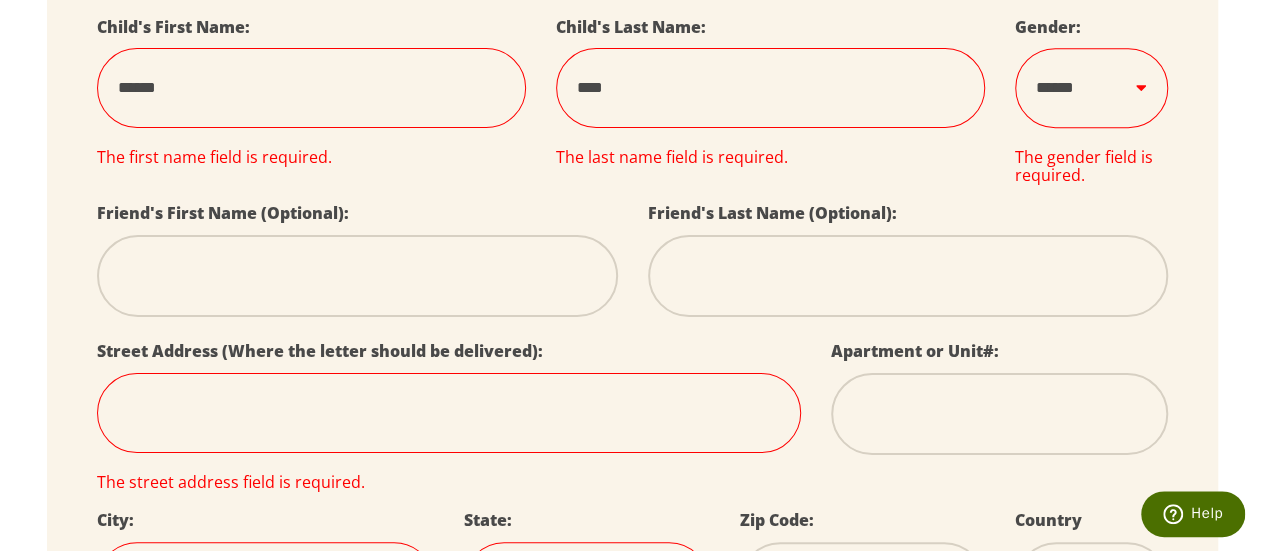 type on "*****" 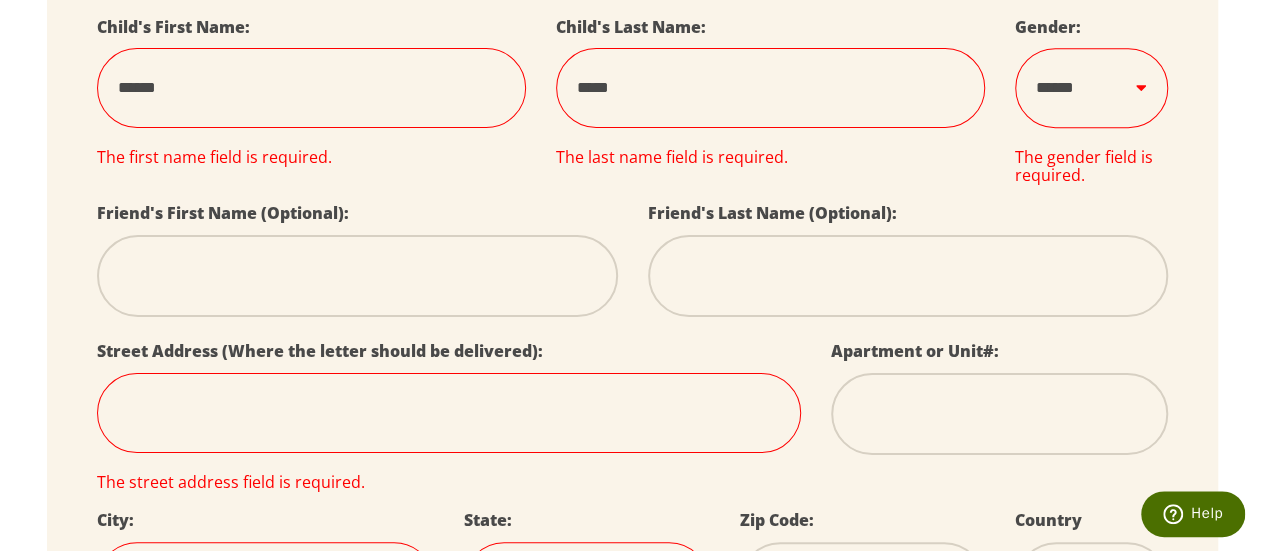 select 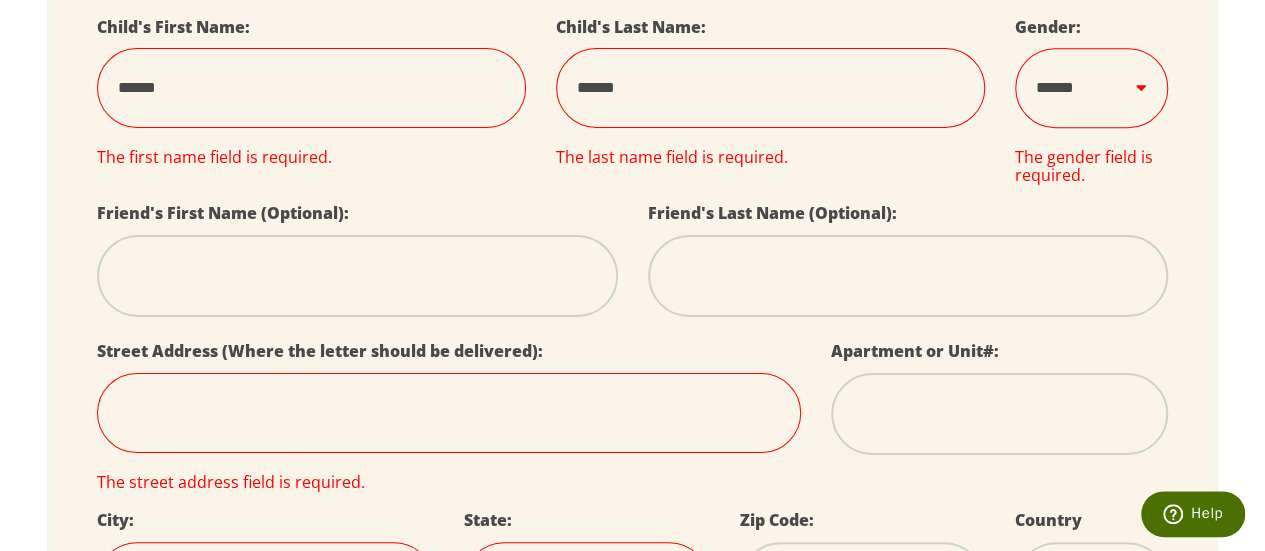 select 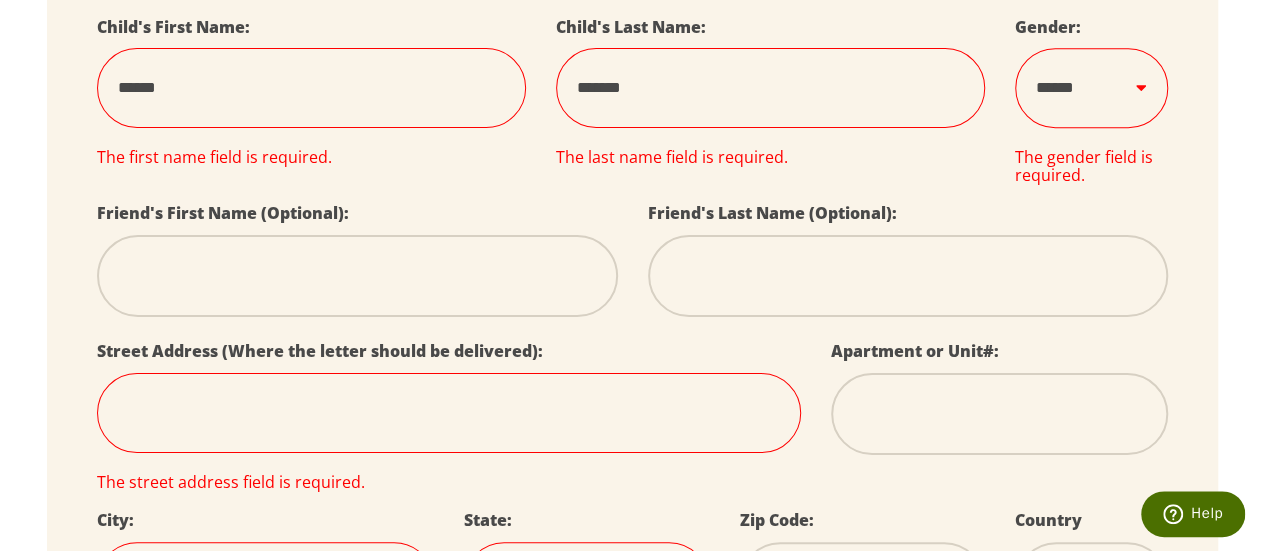 type on "*******" 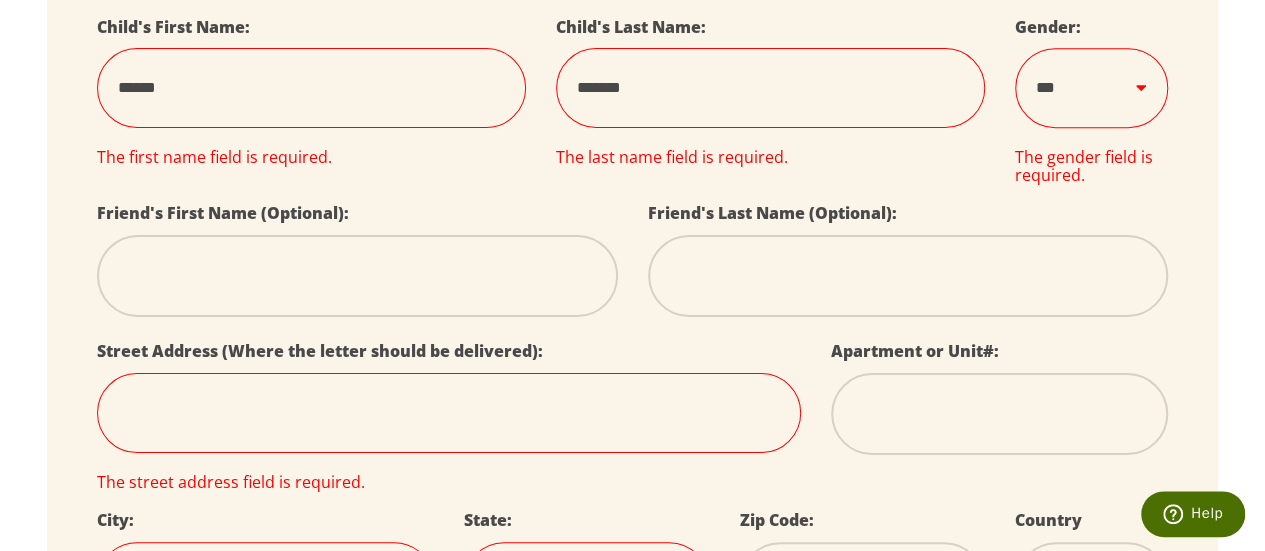click on "******   ***   ****" at bounding box center (1092, 87) 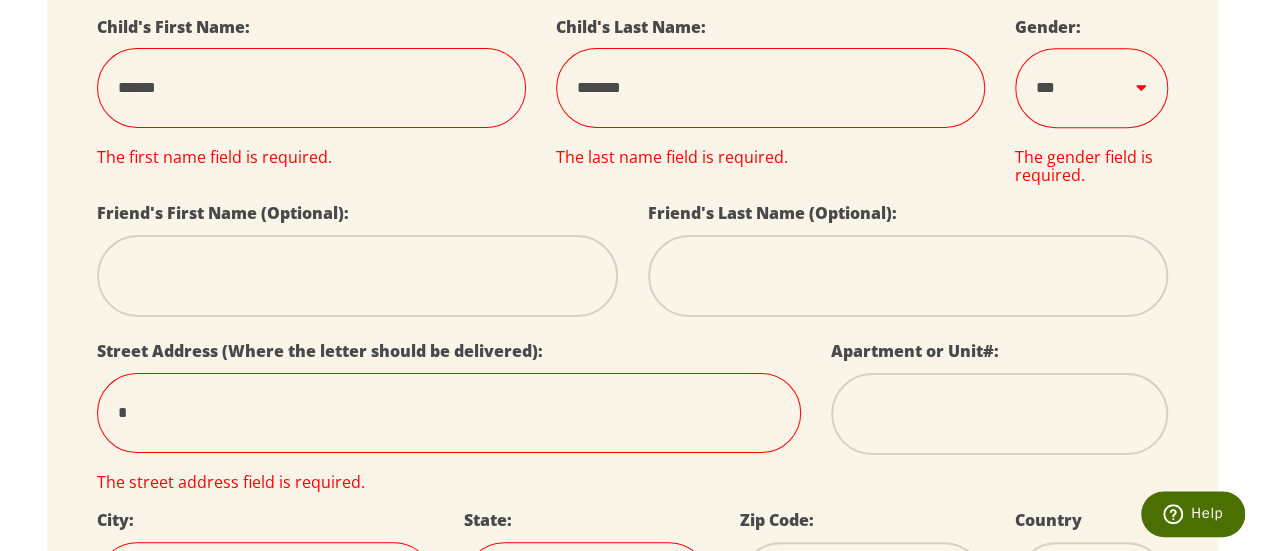 type on "**" 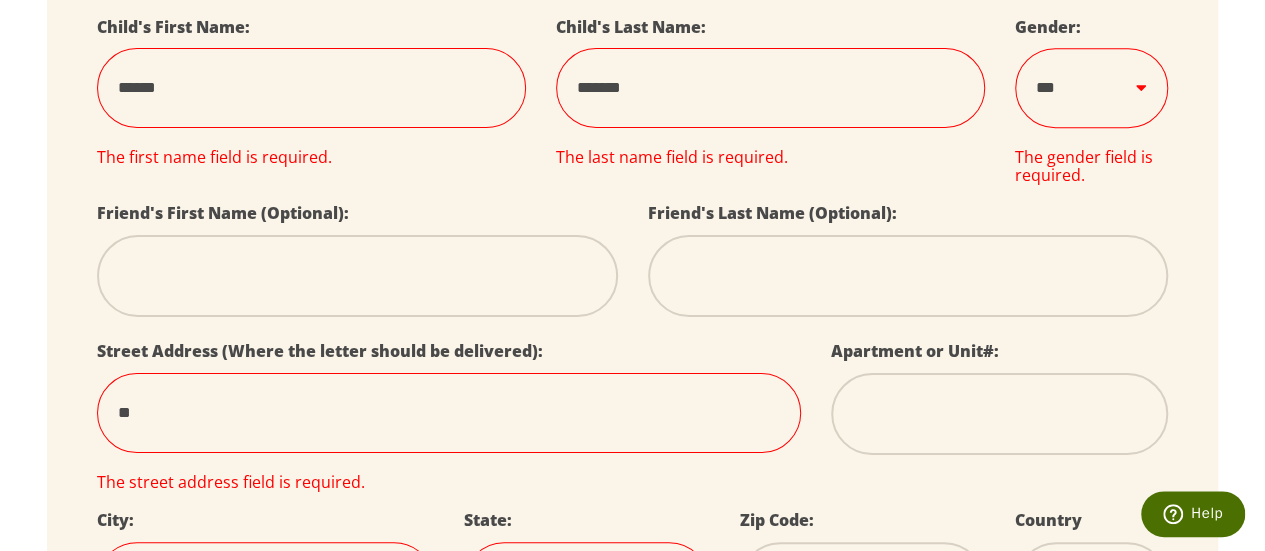 type on "***" 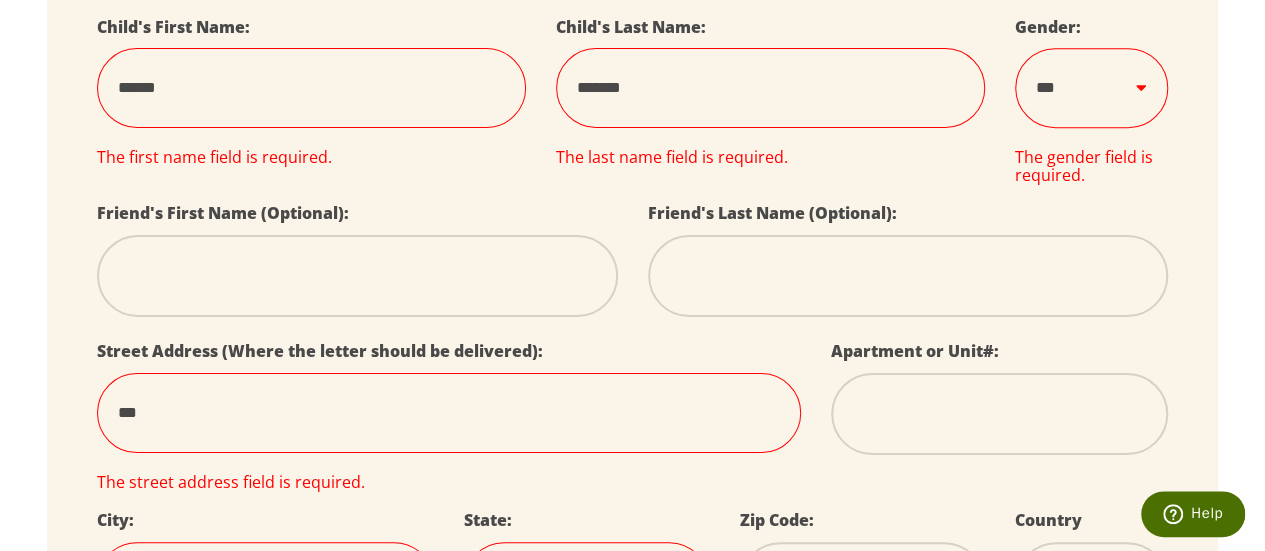 type on "***" 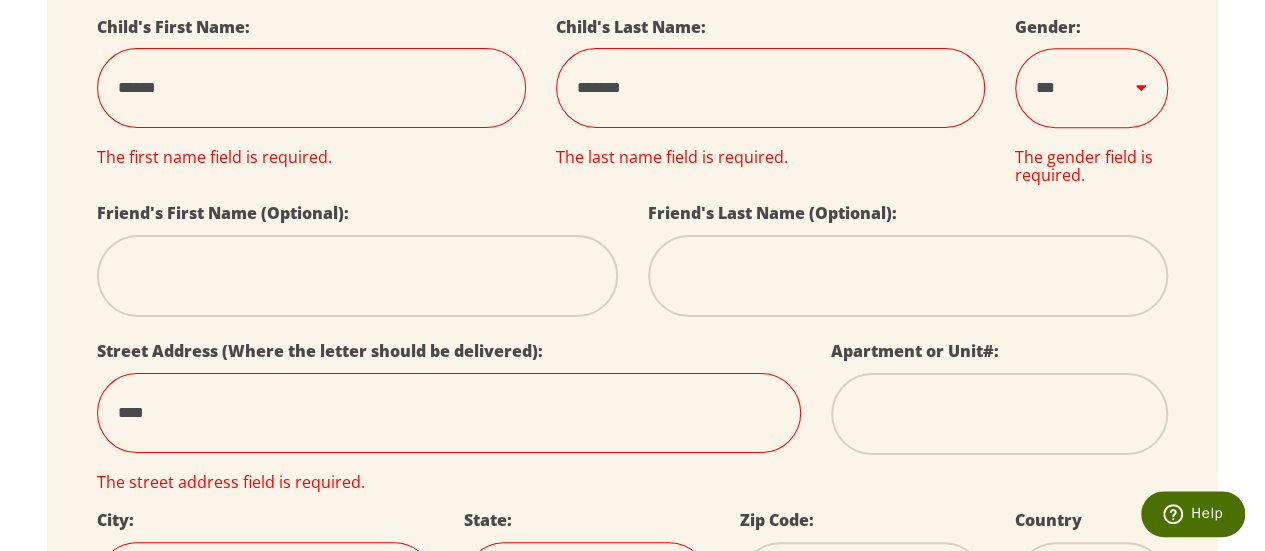 type on "*****" 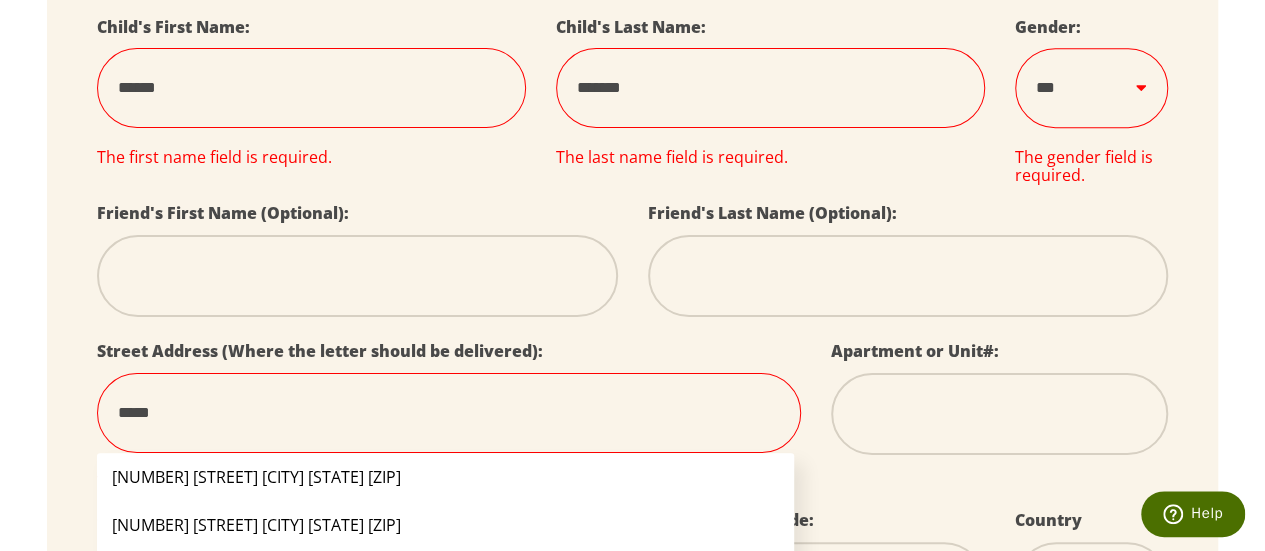 type on "******" 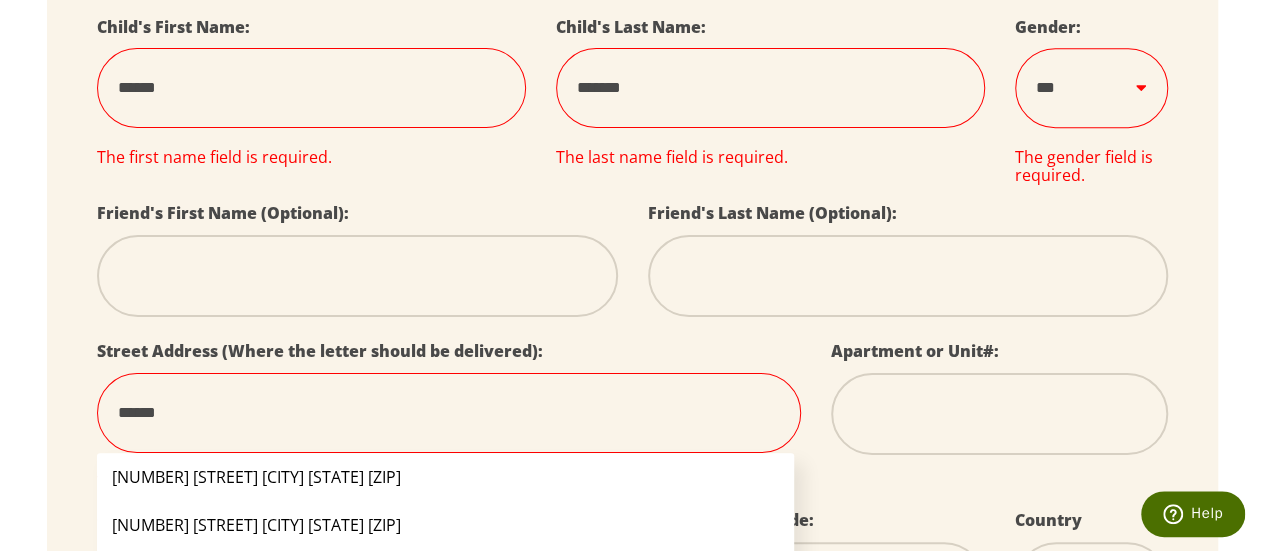 type on "*******" 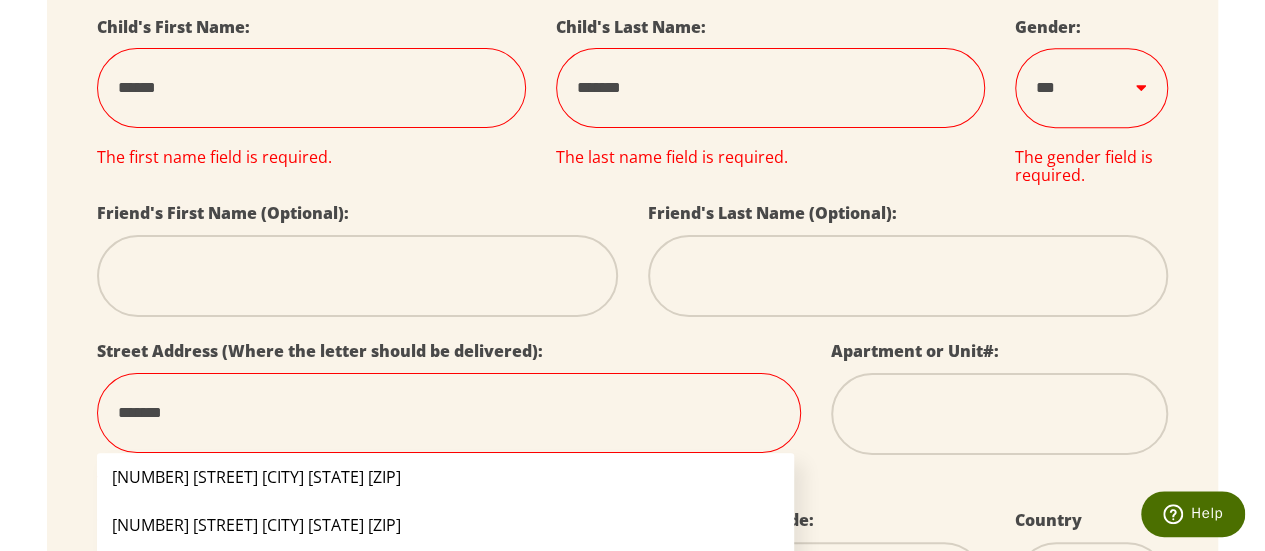 type on "********" 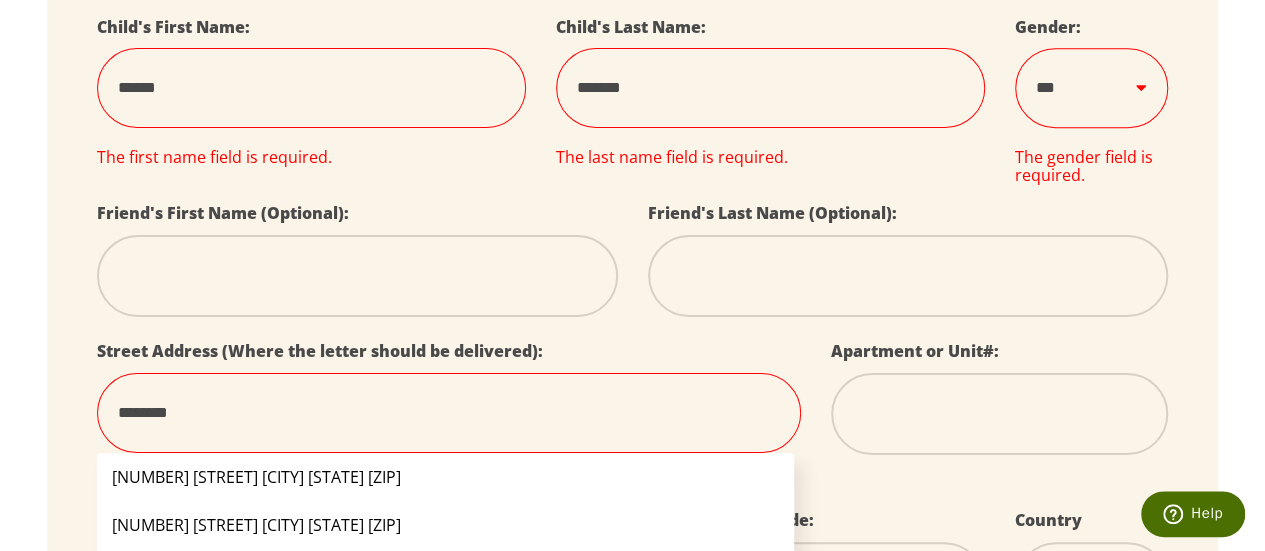 type on "*********" 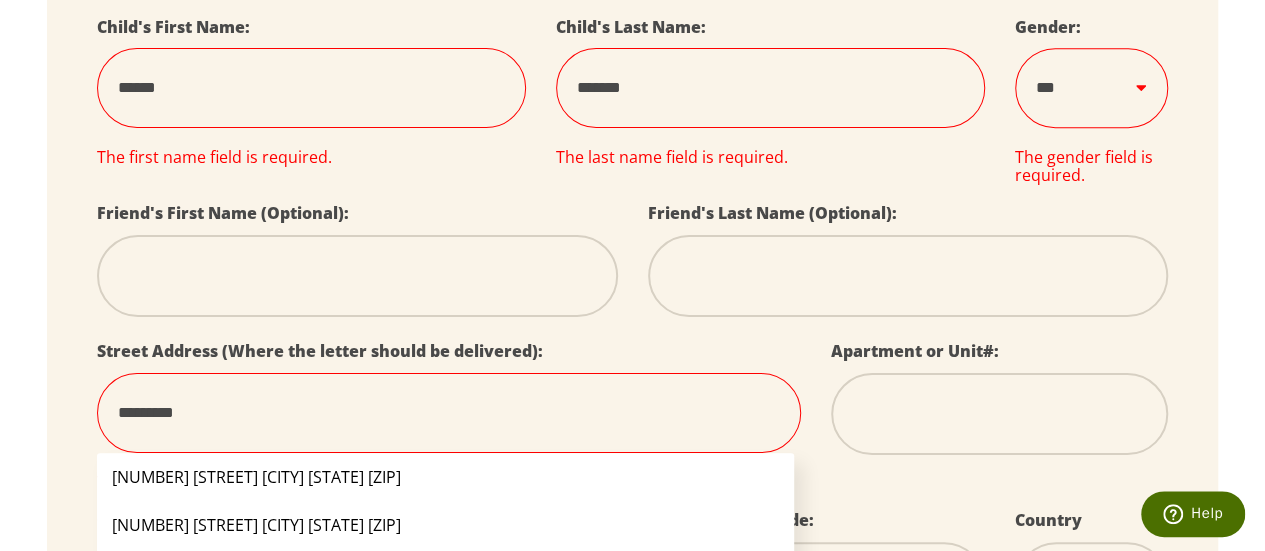 type on "**********" 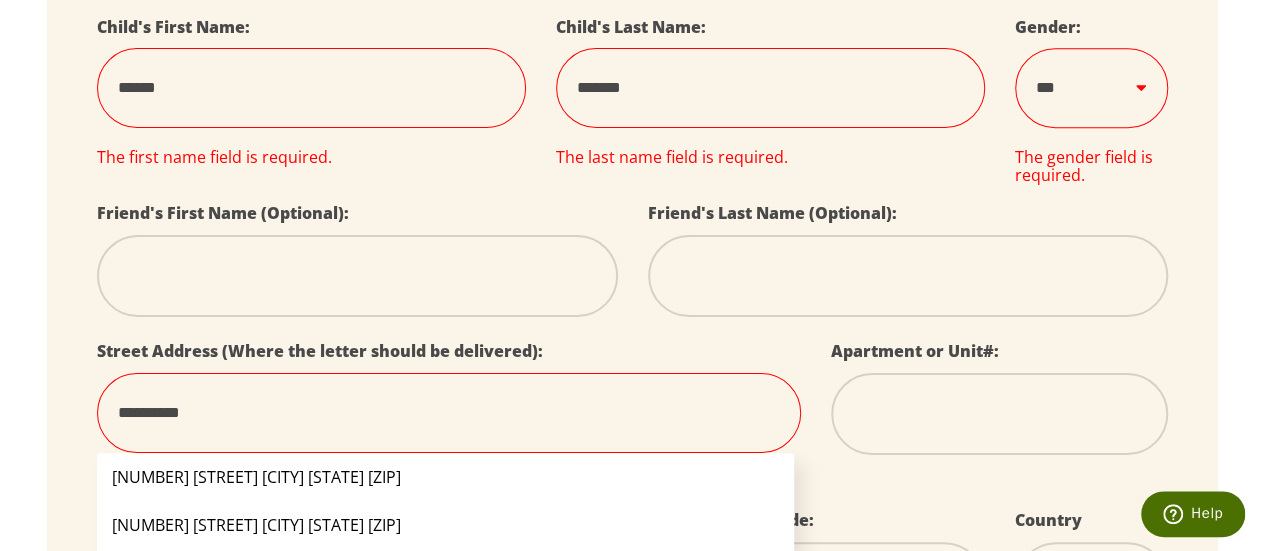 type on "**********" 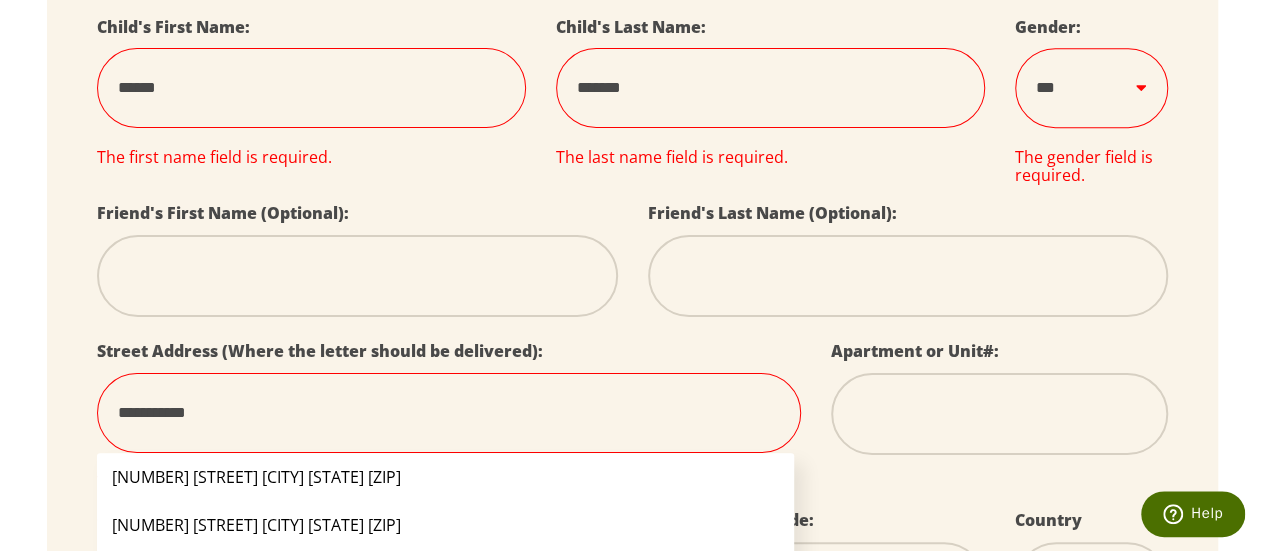 type on "**********" 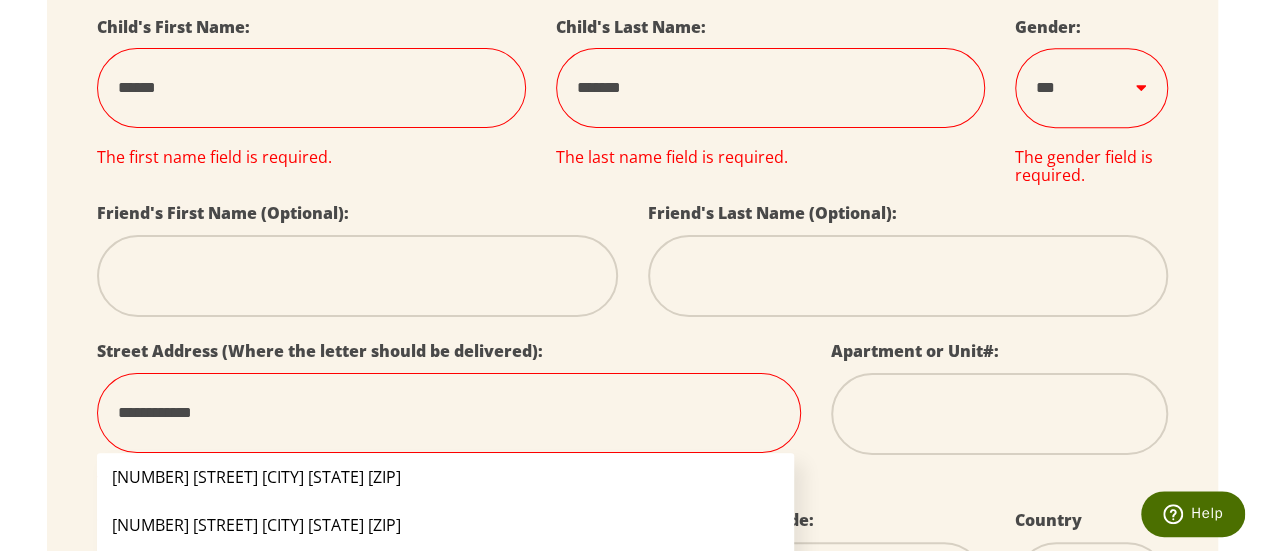 select 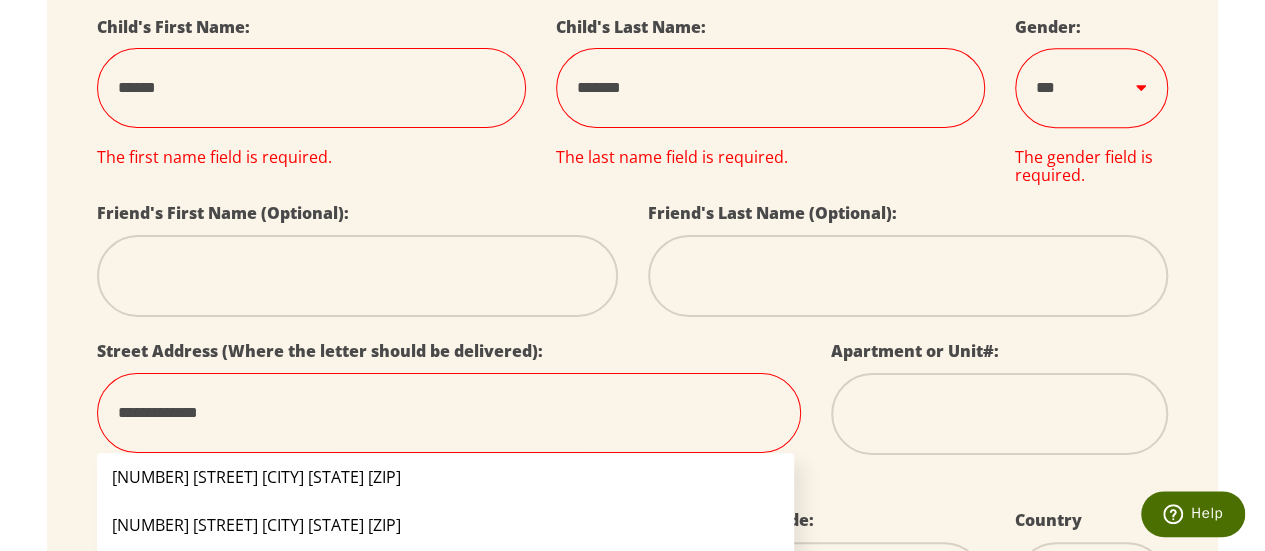 type on "**********" 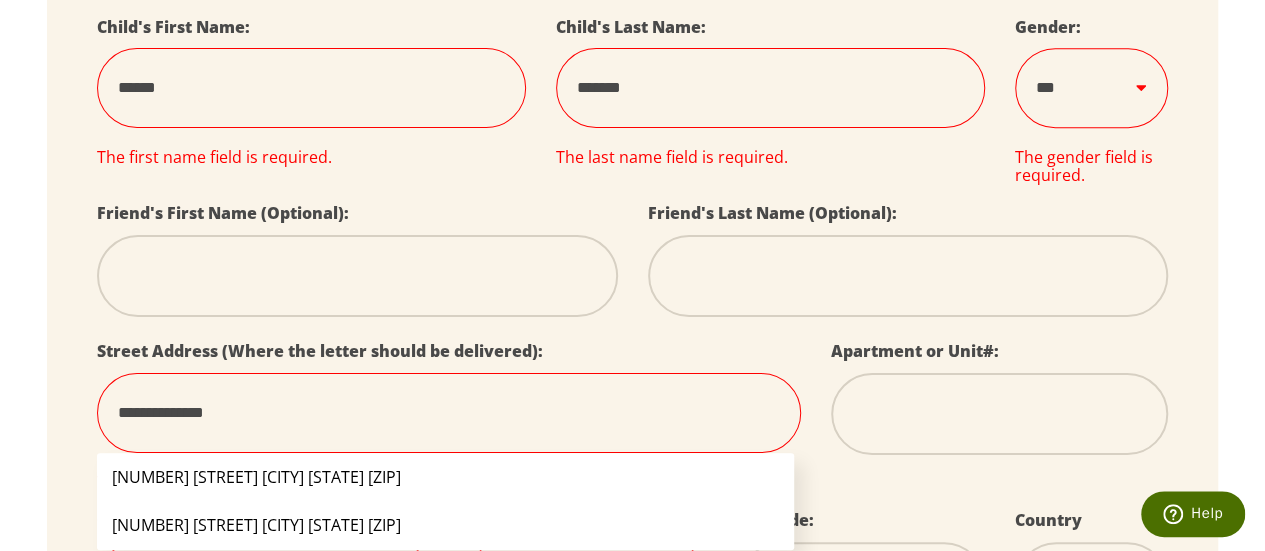 type on "**********" 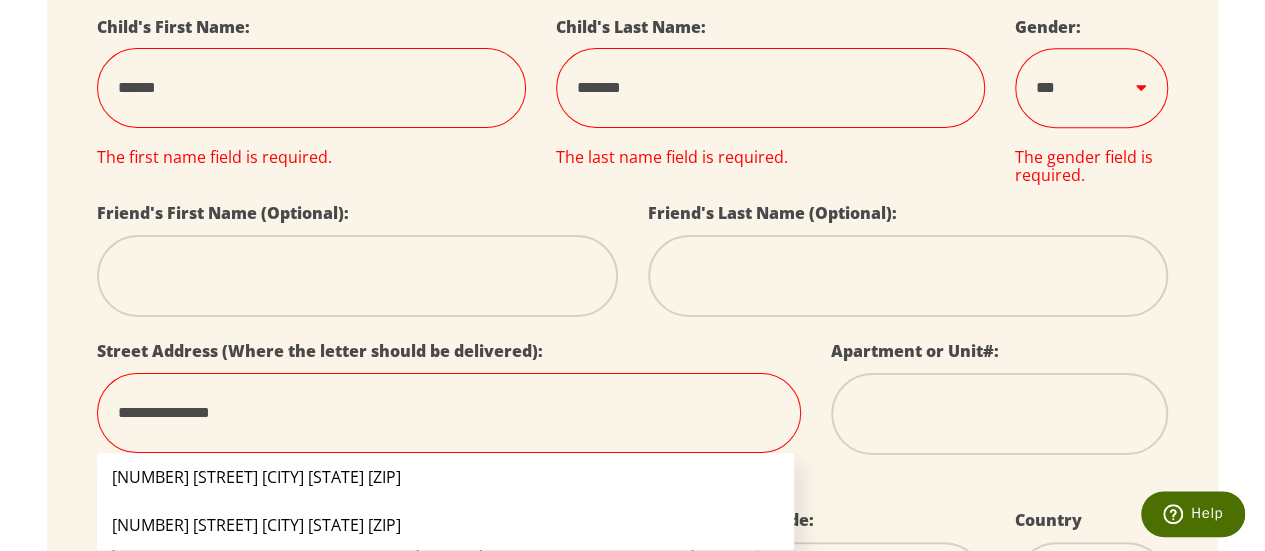 select 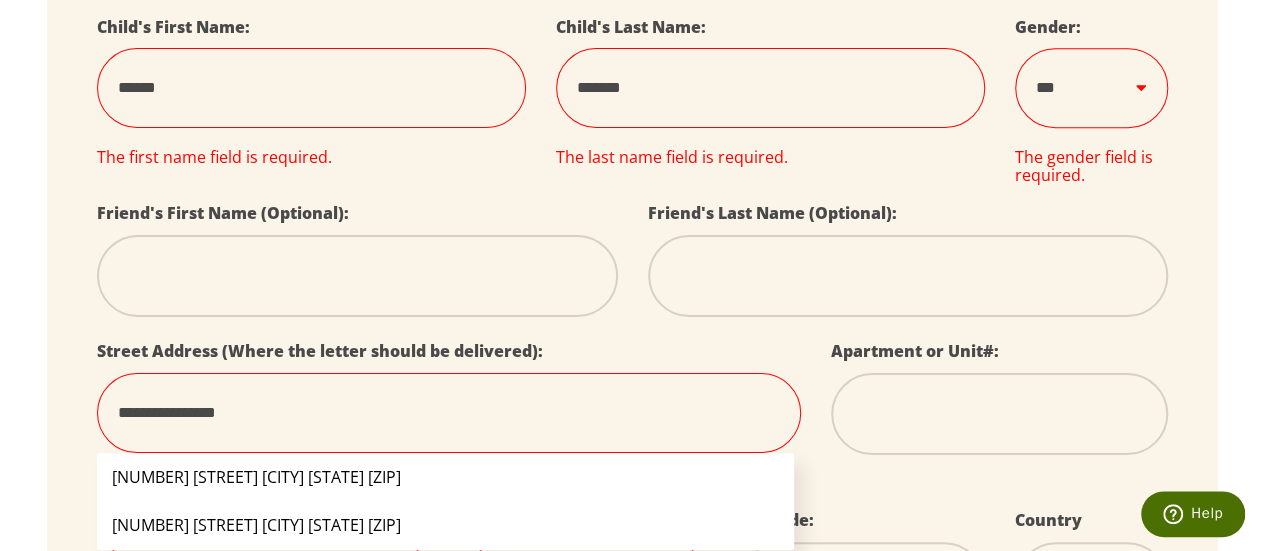 type on "**********" 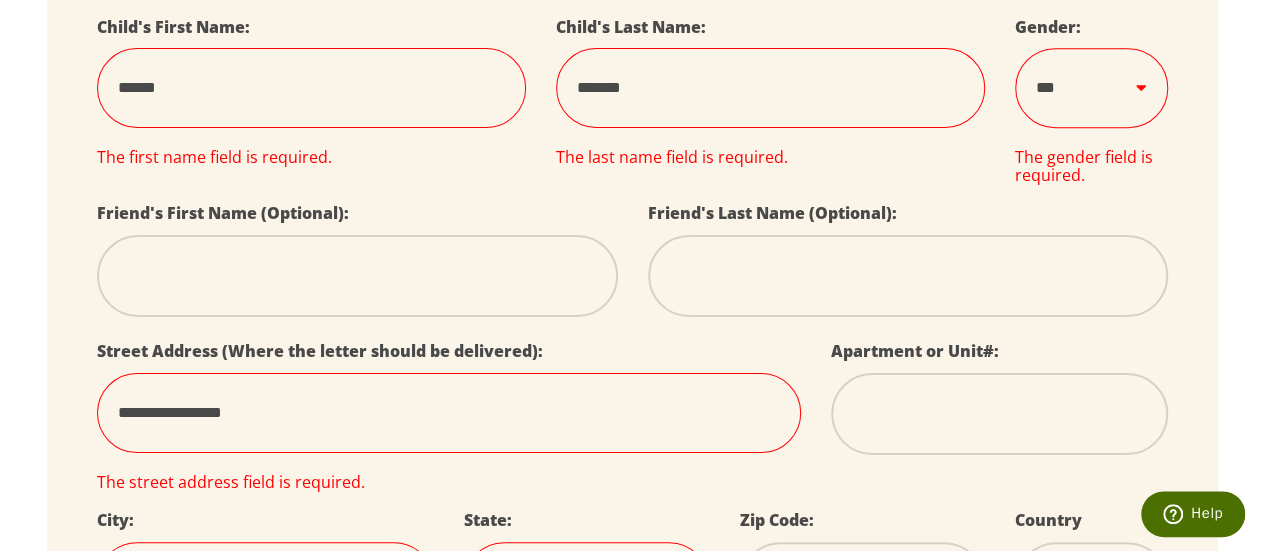 type on "**********" 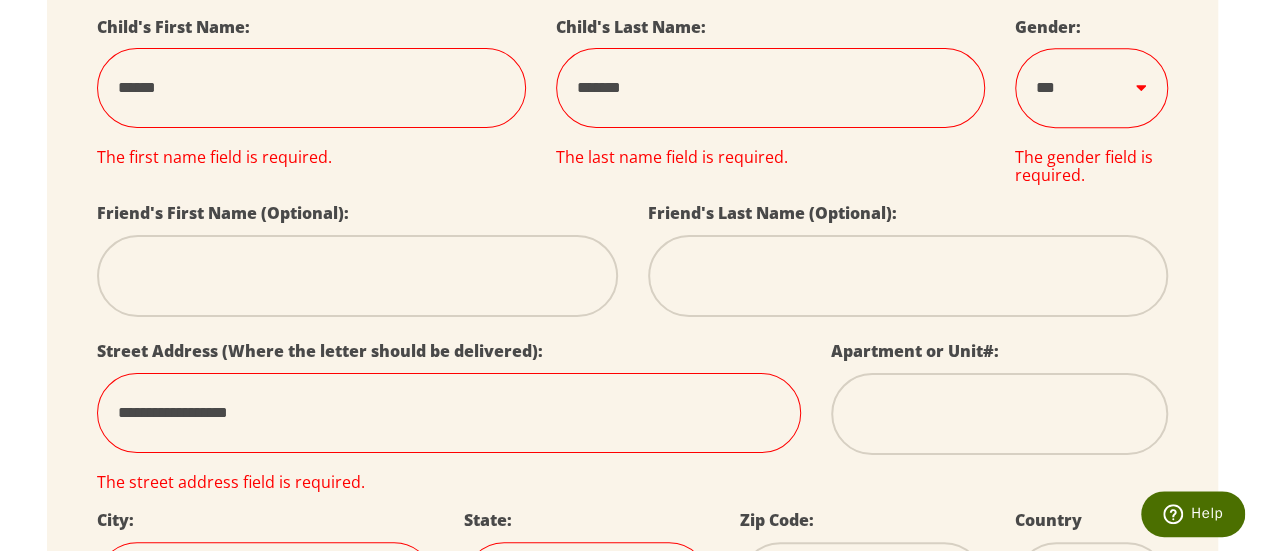 type on "**********" 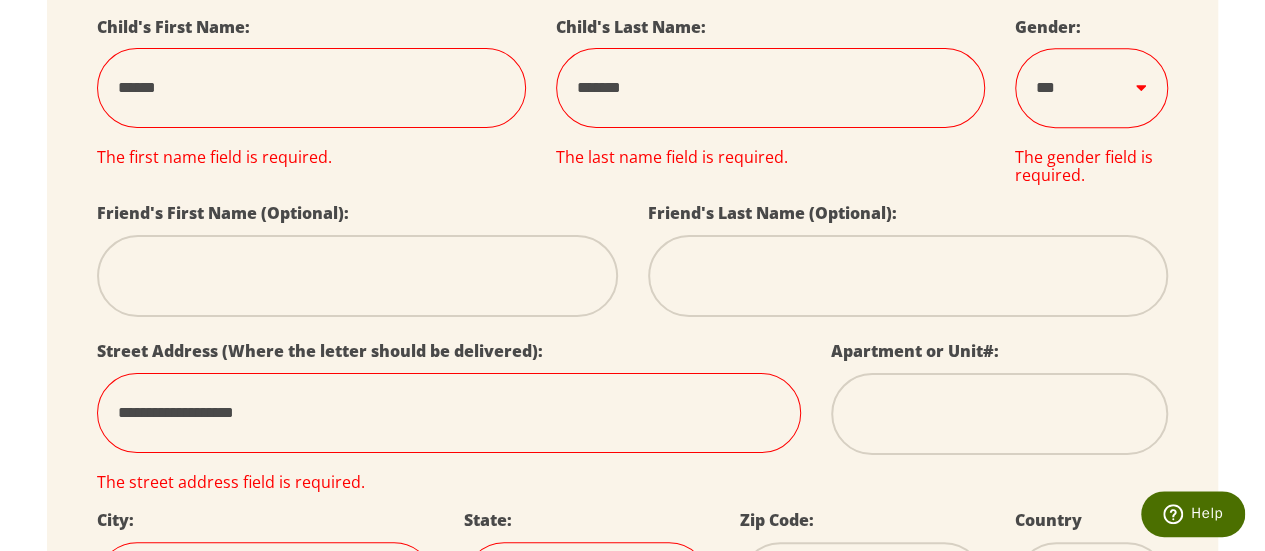 type on "**********" 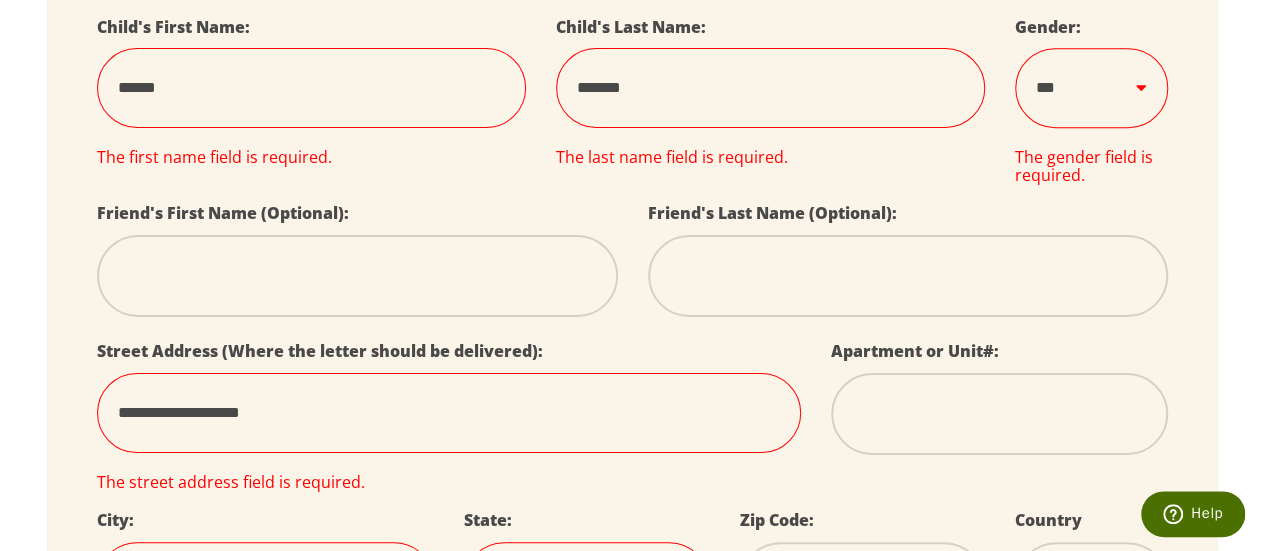 type on "**********" 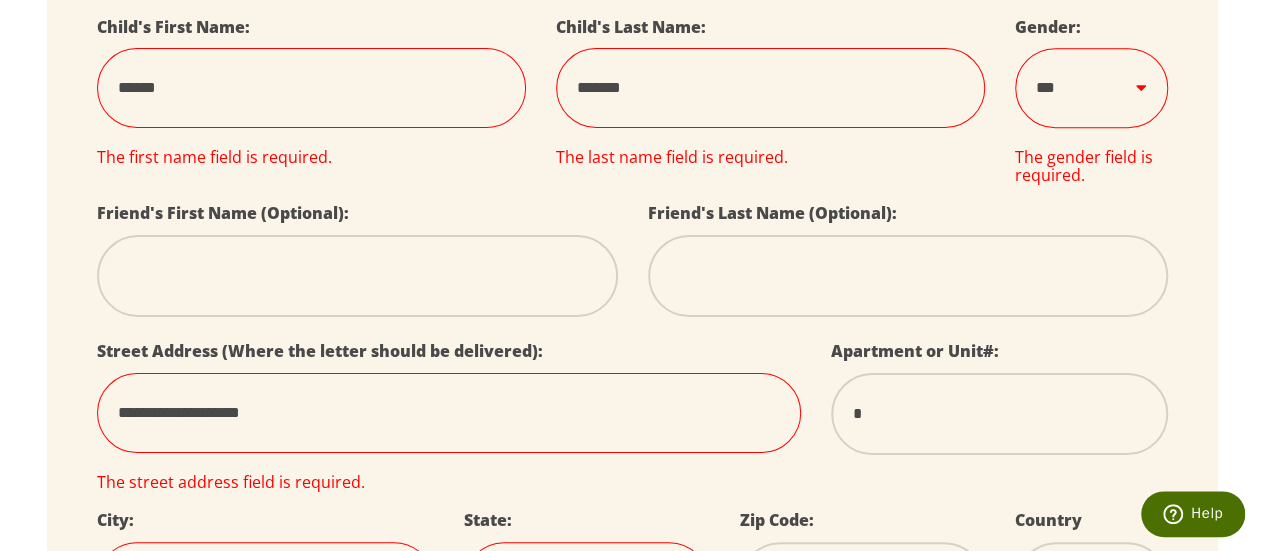 type on "**" 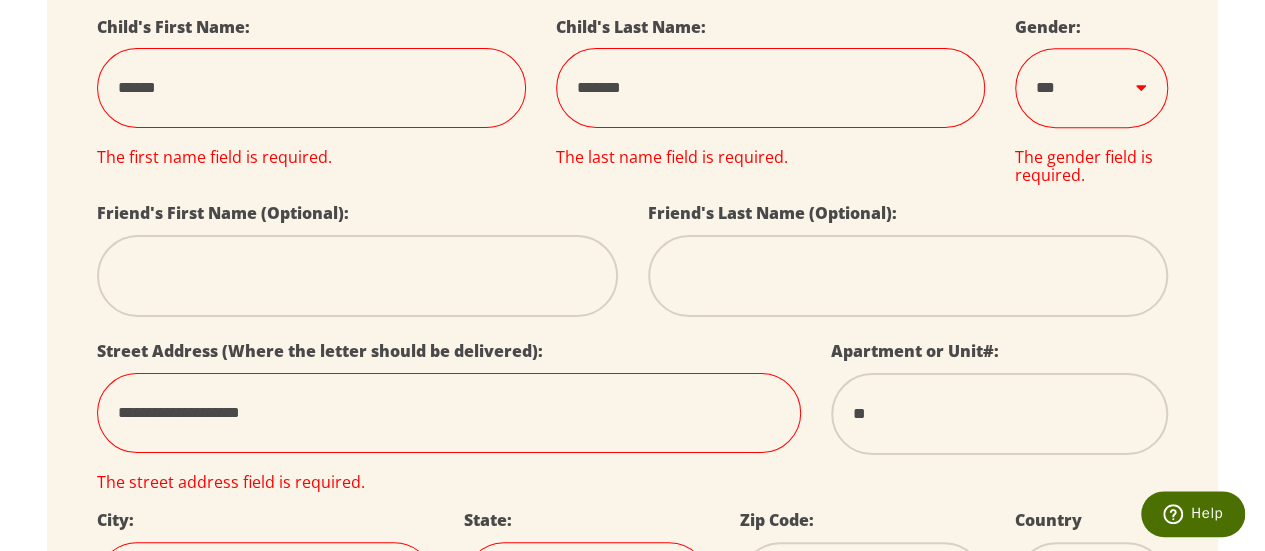 type on "***" 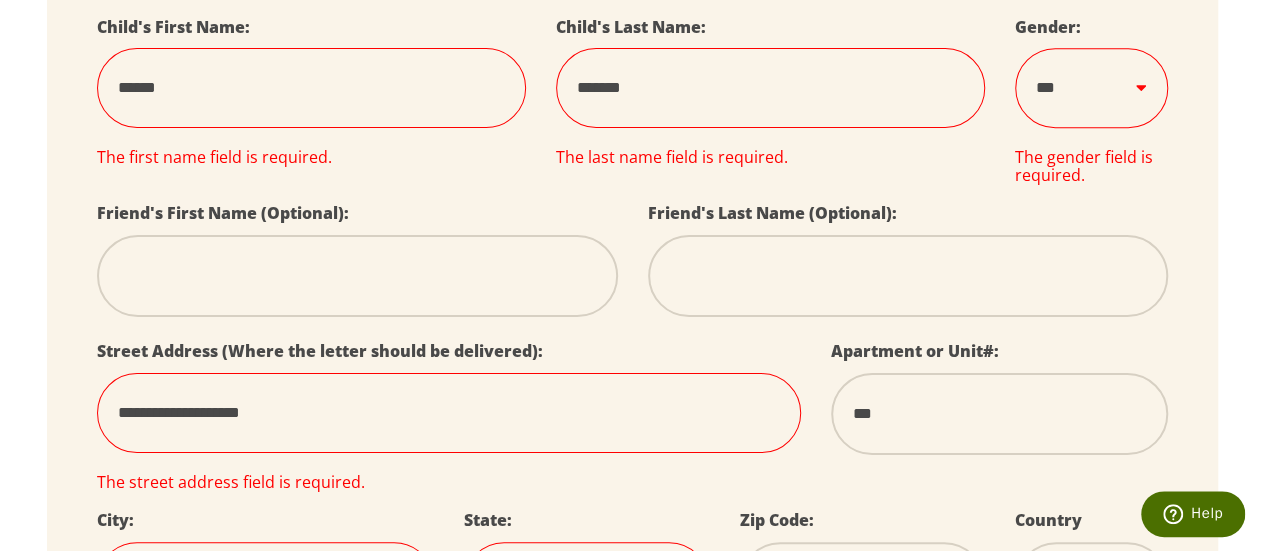 type on "****" 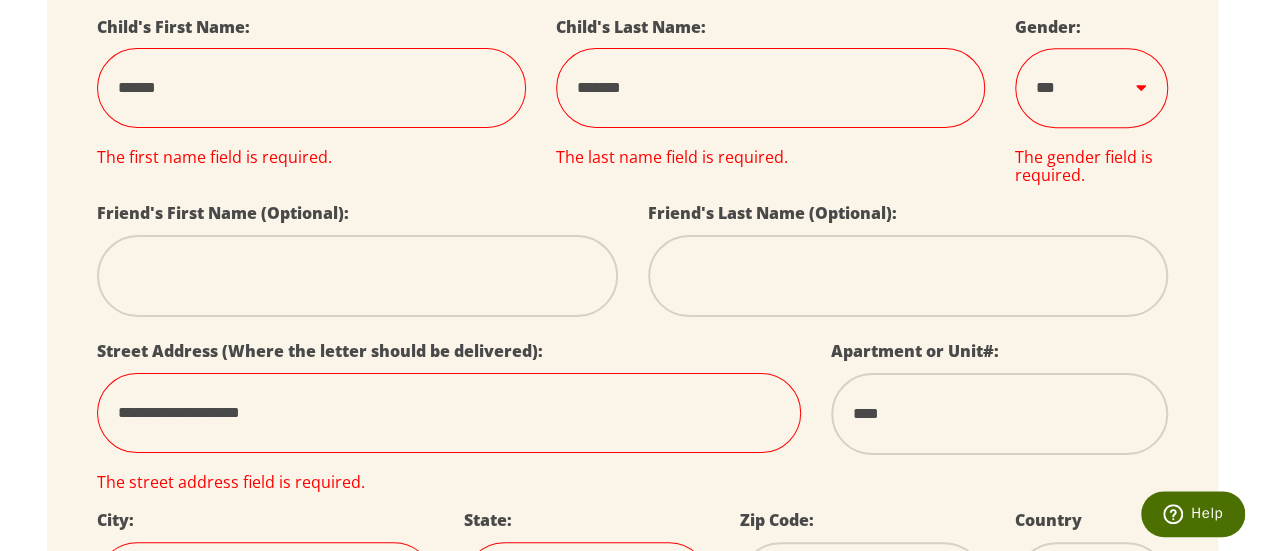 type on "****" 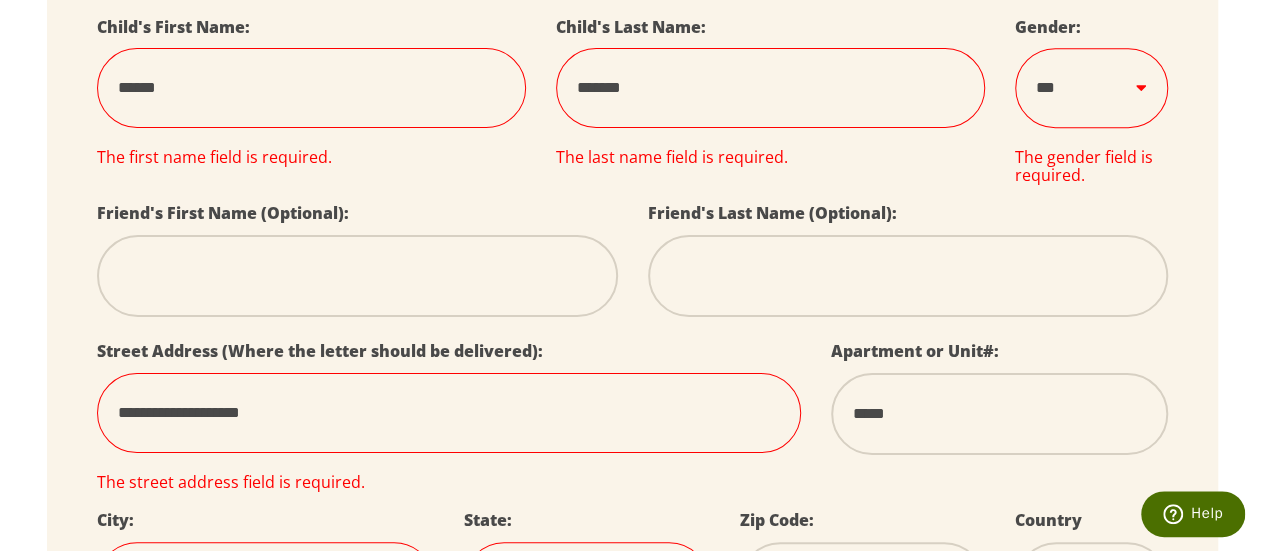 select 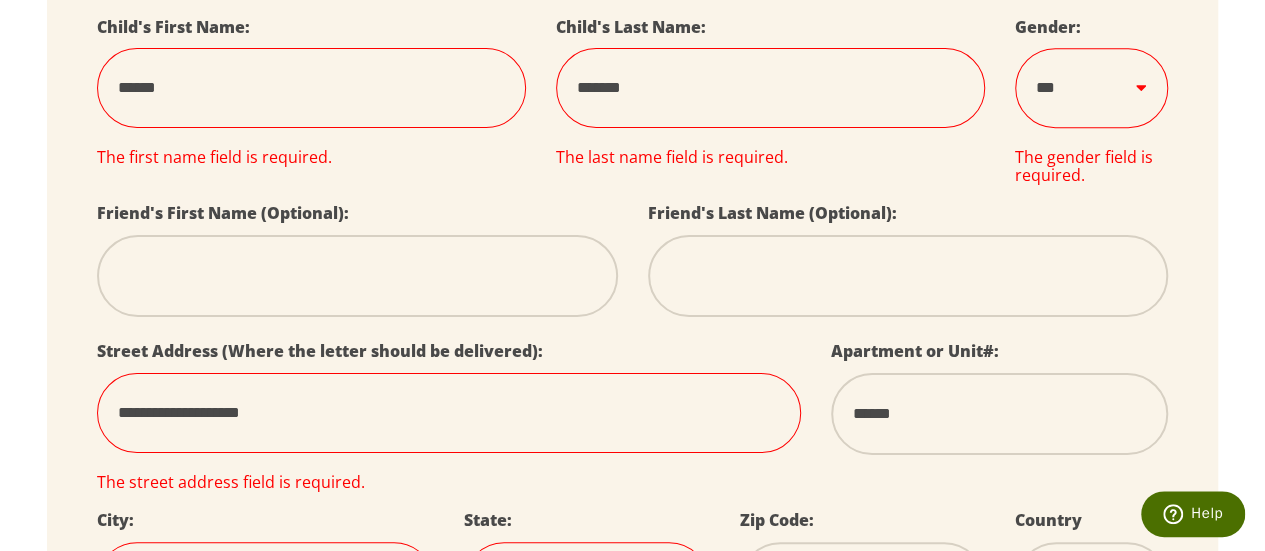 type on "*******" 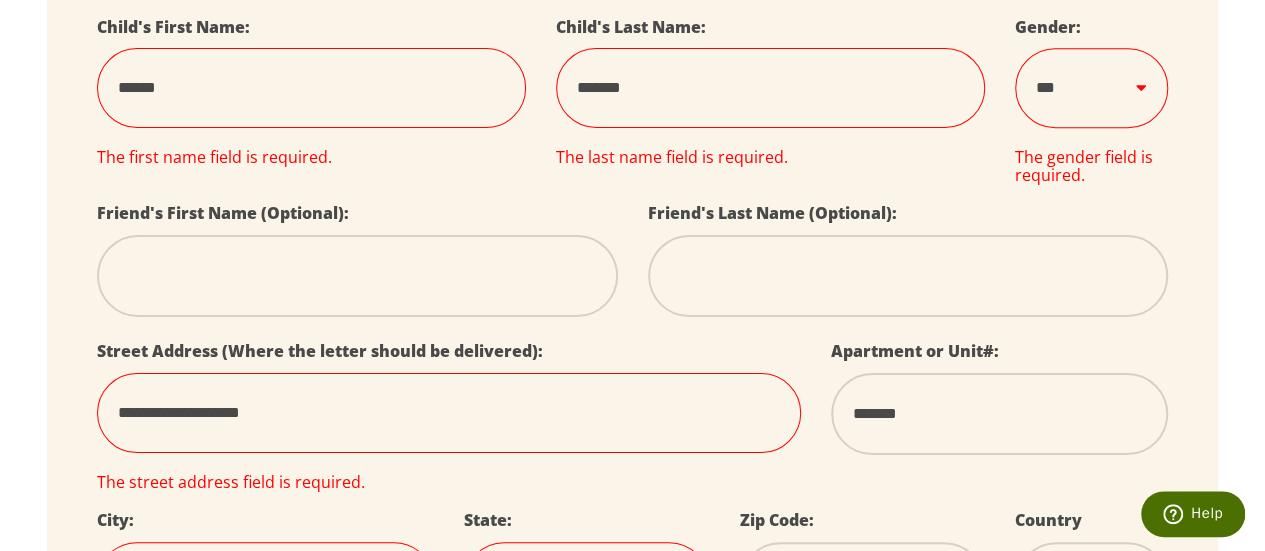 type on "********" 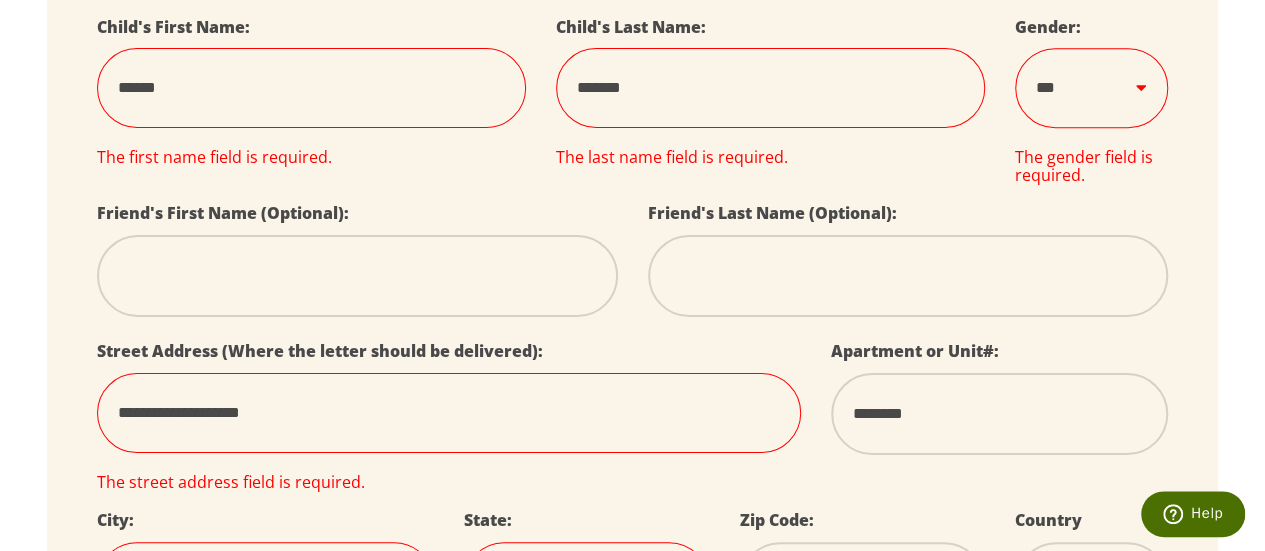 type on "*********" 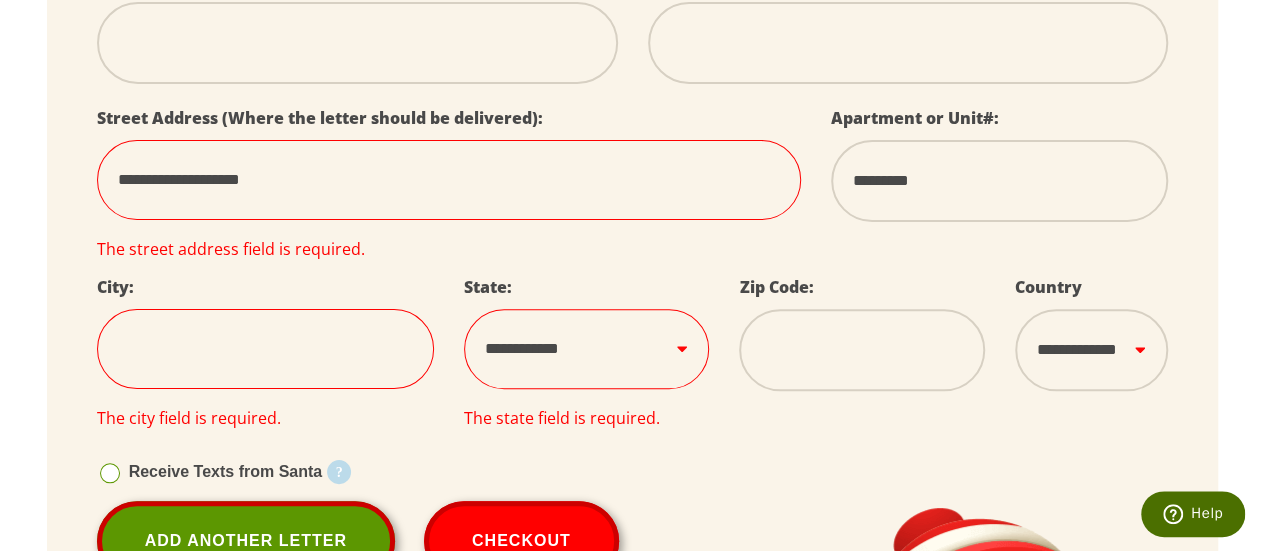 scroll, scrollTop: 765, scrollLeft: 0, axis: vertical 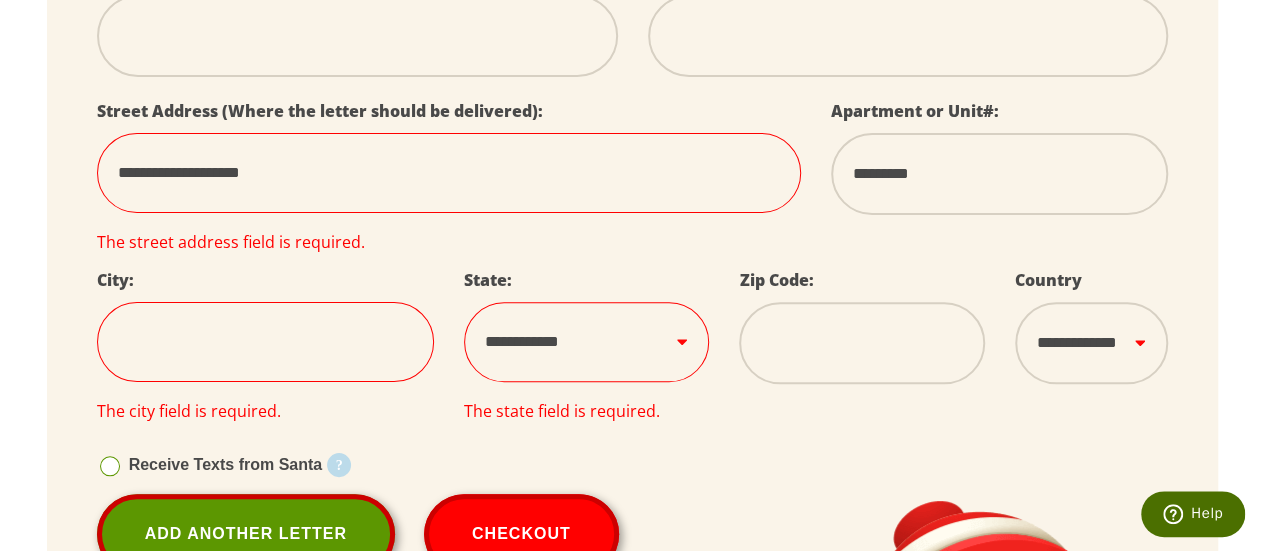 type on "*********" 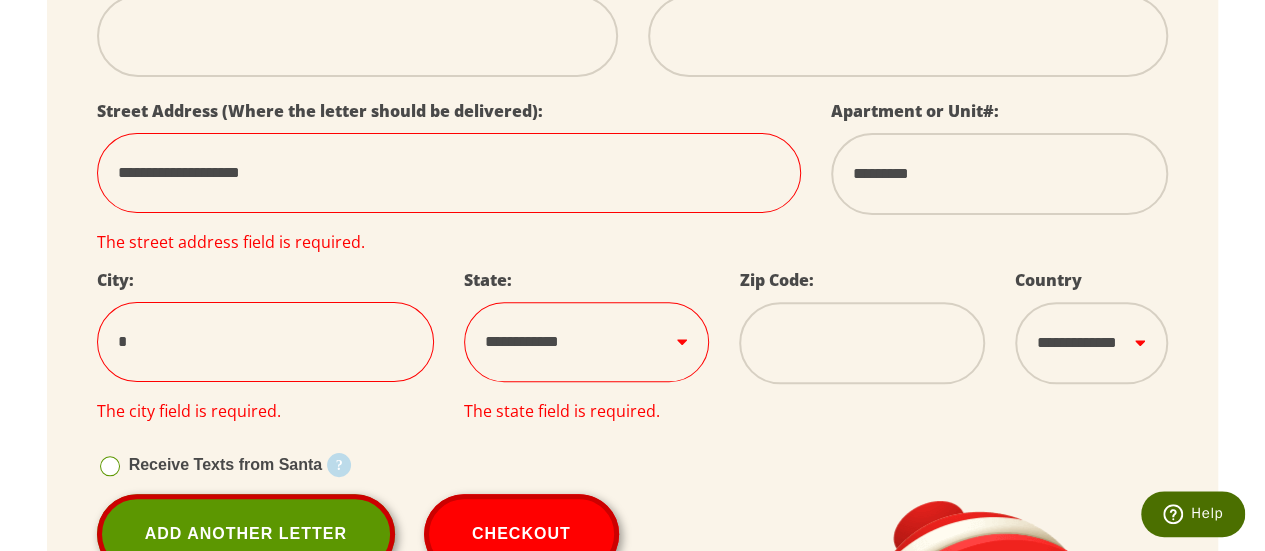 select 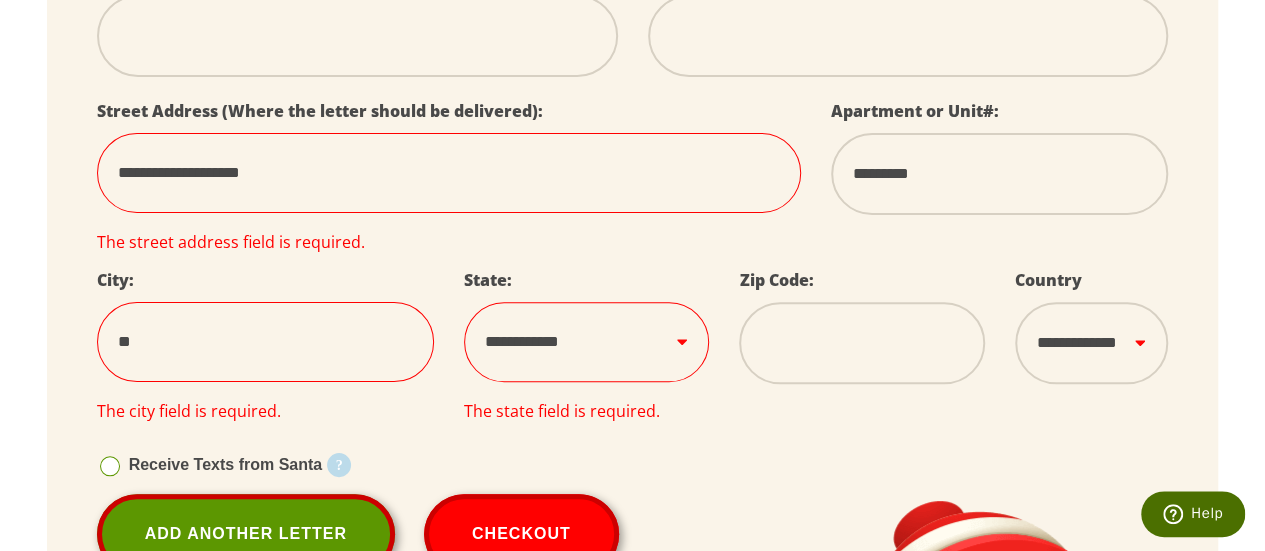 select 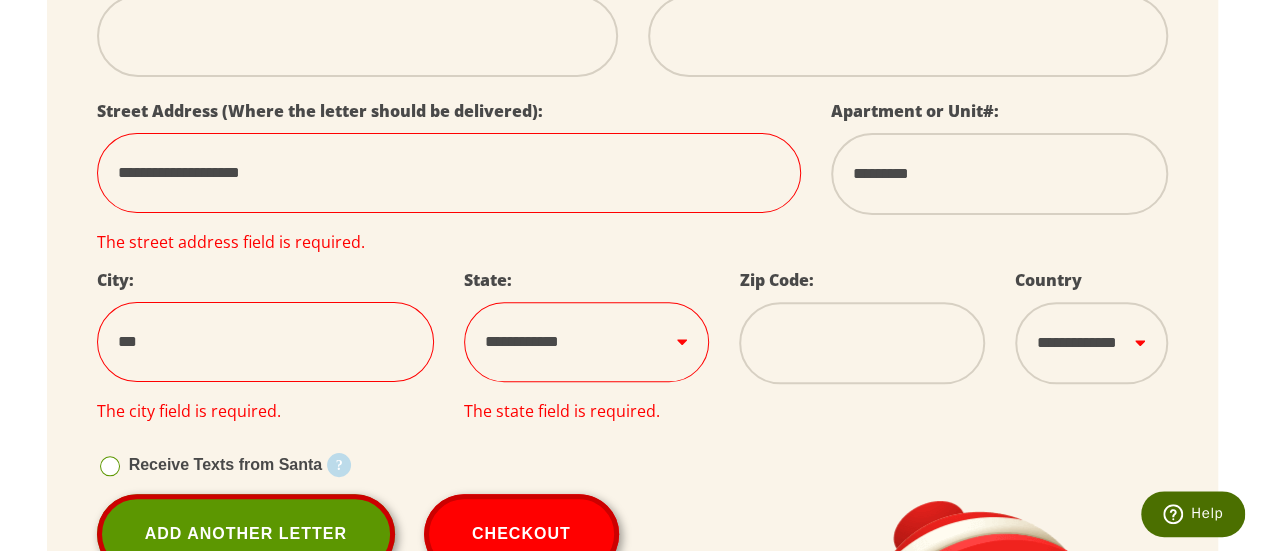 type on "****" 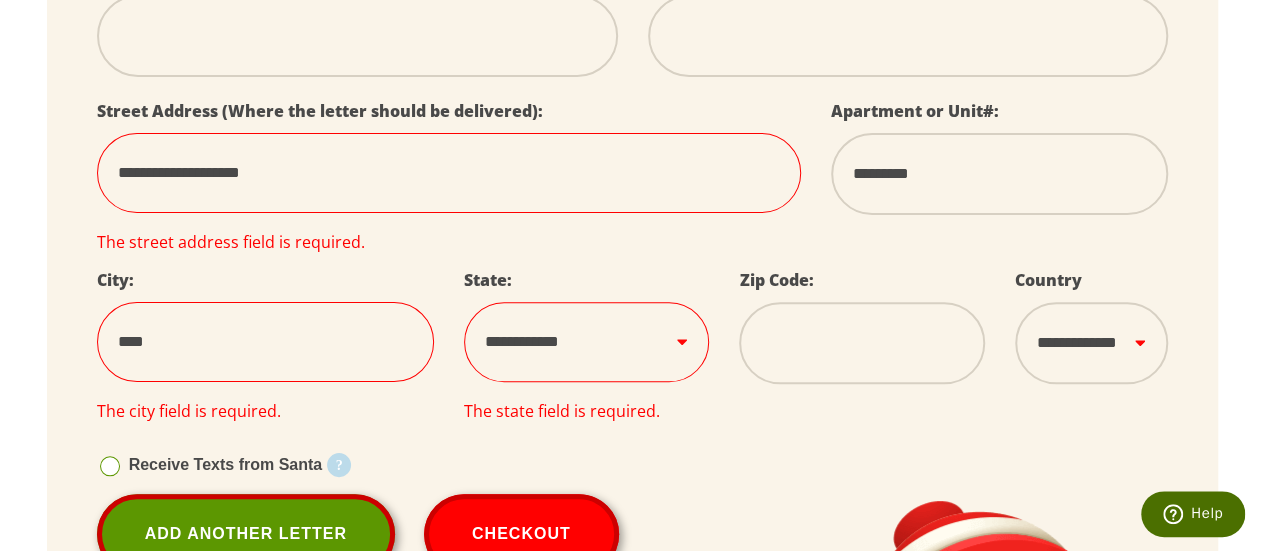 type on "*****" 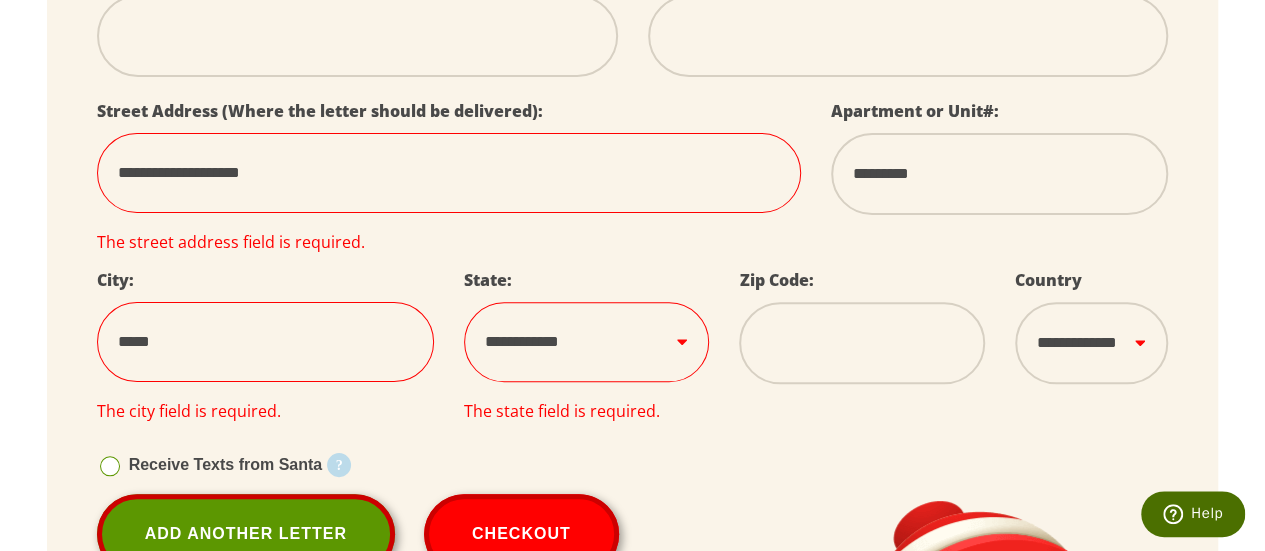 type on "******" 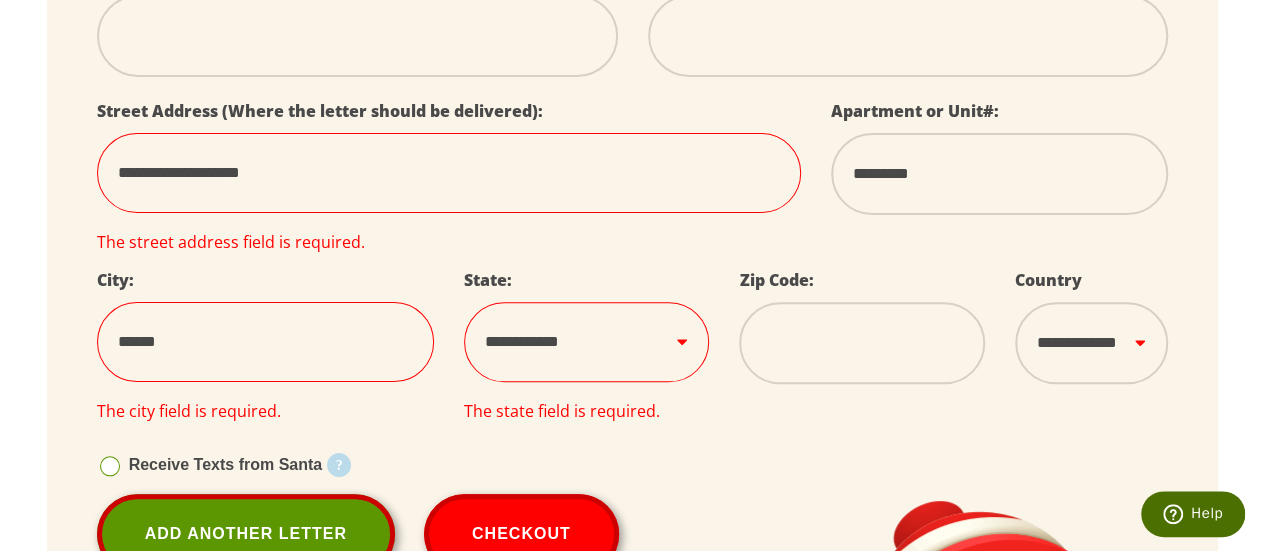 type on "*******" 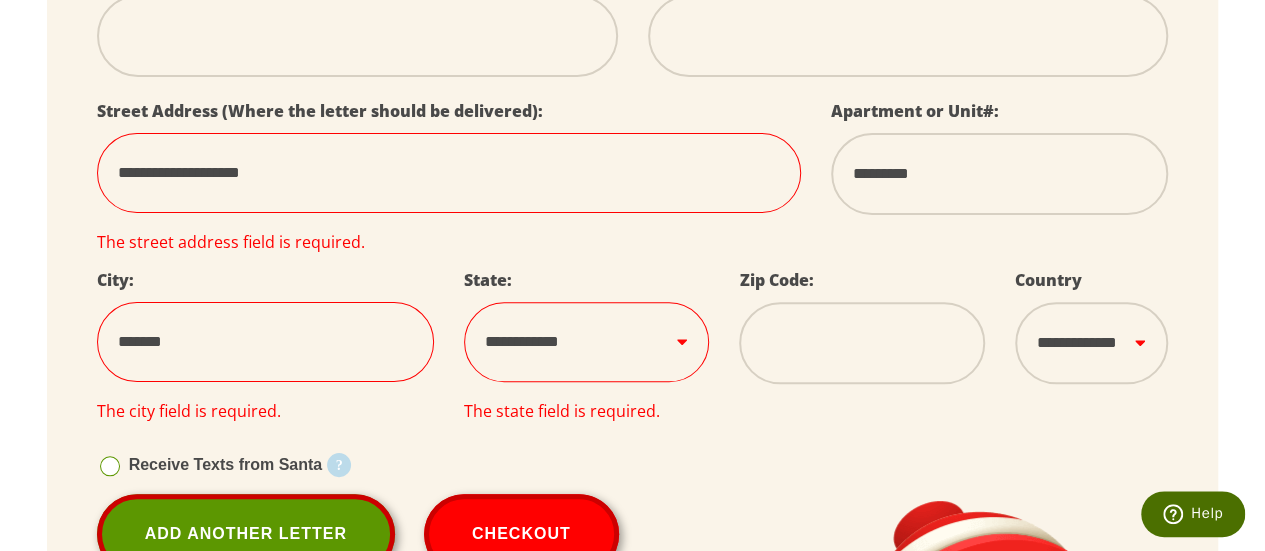 type on "********" 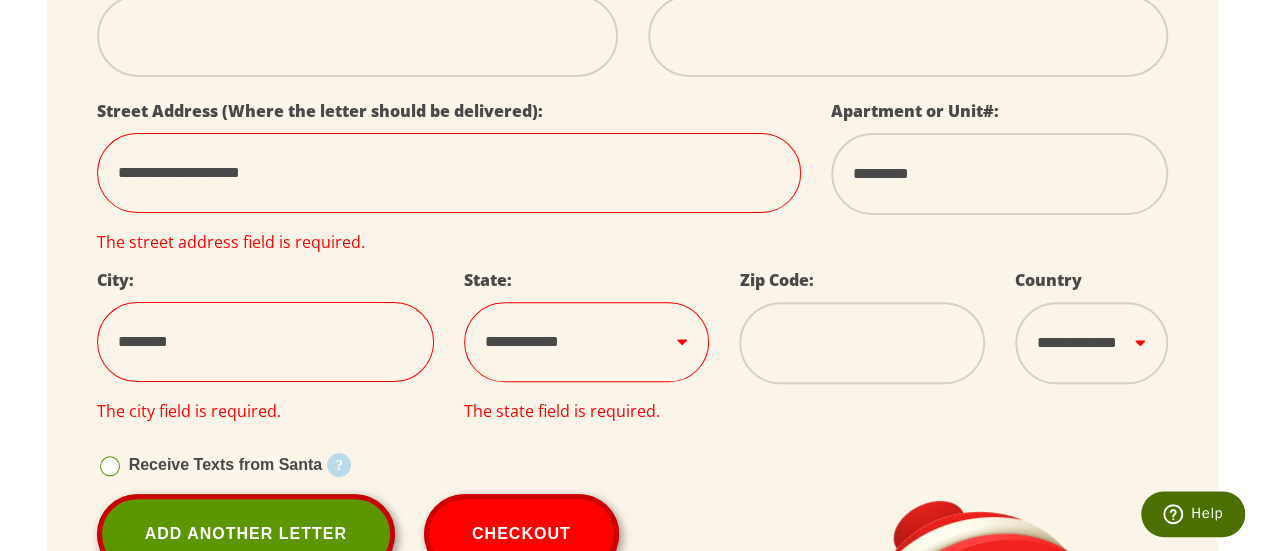 type on "*********" 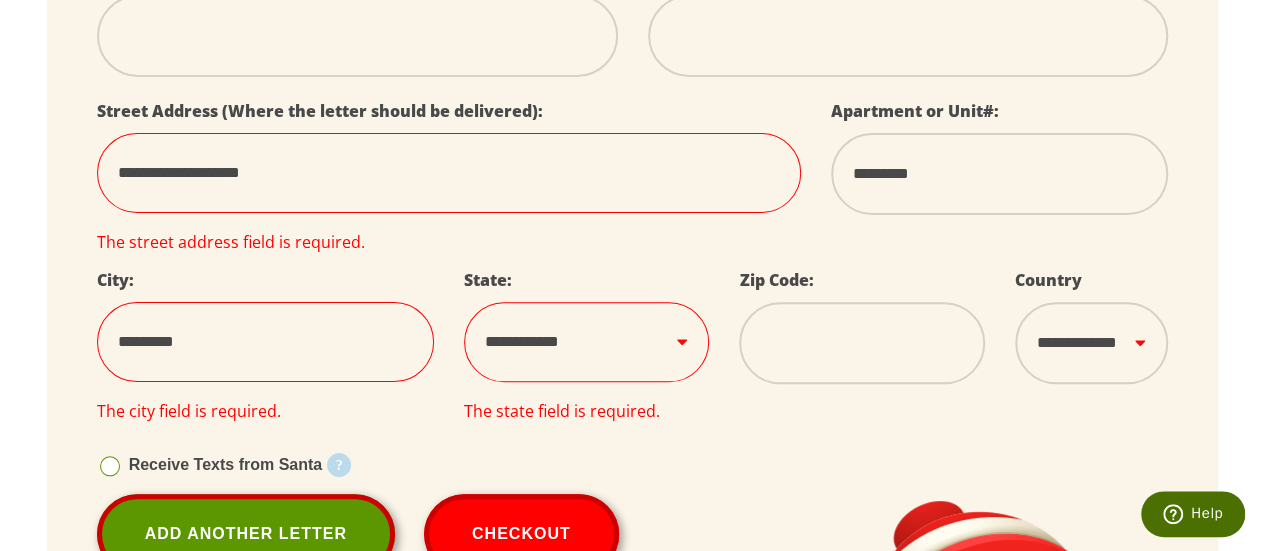 type on "**********" 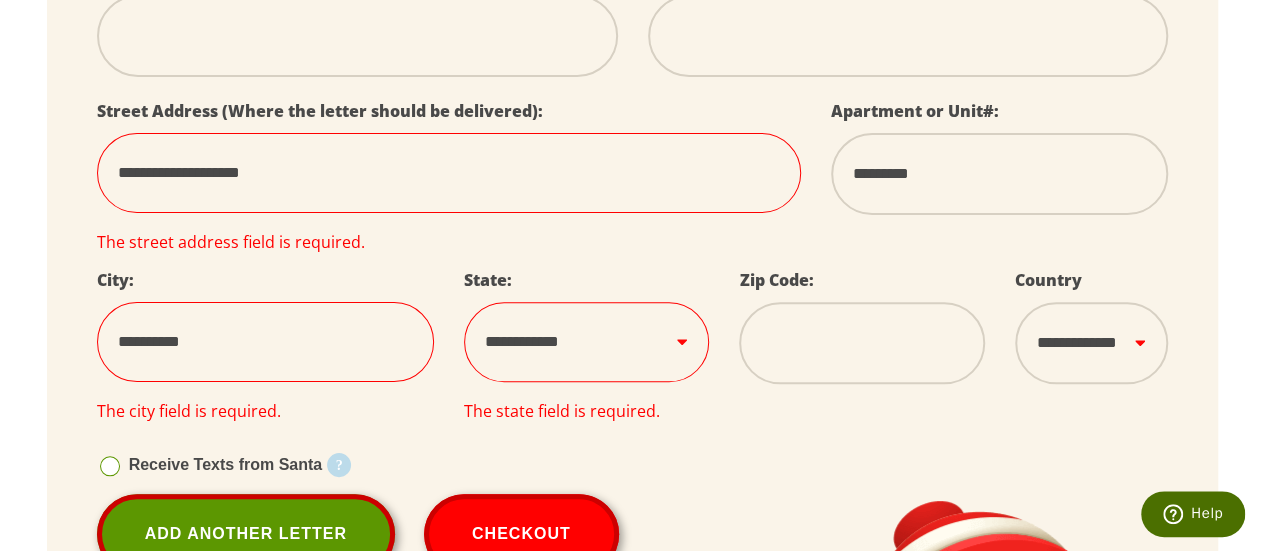 type on "**********" 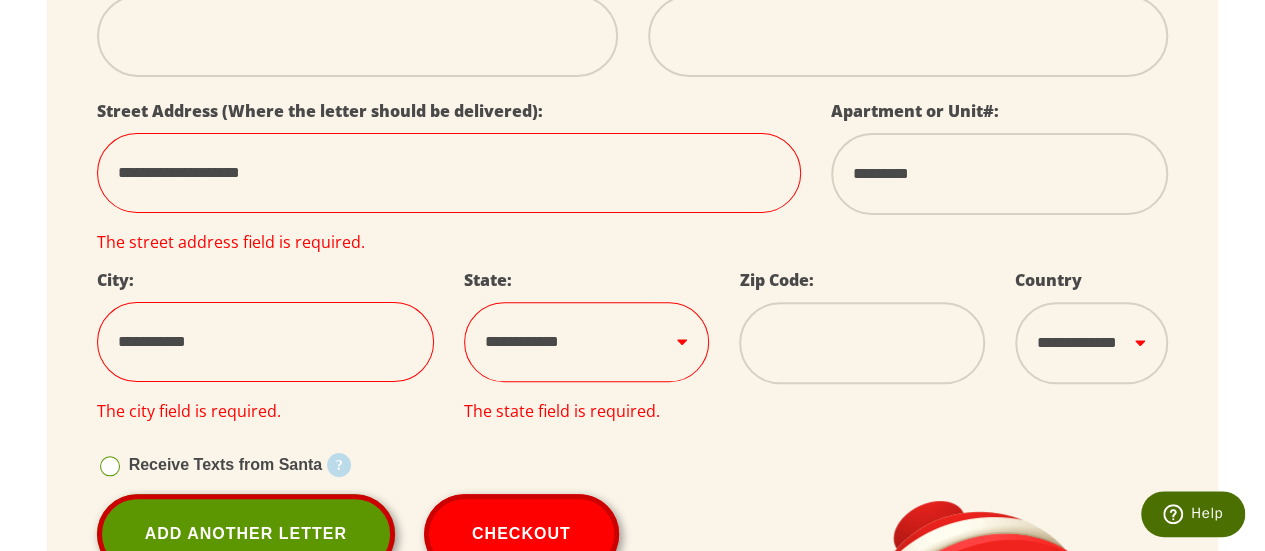 select 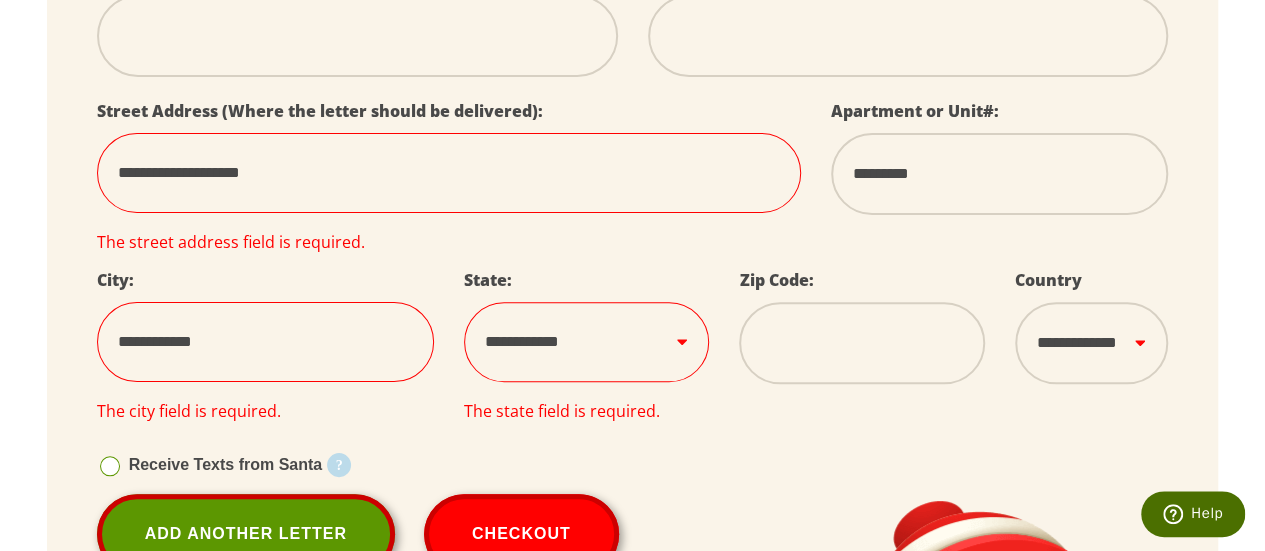 type on "**********" 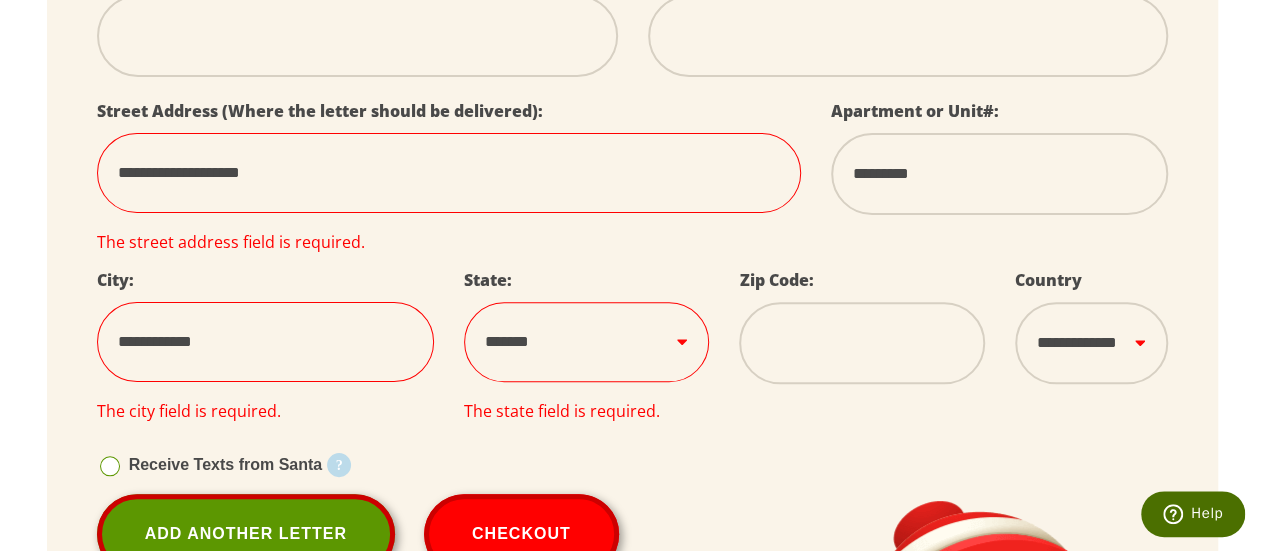 click on "**********" at bounding box center [586, 341] 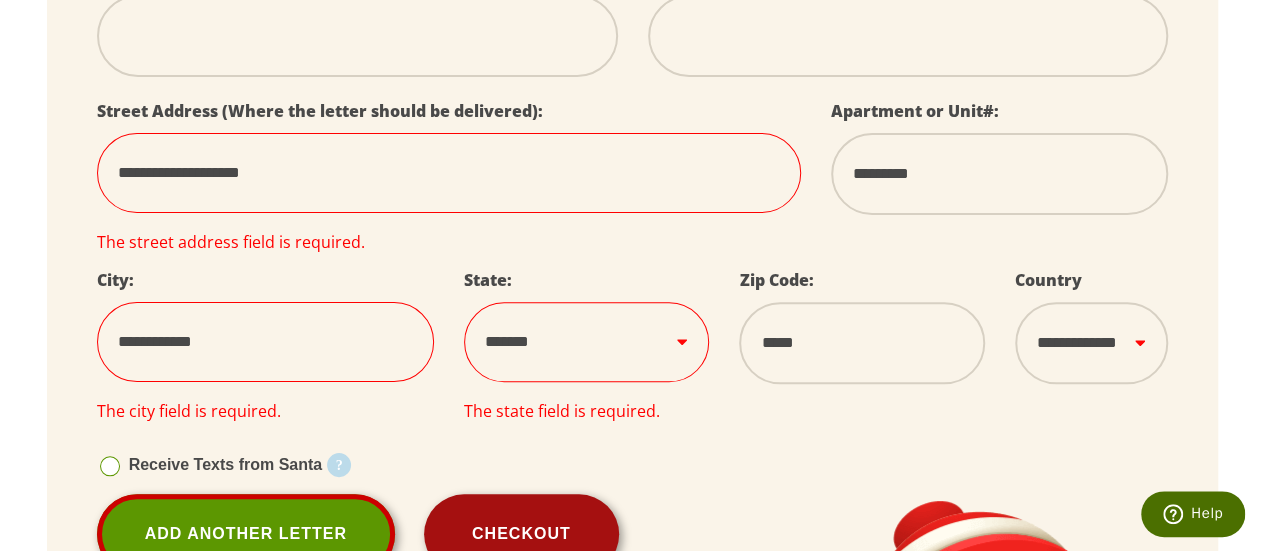 type on "*****" 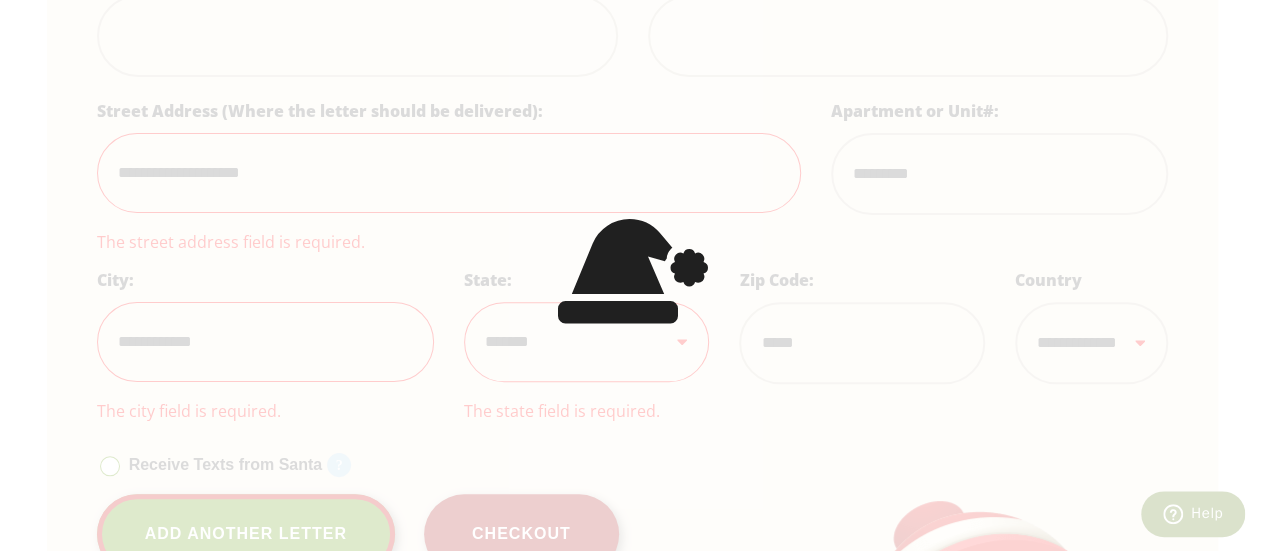 scroll, scrollTop: 716, scrollLeft: 0, axis: vertical 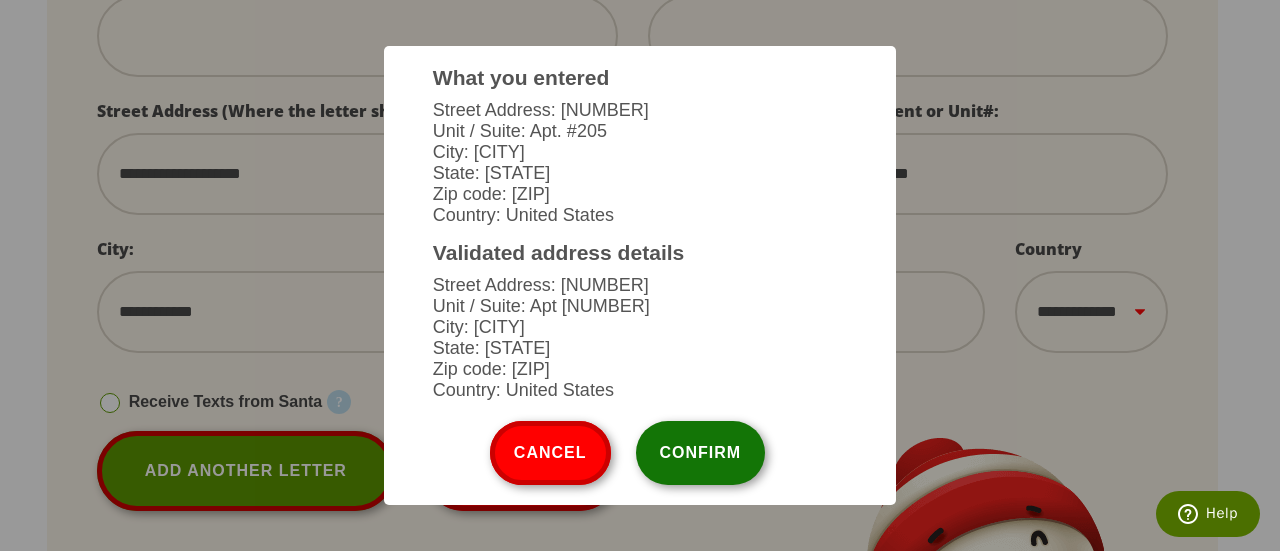 click on "Confirm" at bounding box center (701, 453) 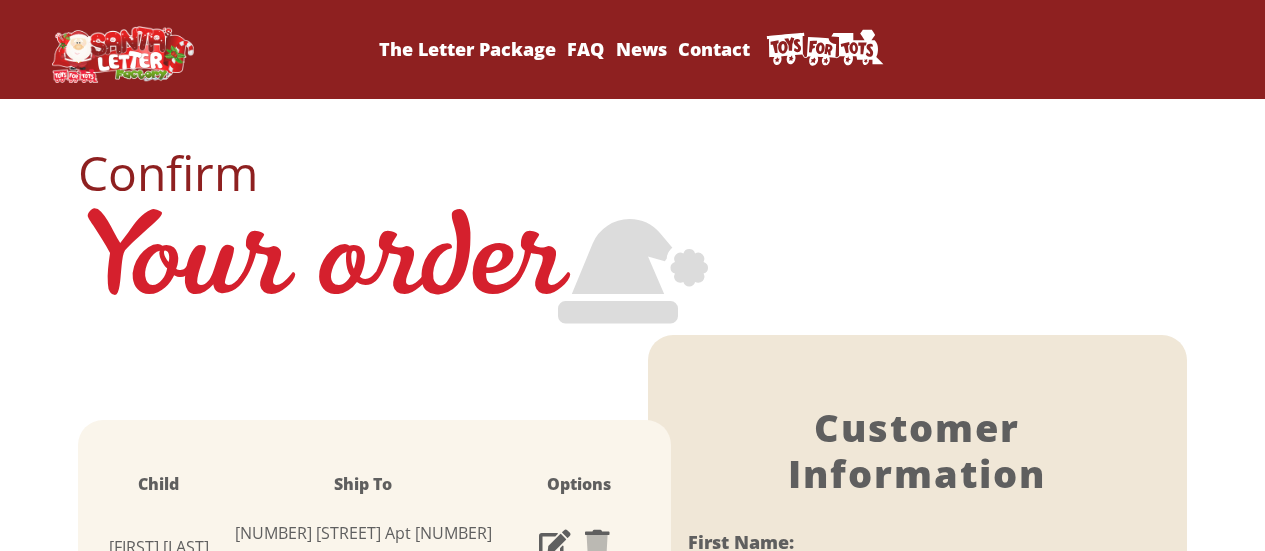 scroll, scrollTop: 0, scrollLeft: 0, axis: both 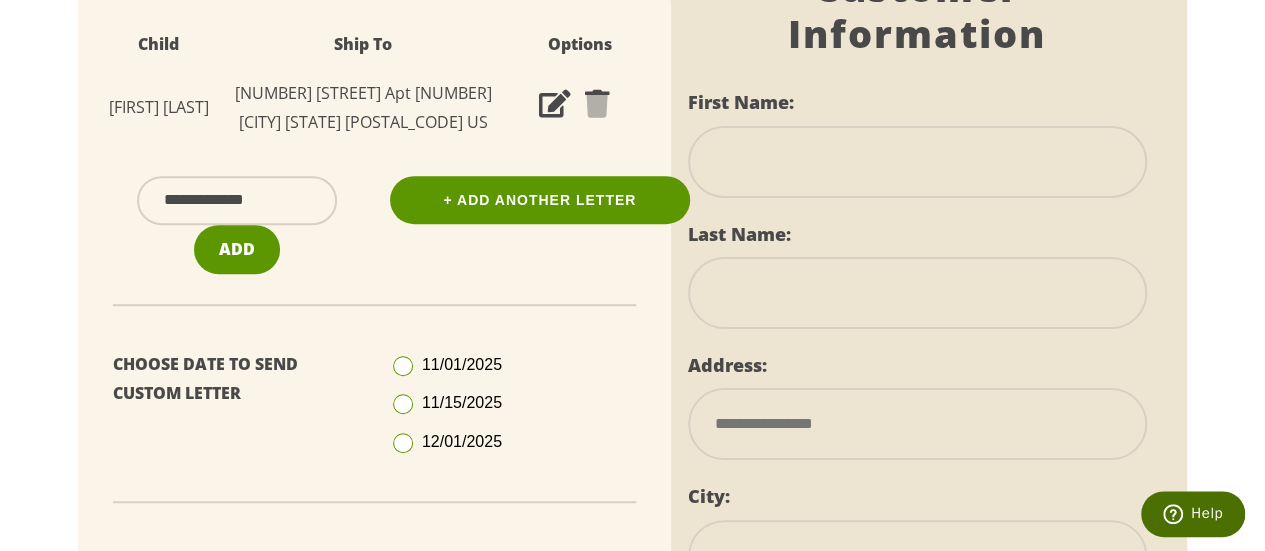 click at bounding box center [403, 443] 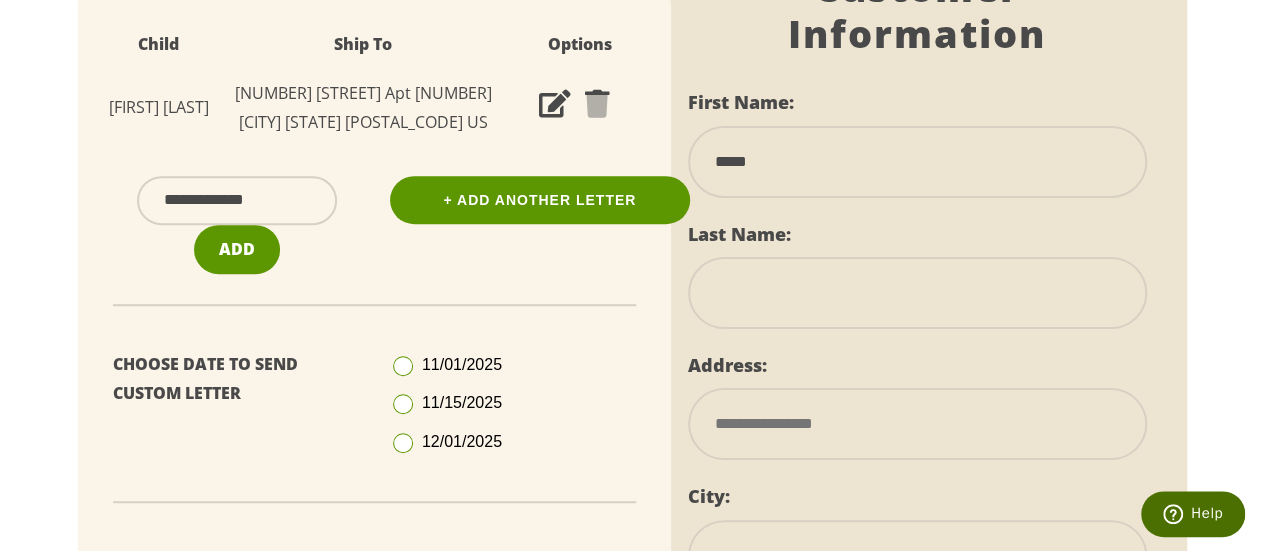 type on "********" 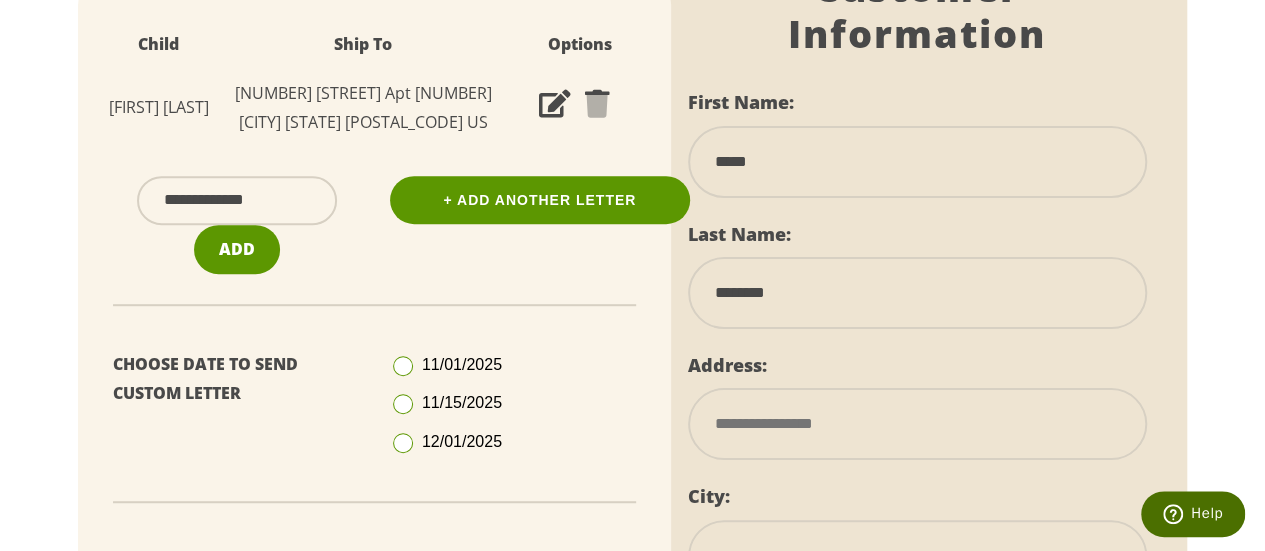 type on "**********" 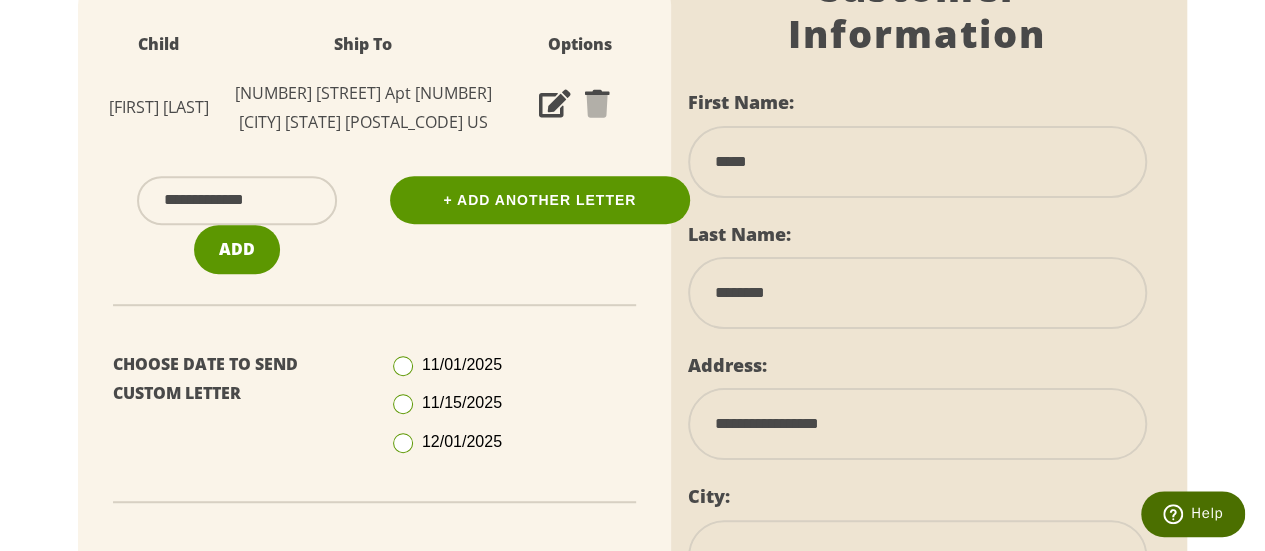 type on "*********" 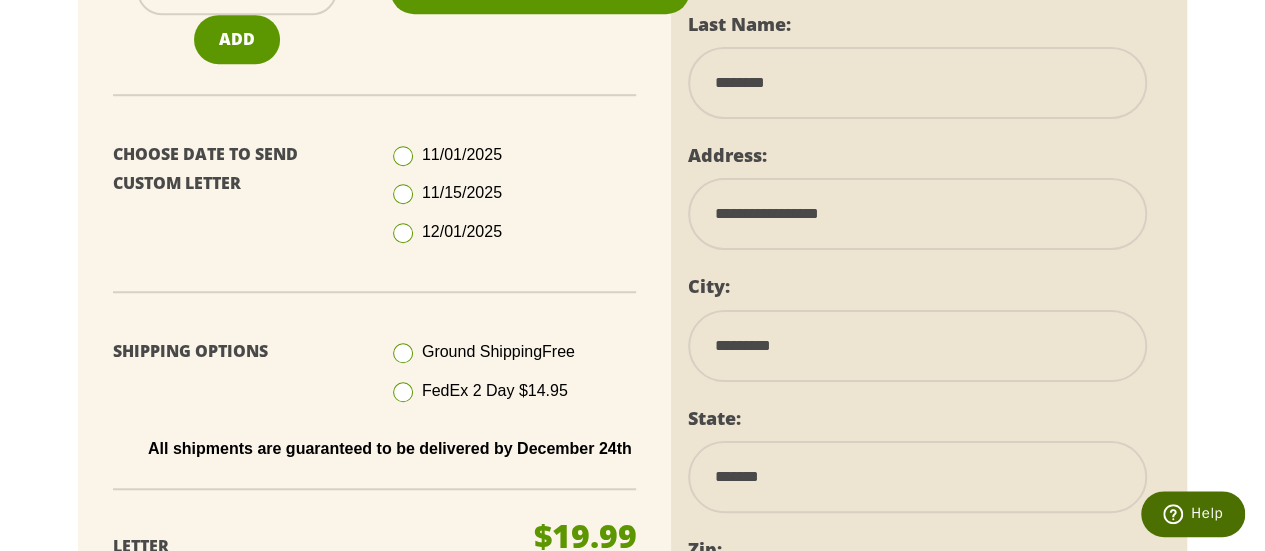 scroll, scrollTop: 680, scrollLeft: 0, axis: vertical 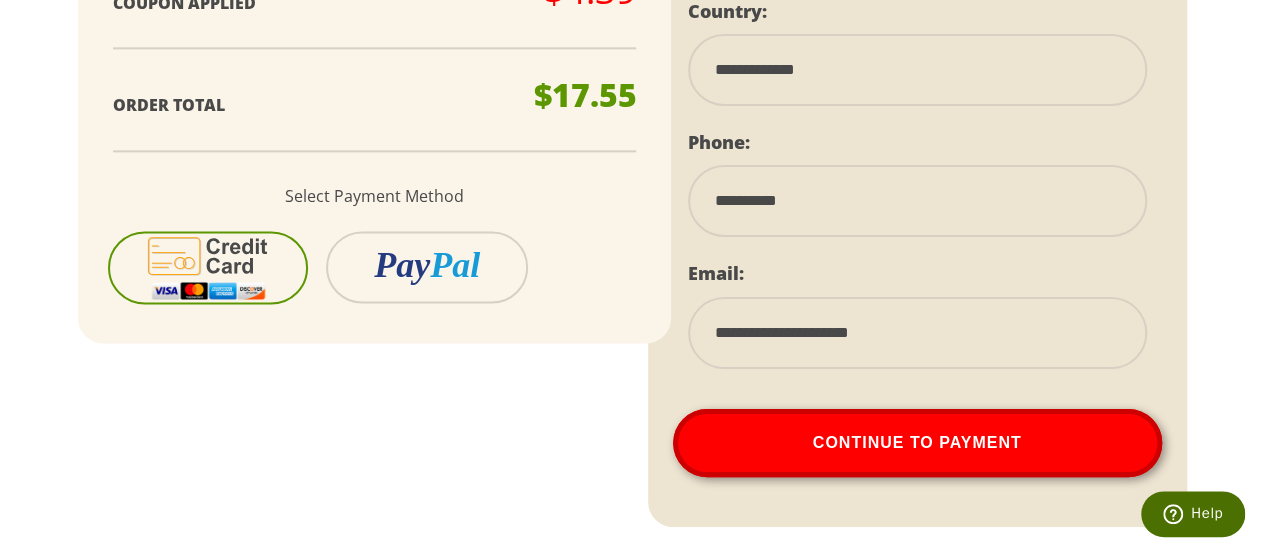click at bounding box center (208, 267) 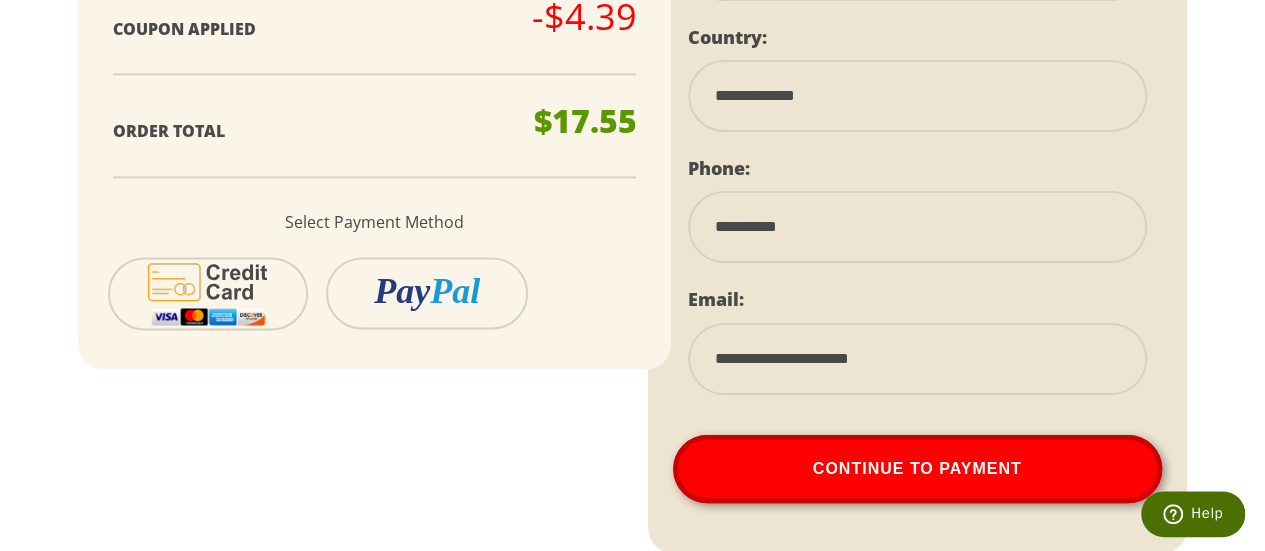scroll, scrollTop: 1308, scrollLeft: 0, axis: vertical 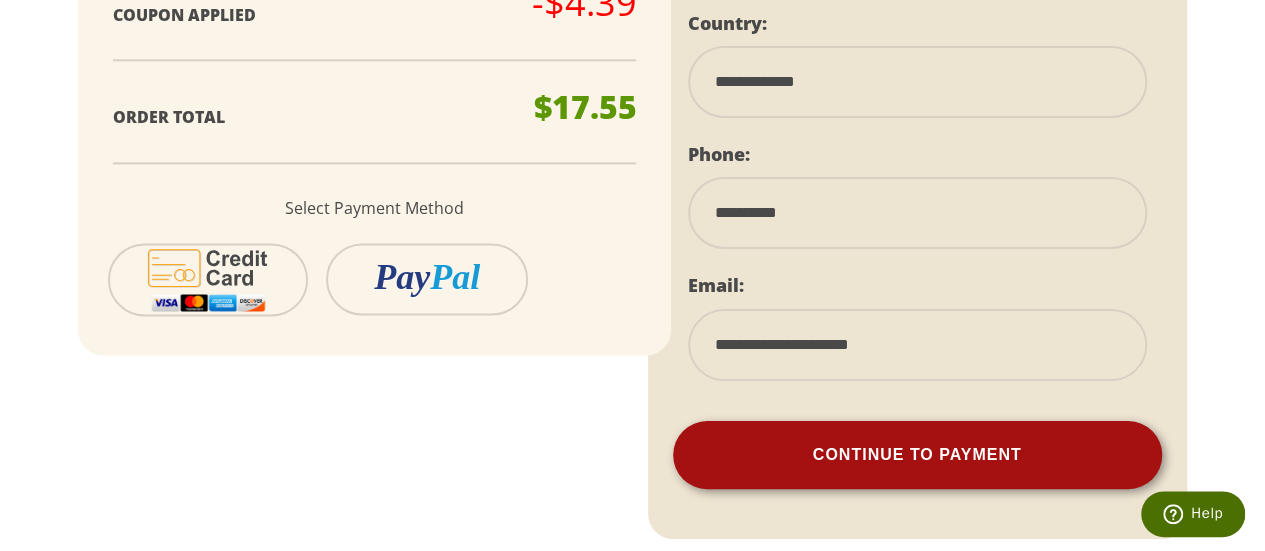 click on "Continue To Payment" at bounding box center [917, 455] 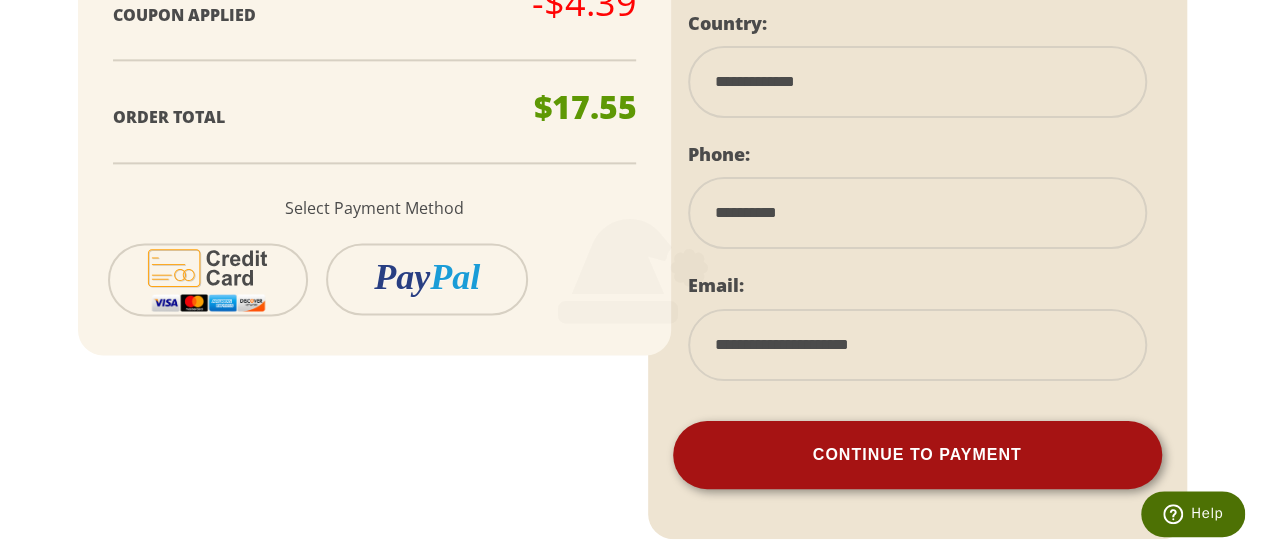 click at bounding box center [632, 275] 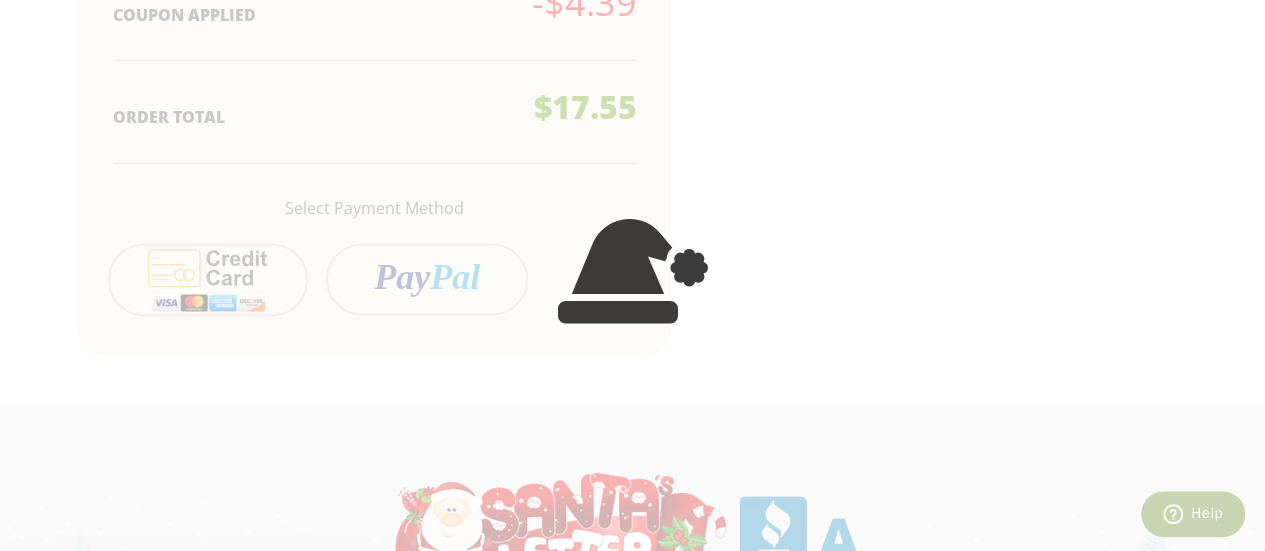scroll, scrollTop: 526, scrollLeft: 0, axis: vertical 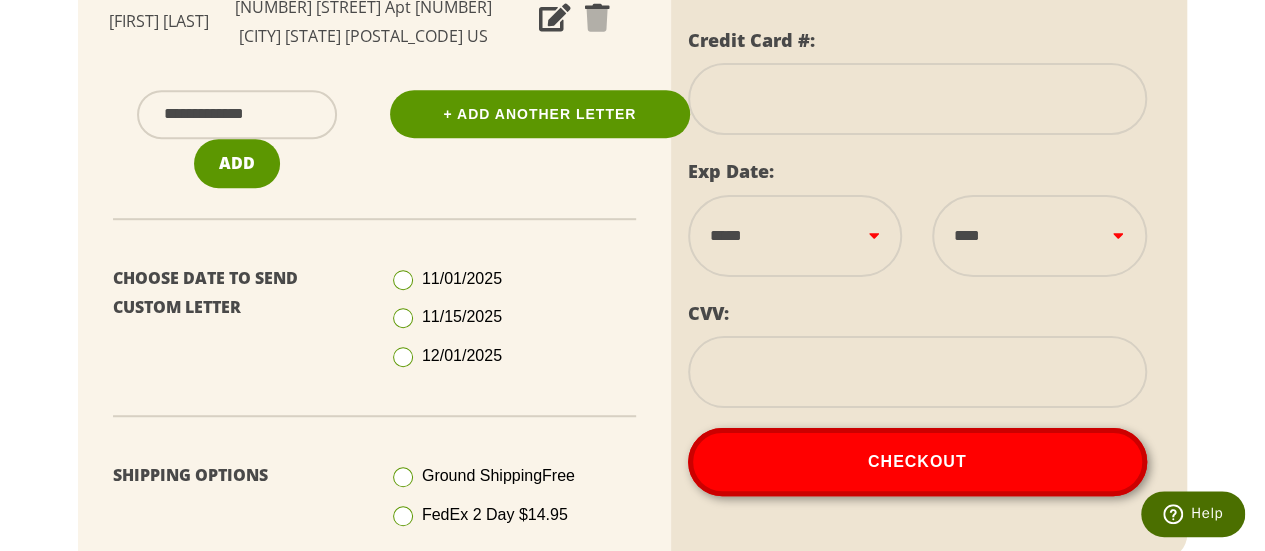 click at bounding box center [917, 99] 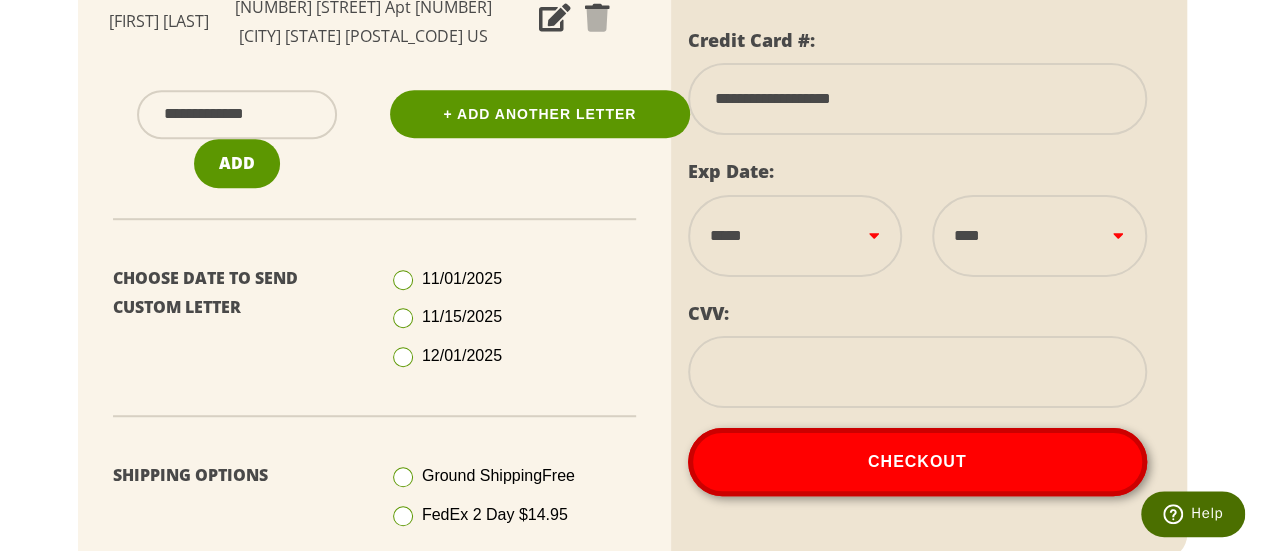 type on "**********" 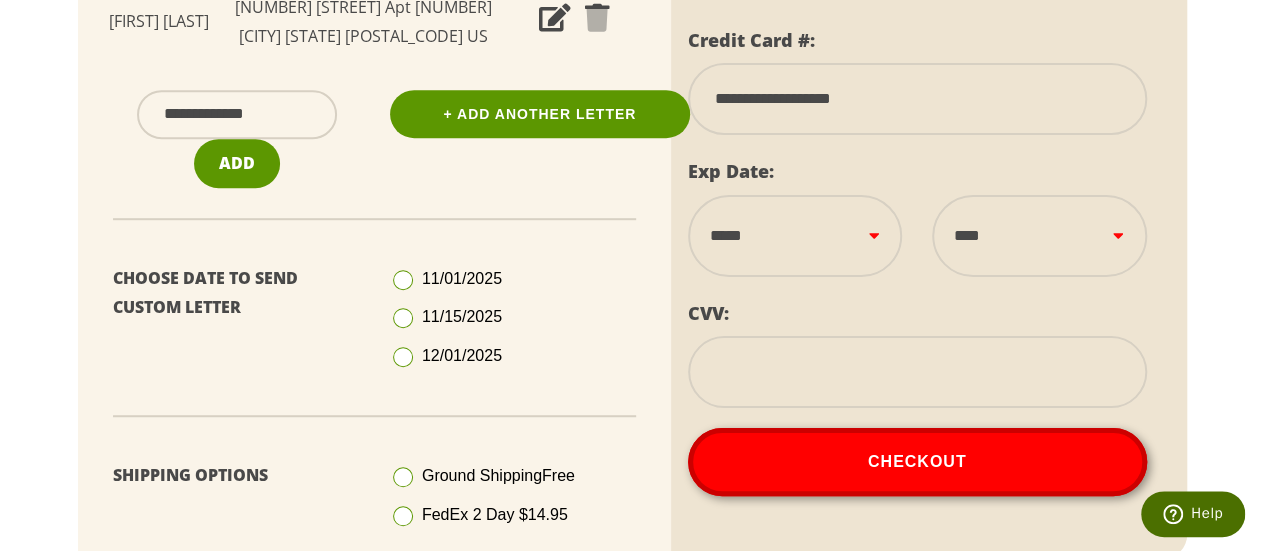 click on "****   ****   ****   ****   ****   ****   ****   ****   ****   ****   ****   ****   ****" at bounding box center [1039, 236] 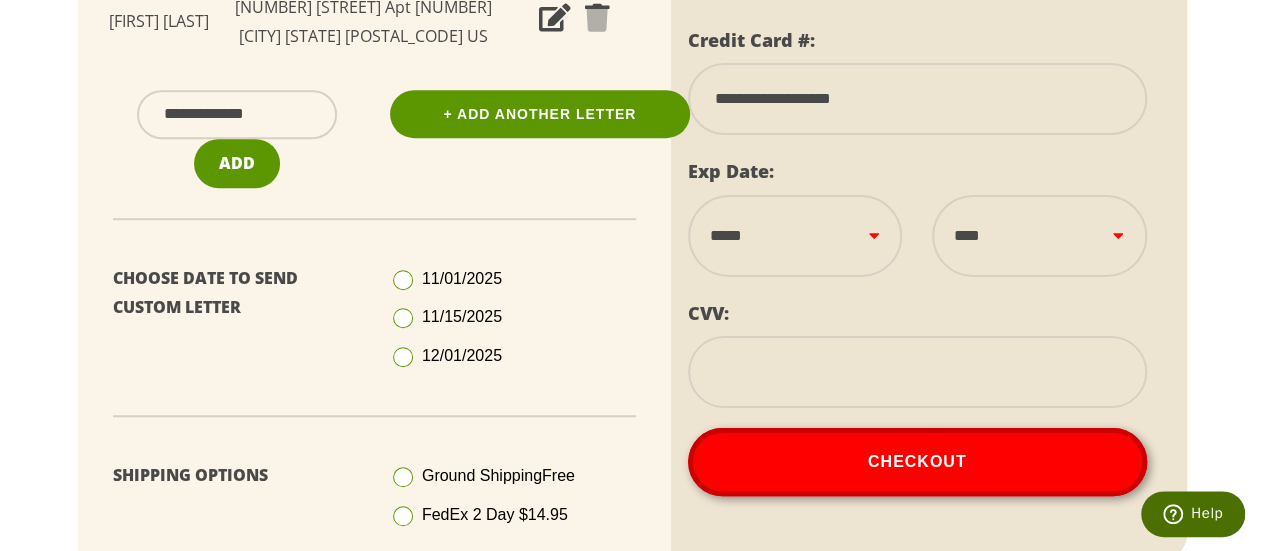 select on "****" 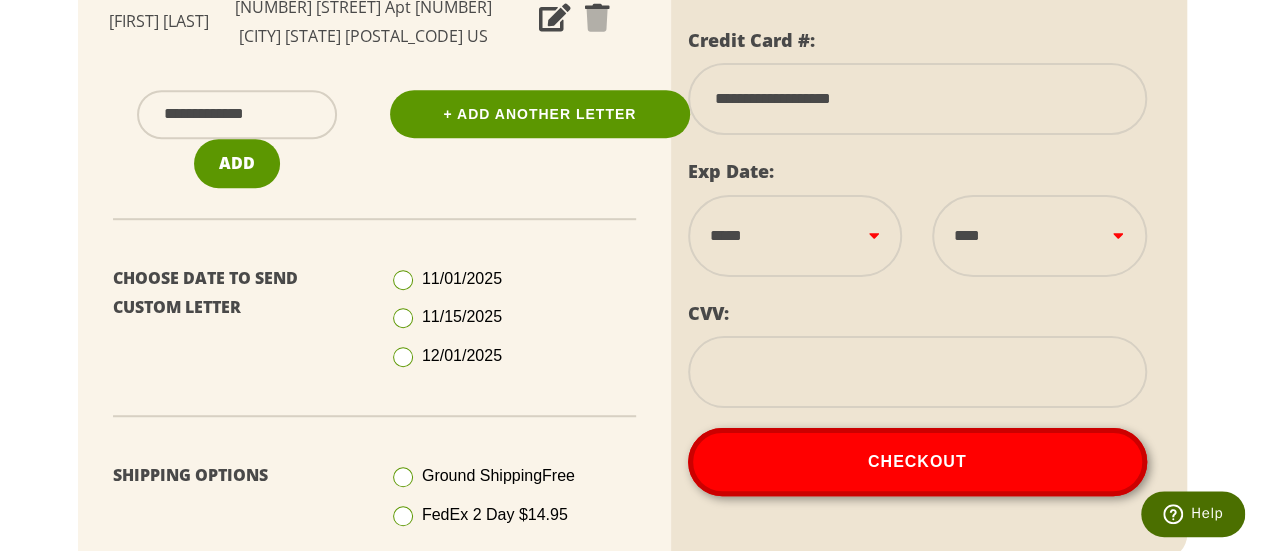 click on "****   ****   ****   ****   ****   ****   ****   ****   ****   ****   ****   ****   ****" at bounding box center (1039, 236) 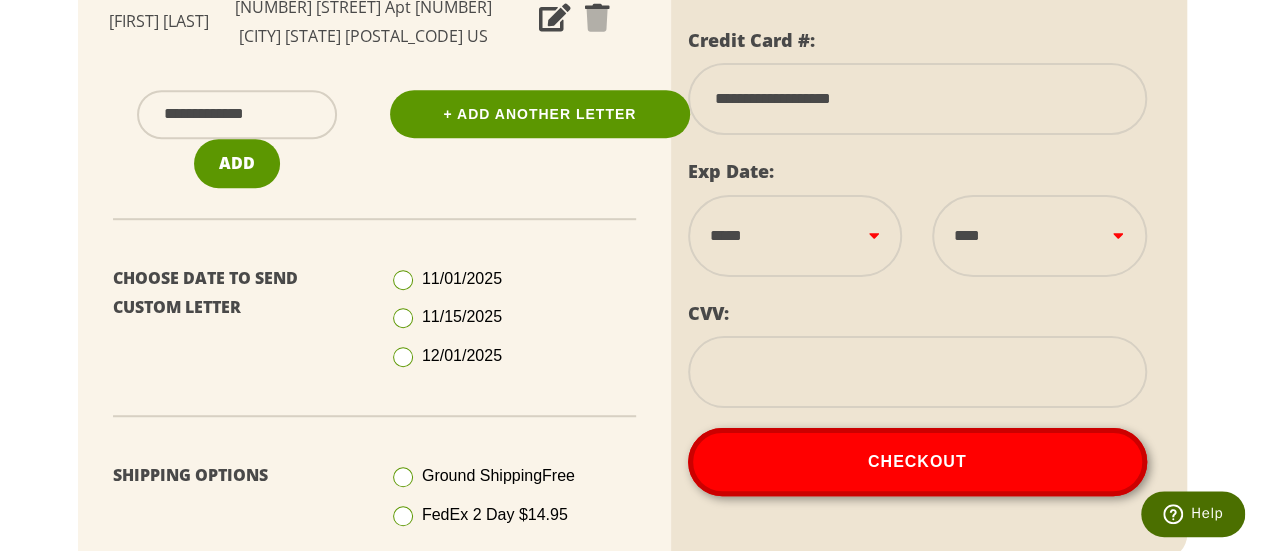click on "**********" at bounding box center (795, 236) 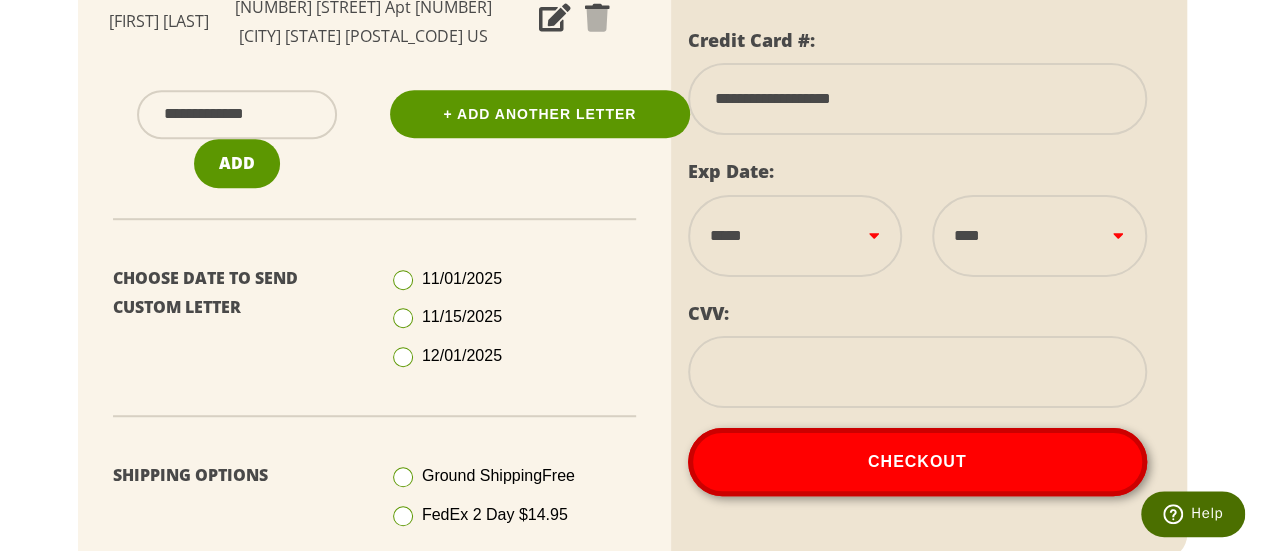 select on "**" 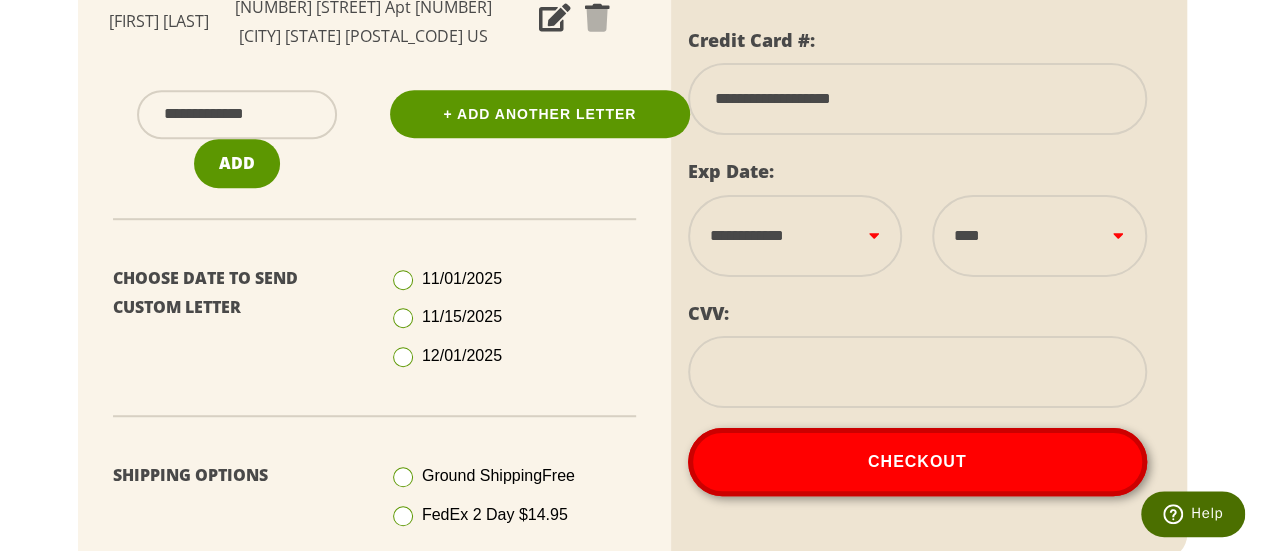 click on "**********" at bounding box center (795, 236) 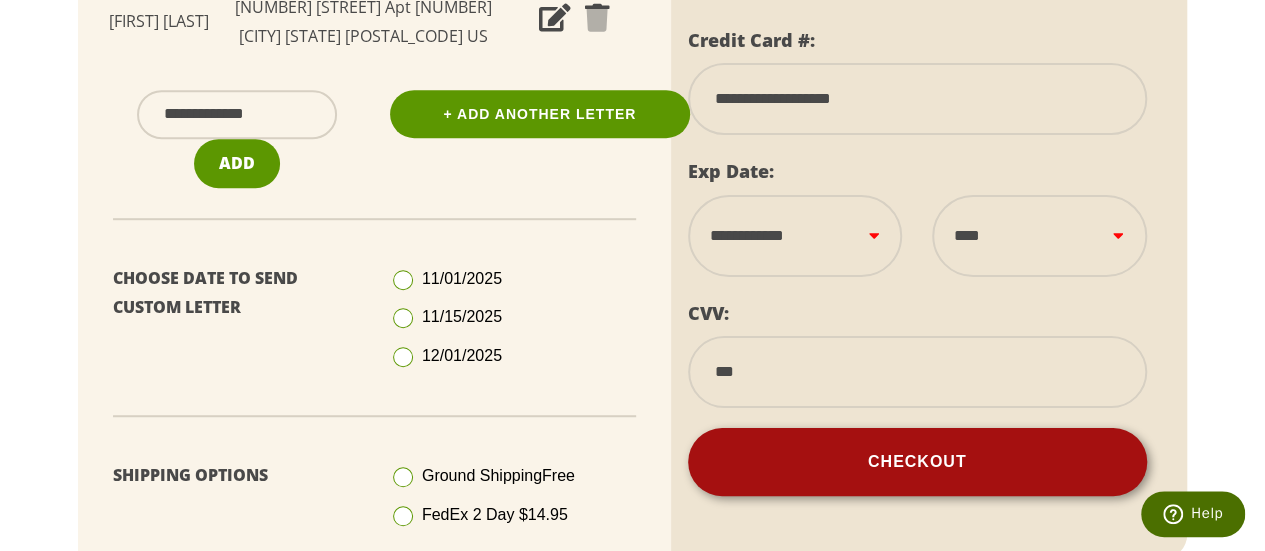 type on "***" 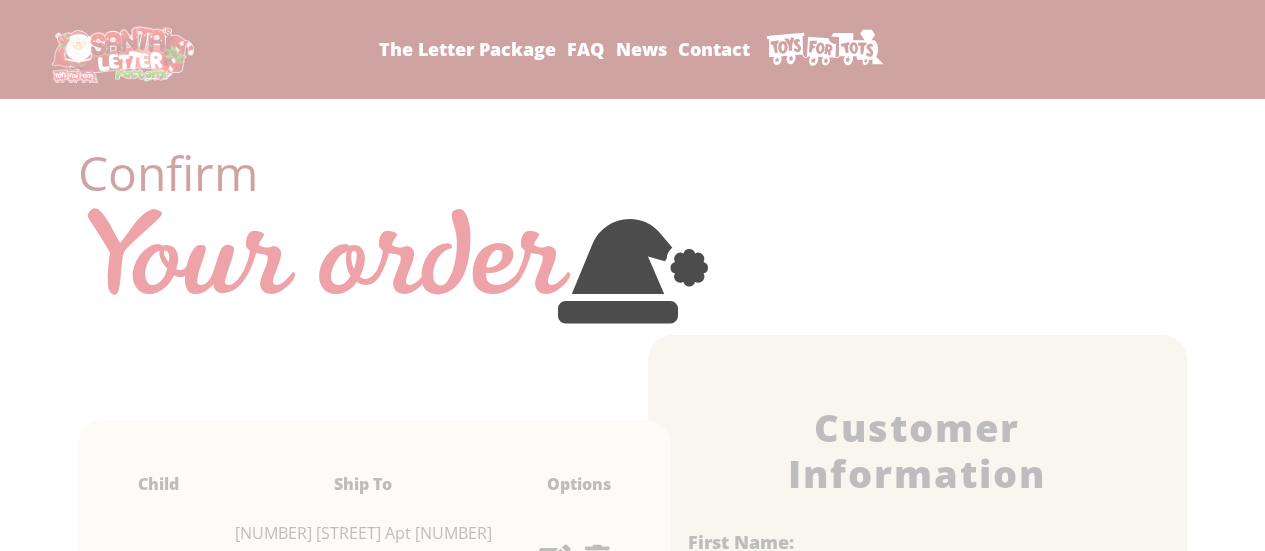 select on "**" 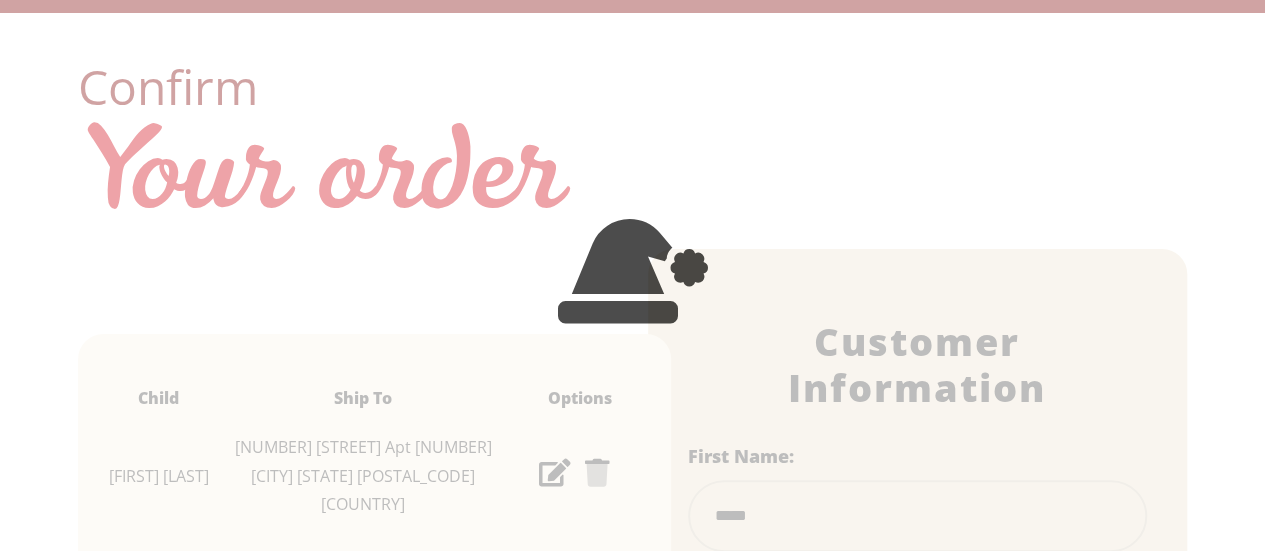 scroll, scrollTop: 0, scrollLeft: 0, axis: both 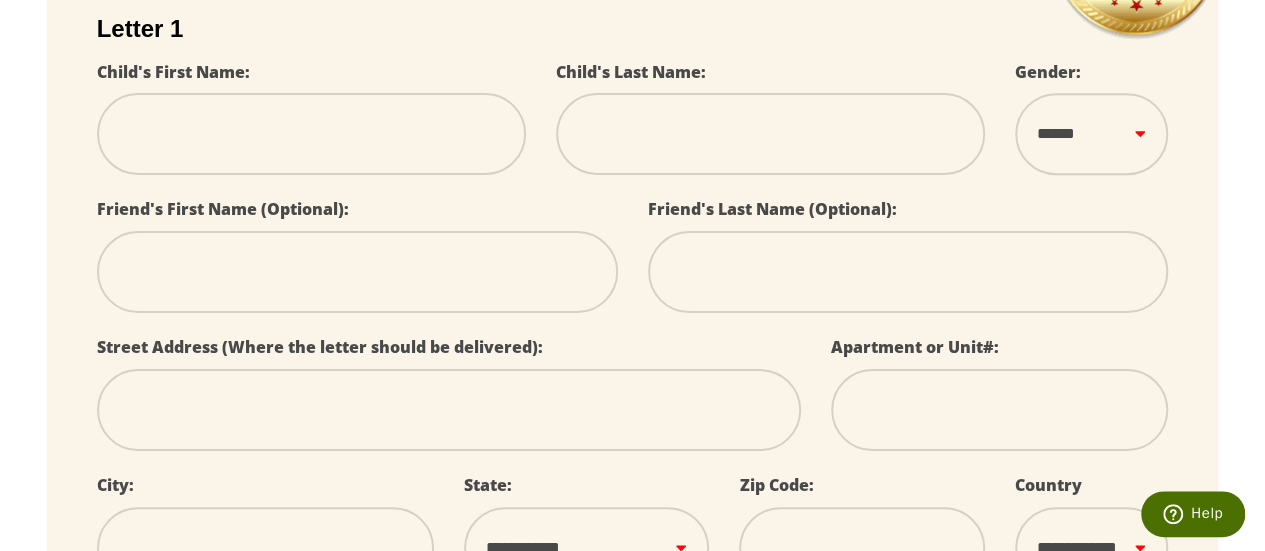 click at bounding box center [311, 134] 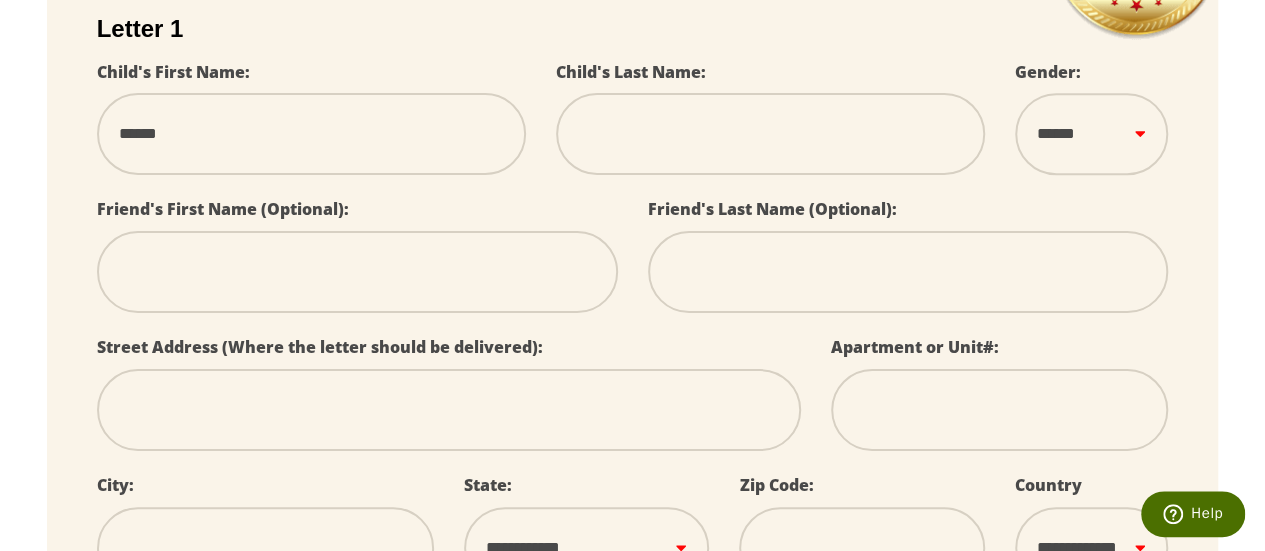 type on "*******" 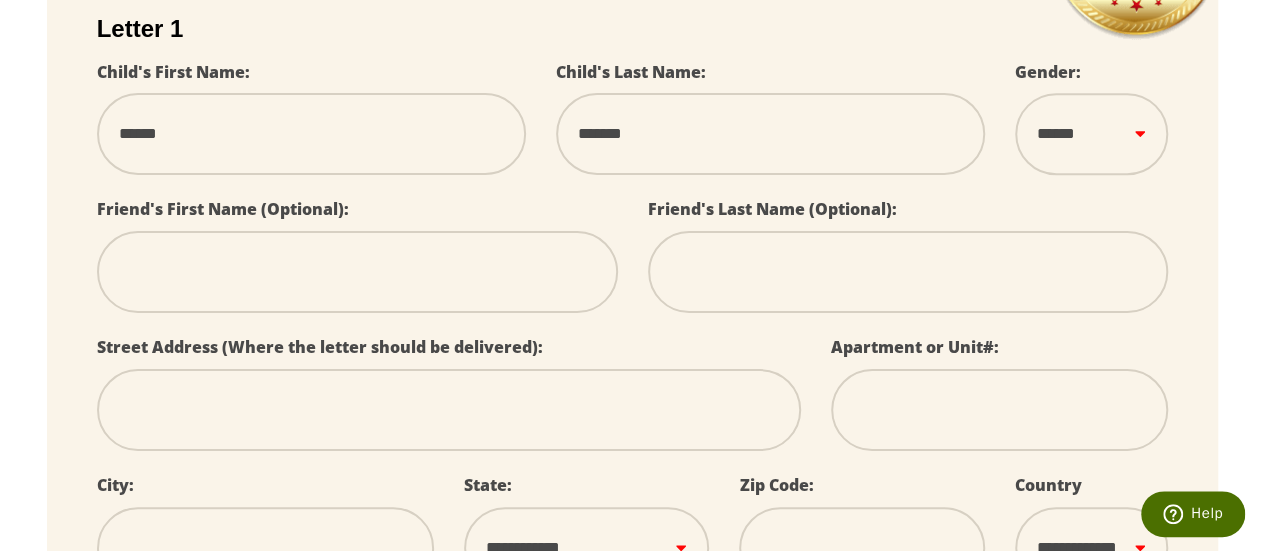 select 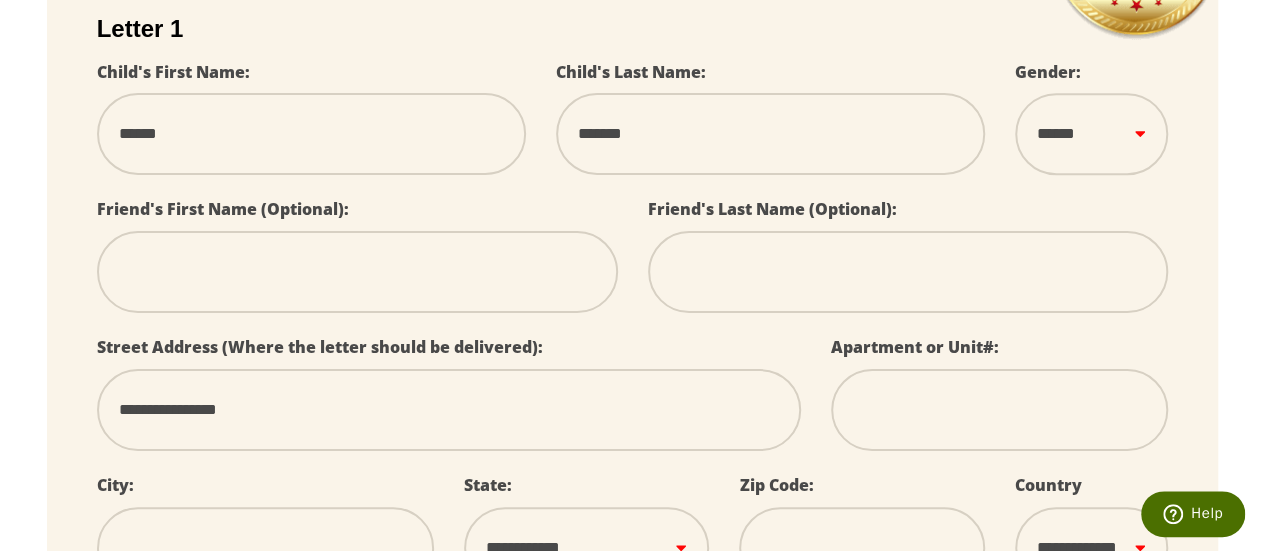 type on "******" 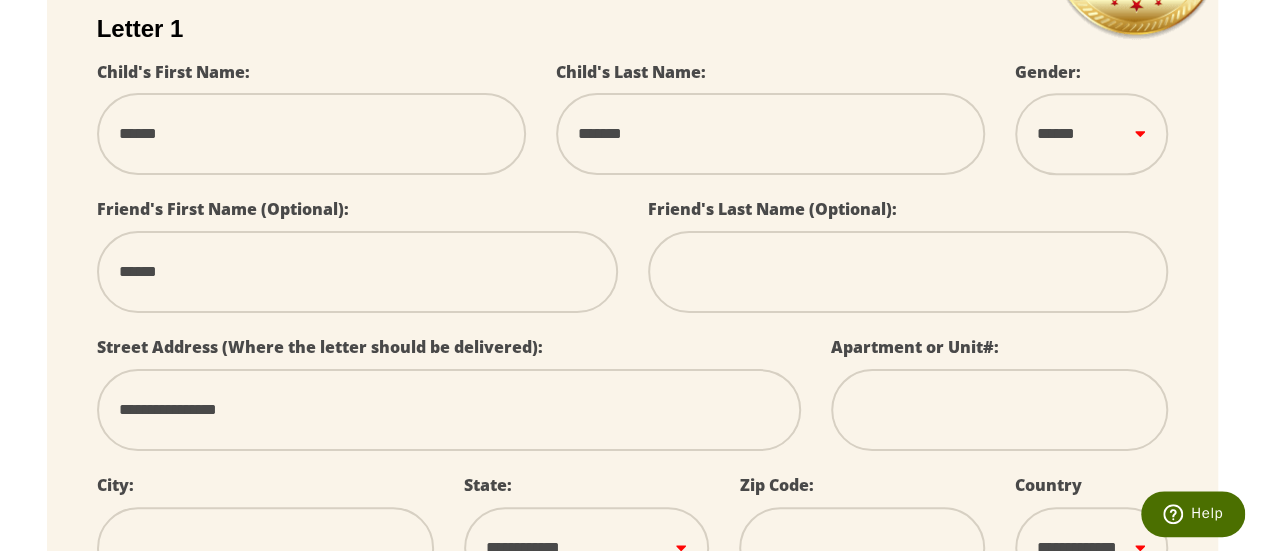 type on "*******" 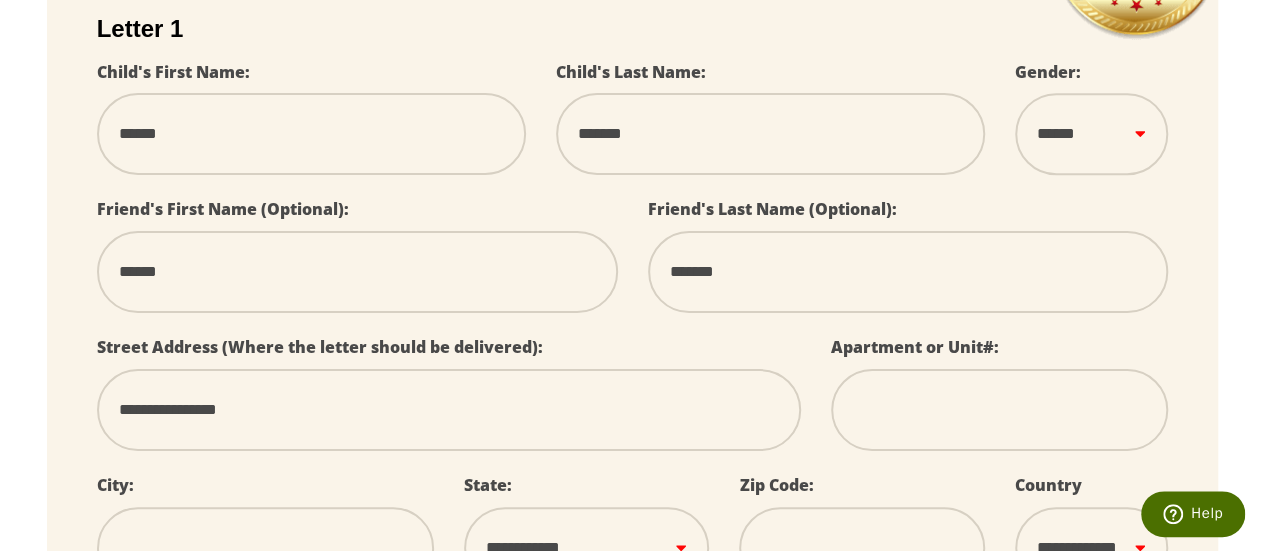 type on "*******" 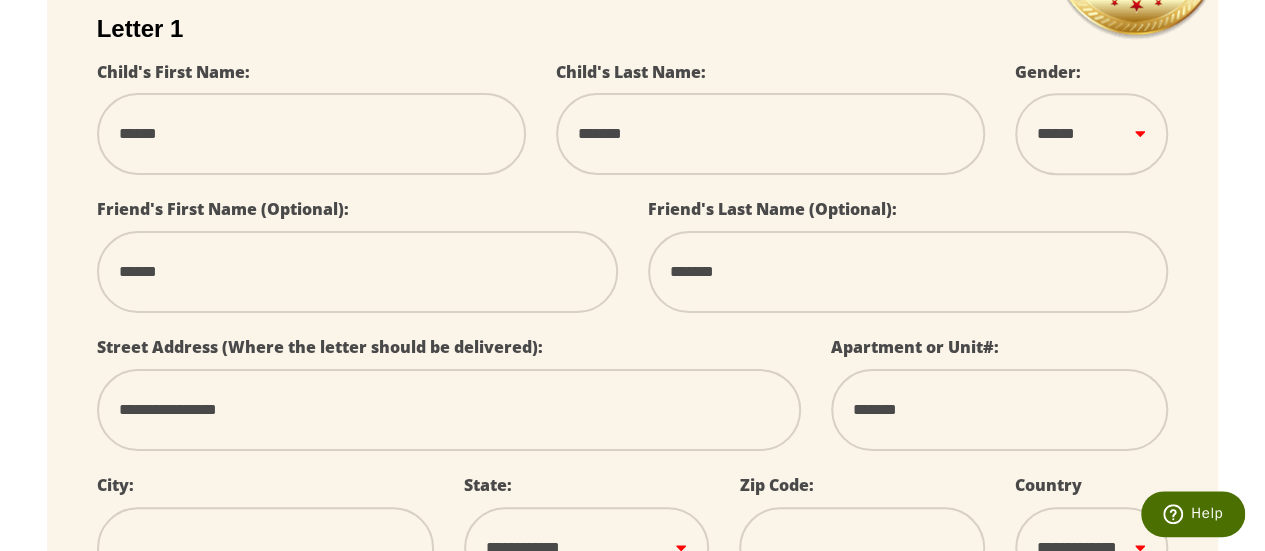 type on "**********" 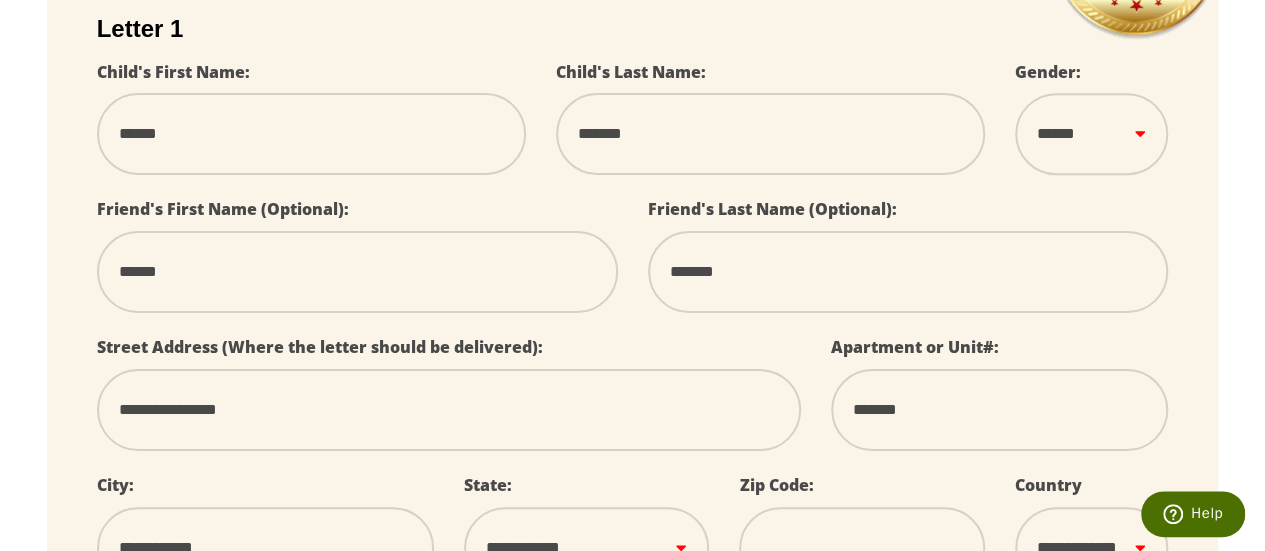 select on "**" 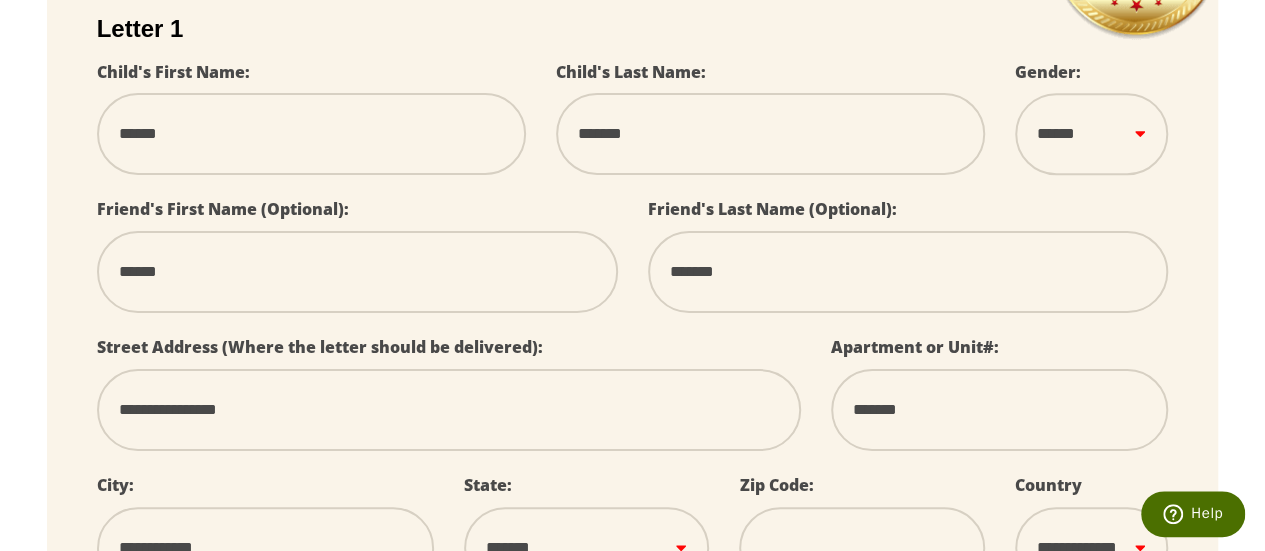 type on "*****" 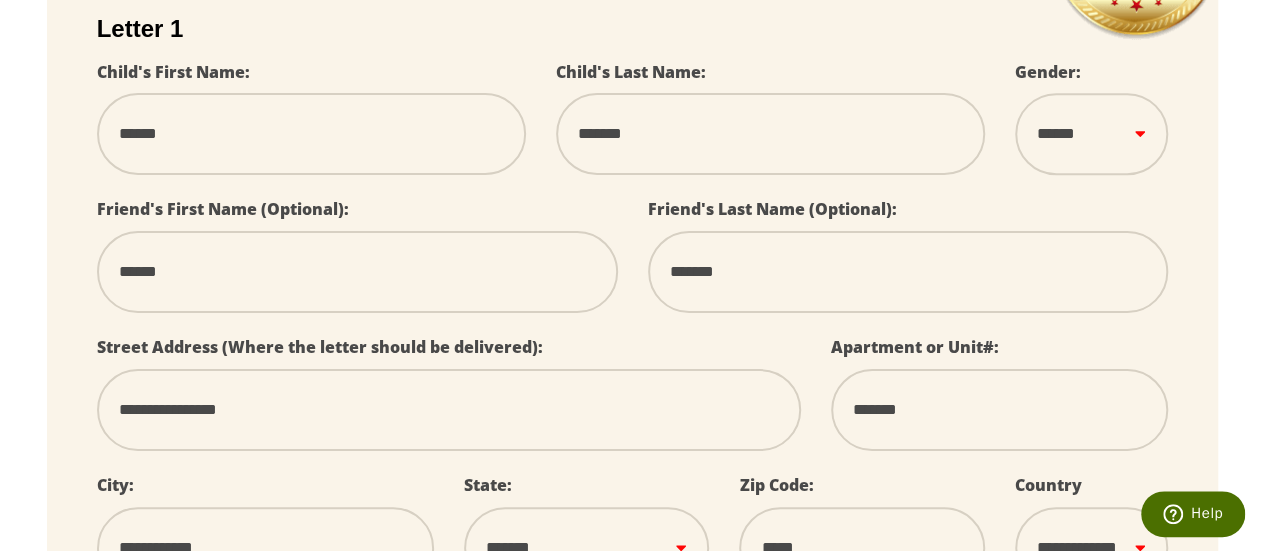 click on "******" at bounding box center (357, 272) 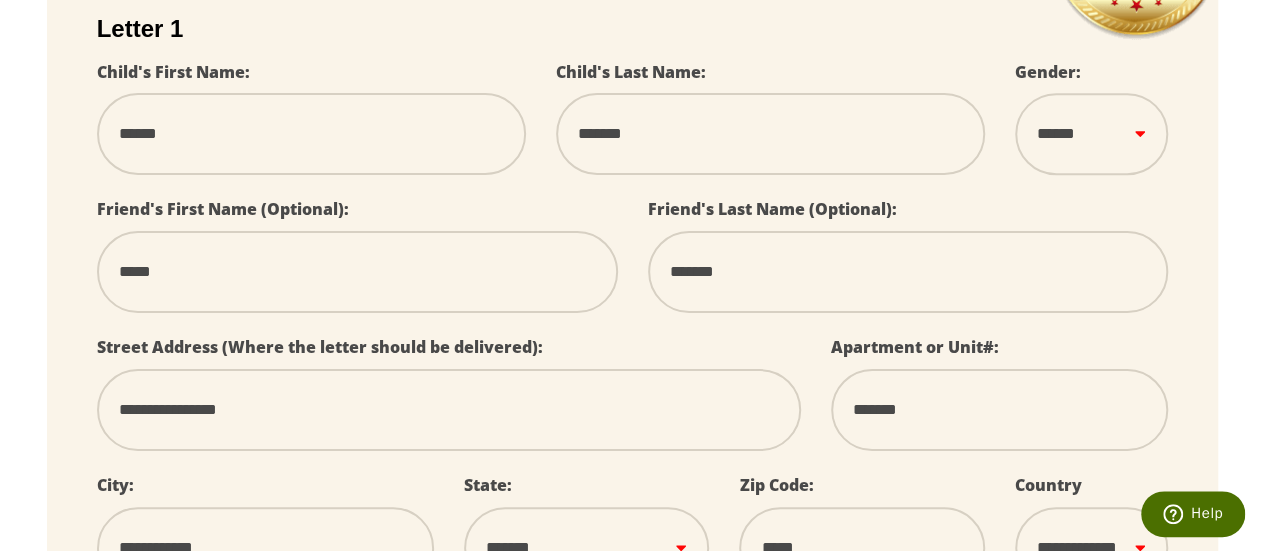 select 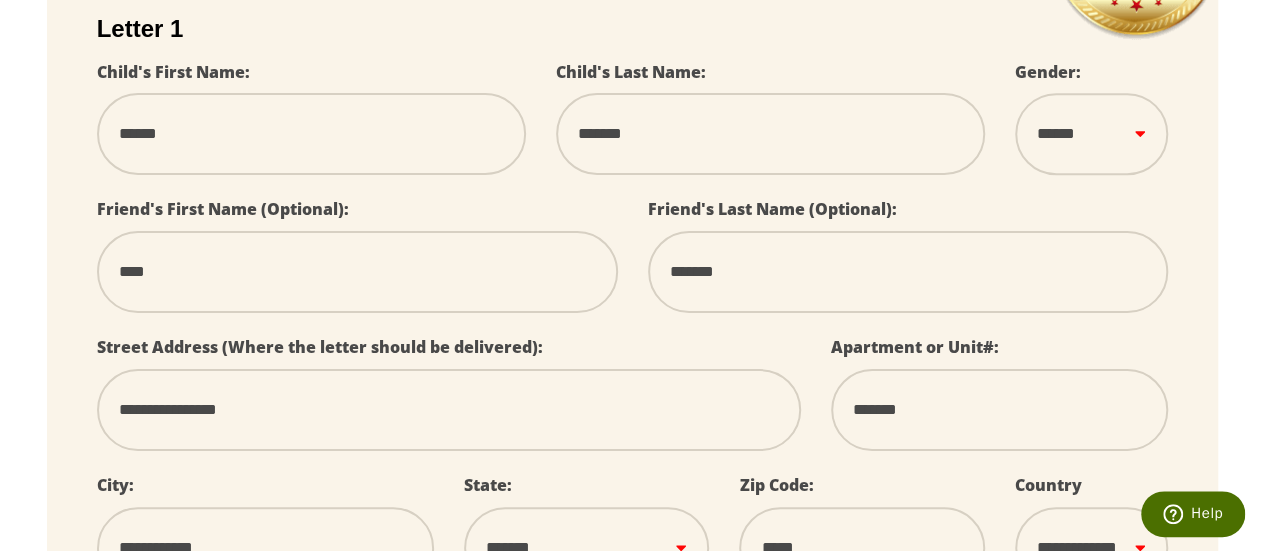 select 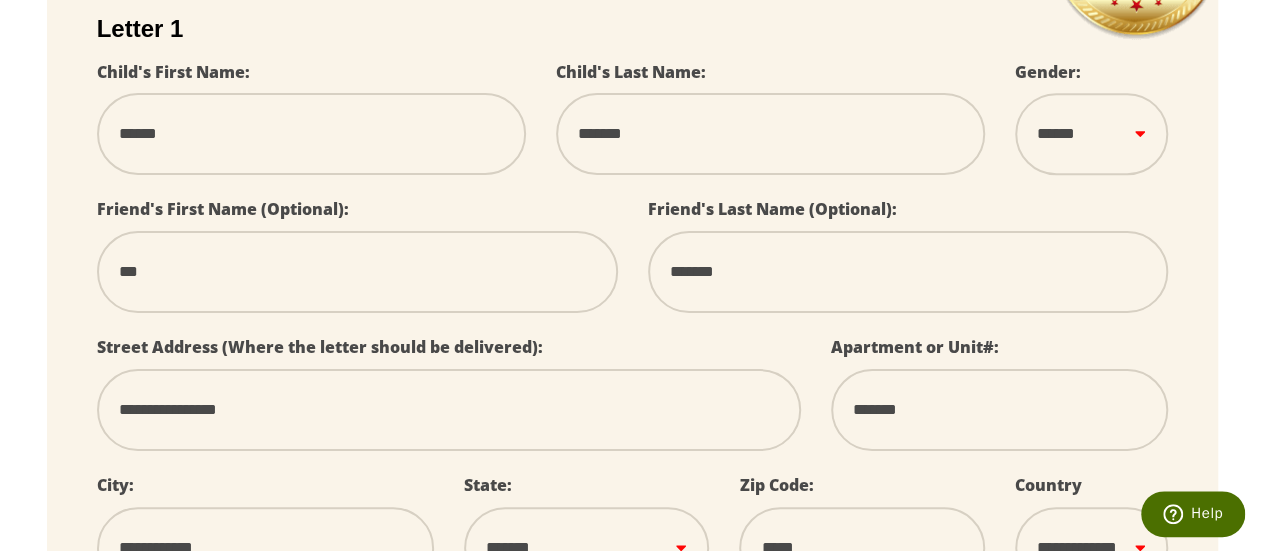 select 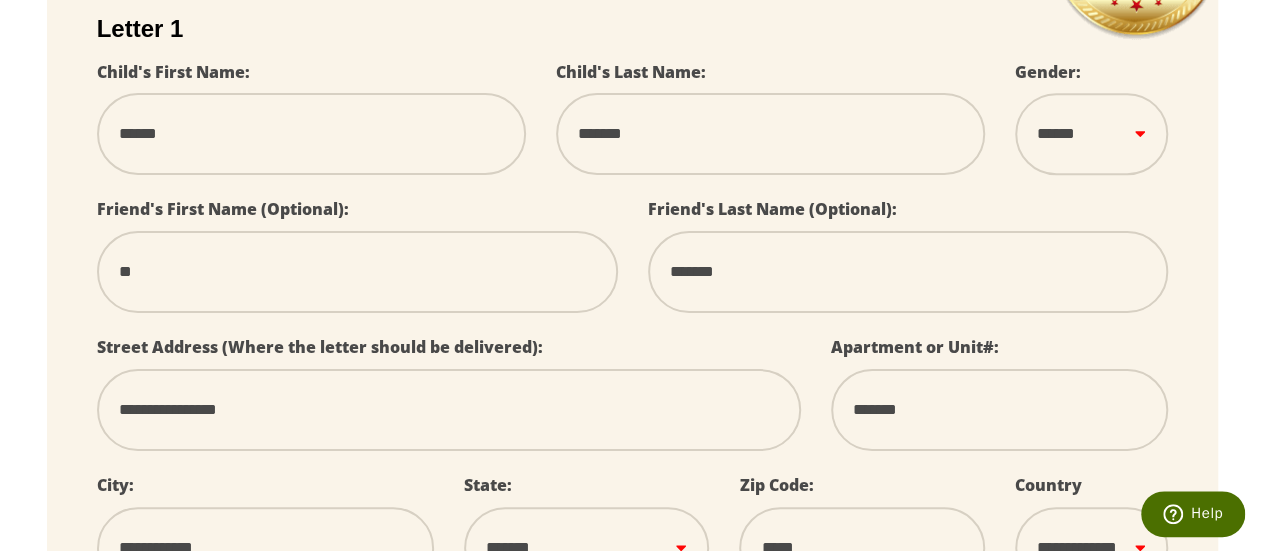 select 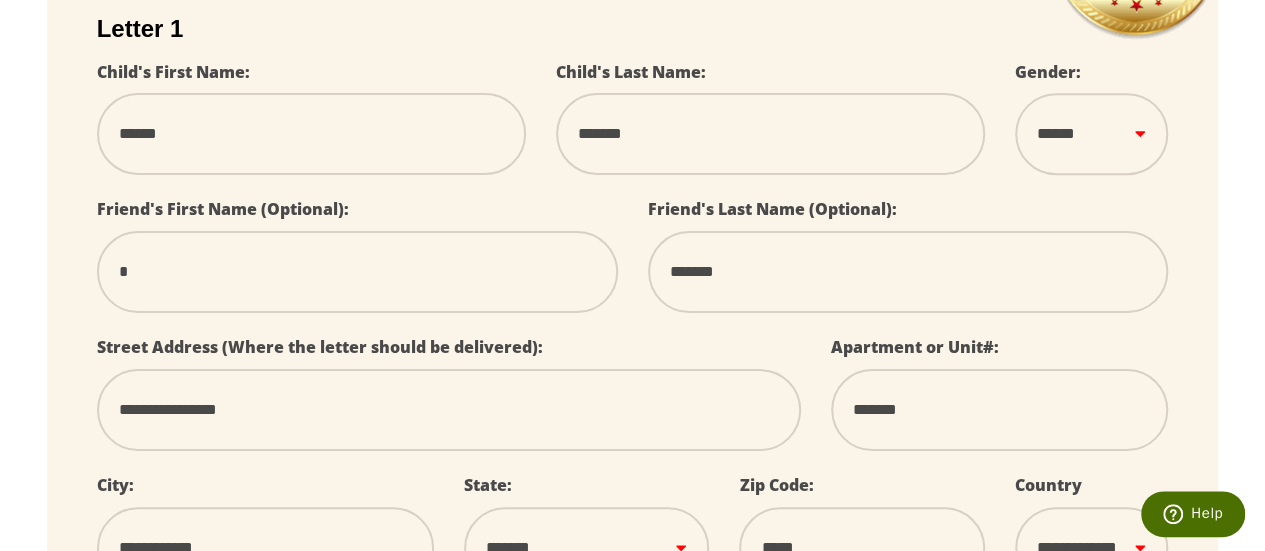 select 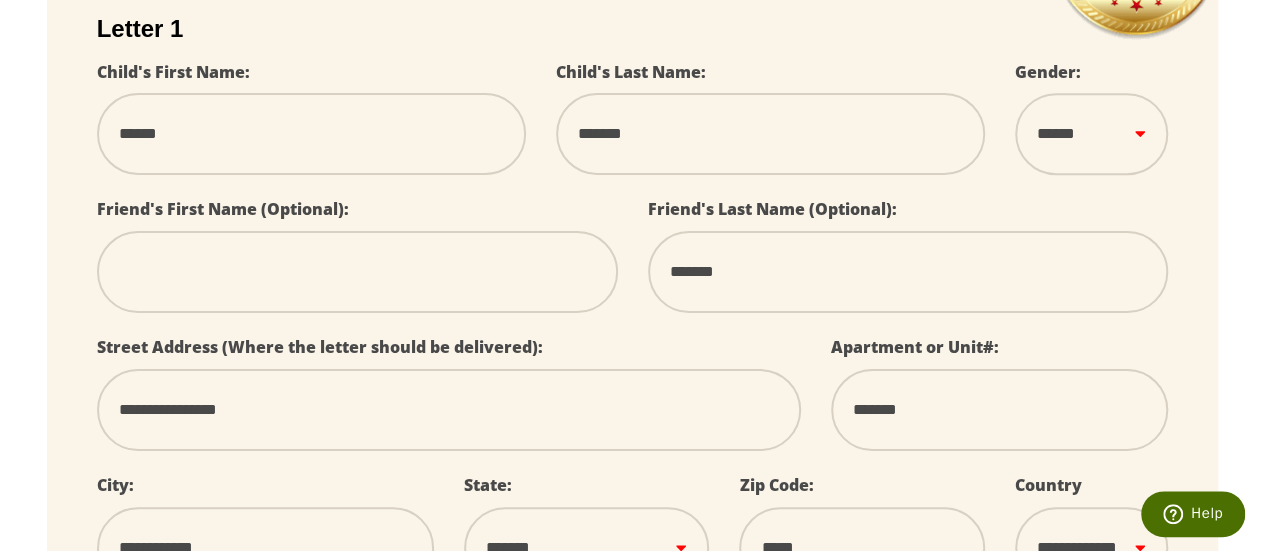 type 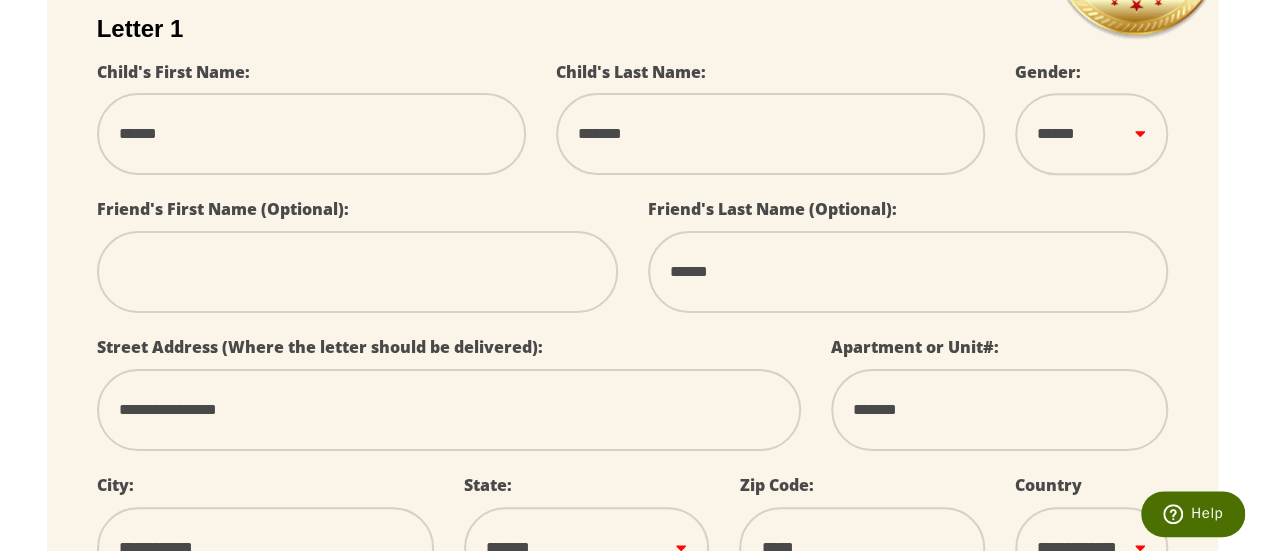 select 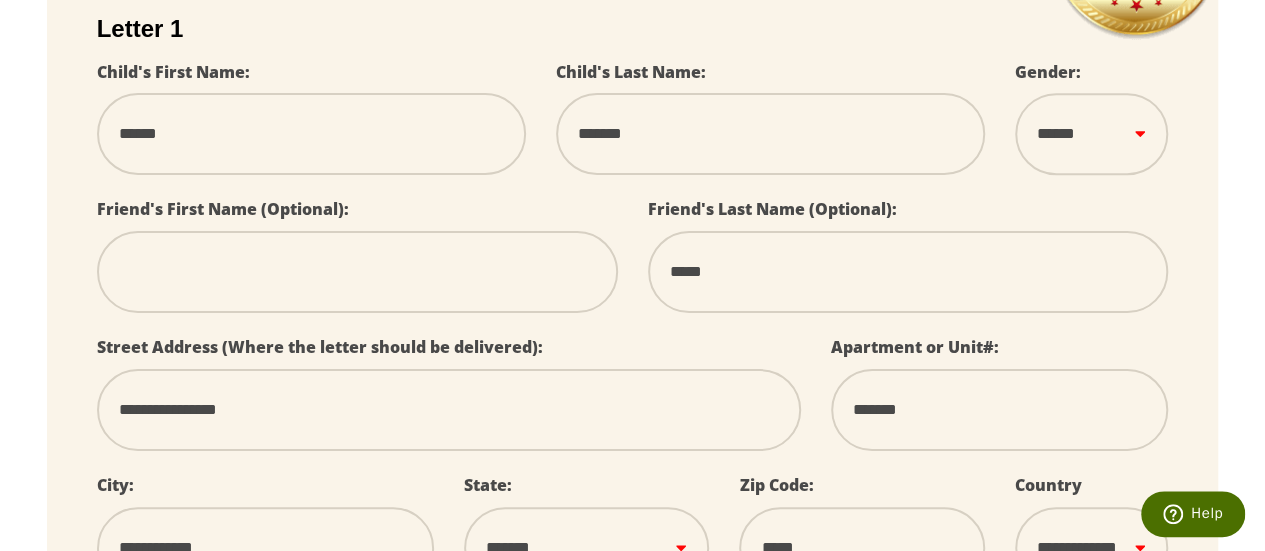 select 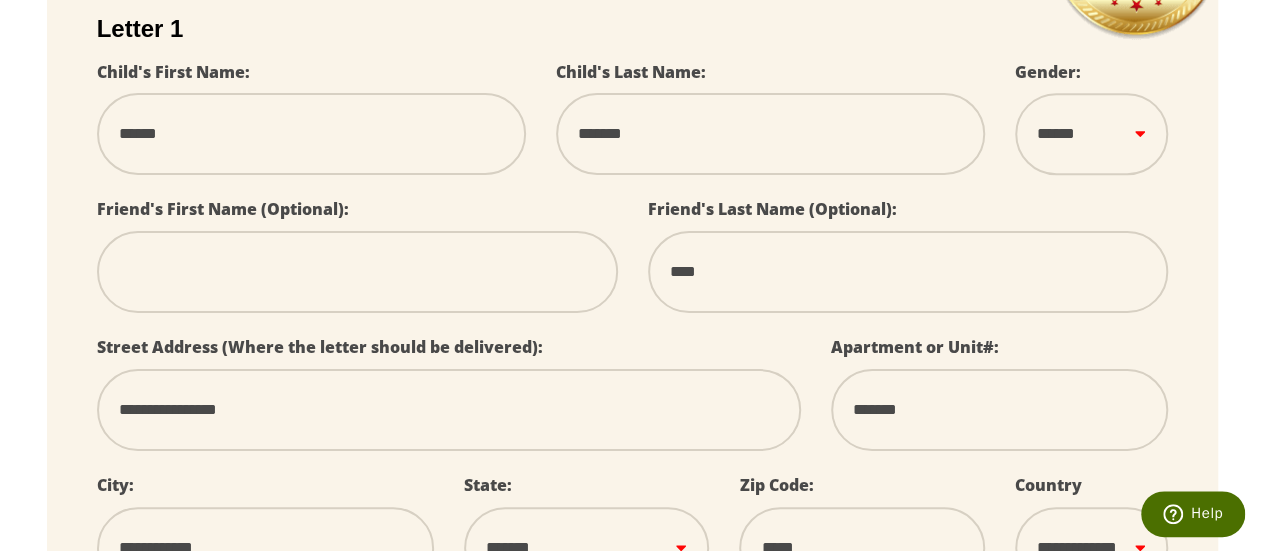 select 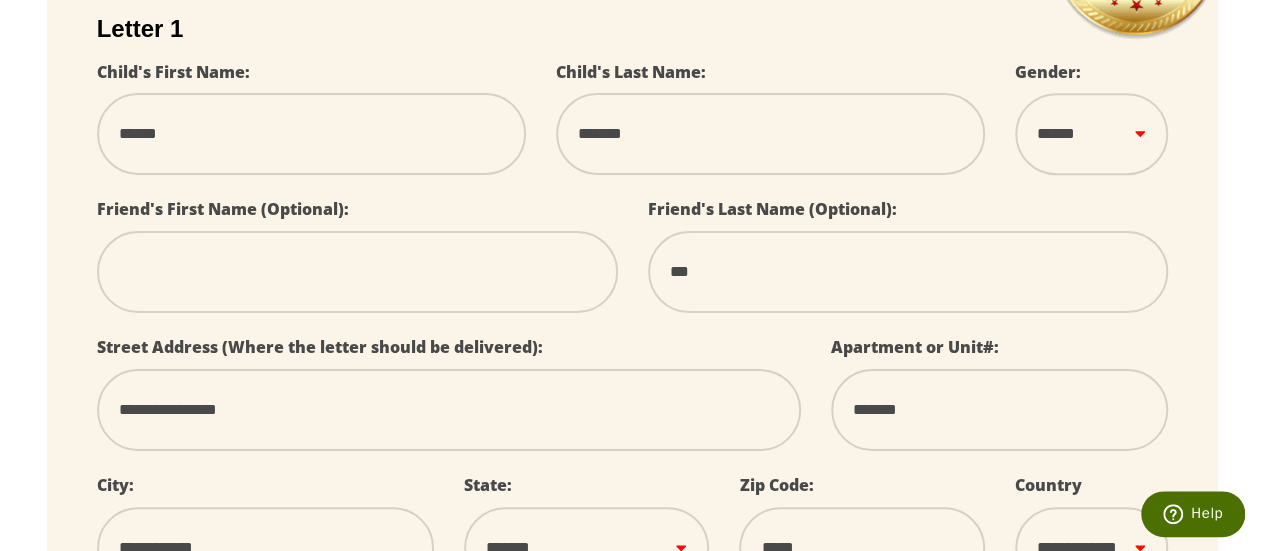 select 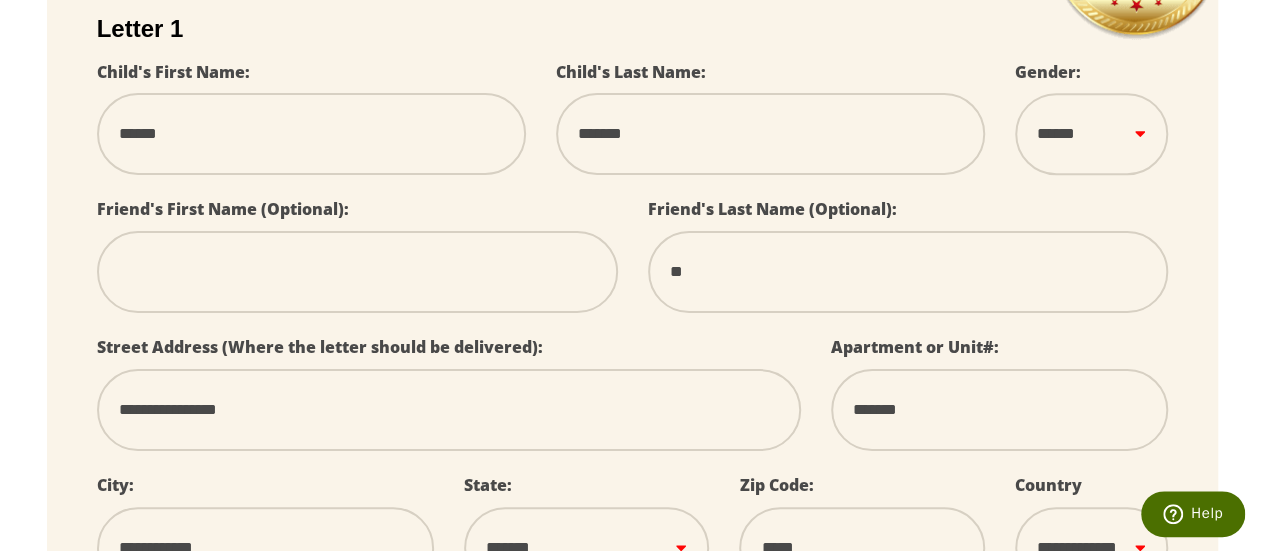 select 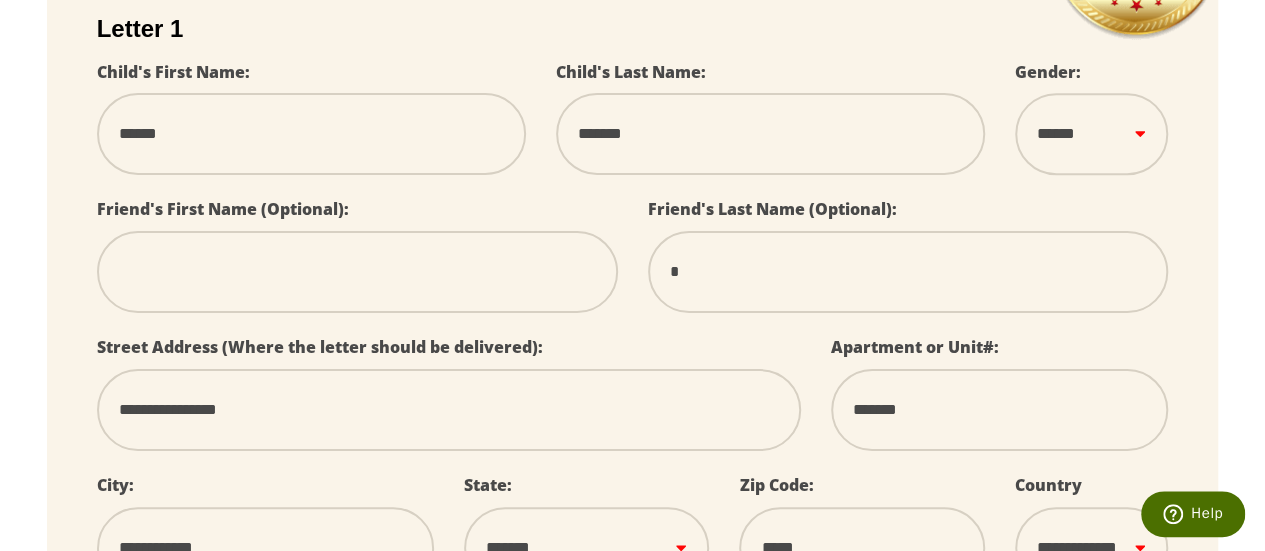 select 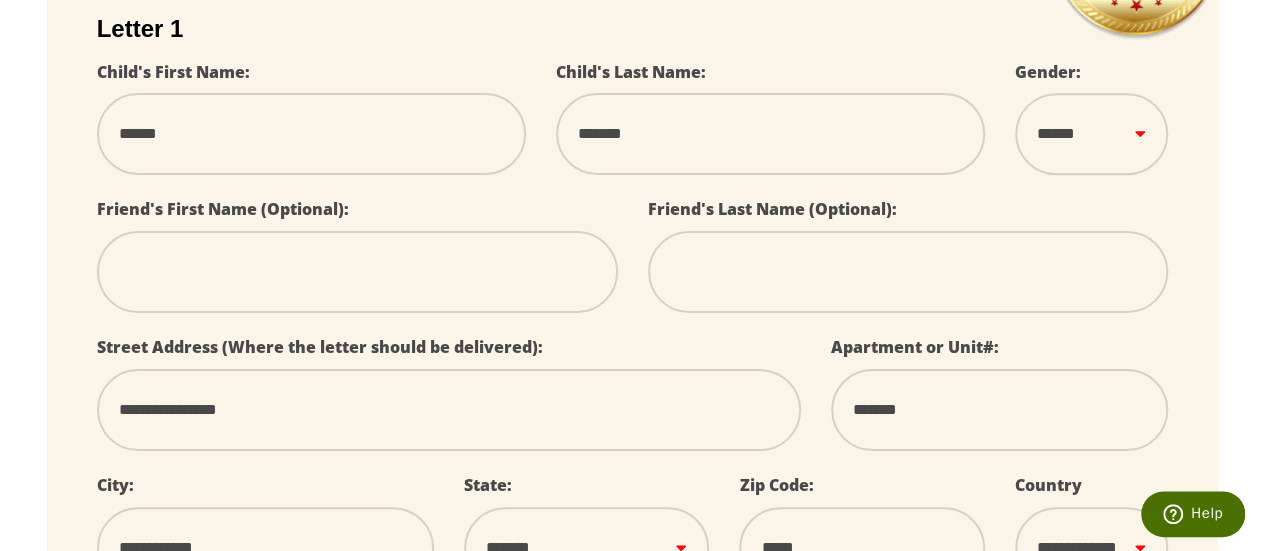 type 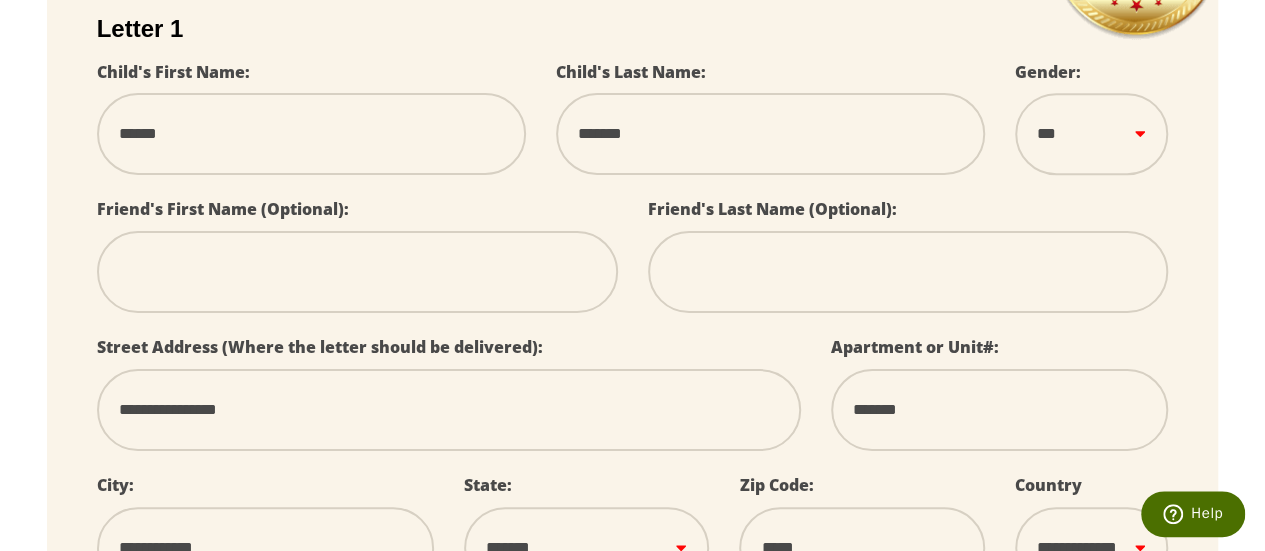 click on "******   ***   ****" at bounding box center (1092, 134) 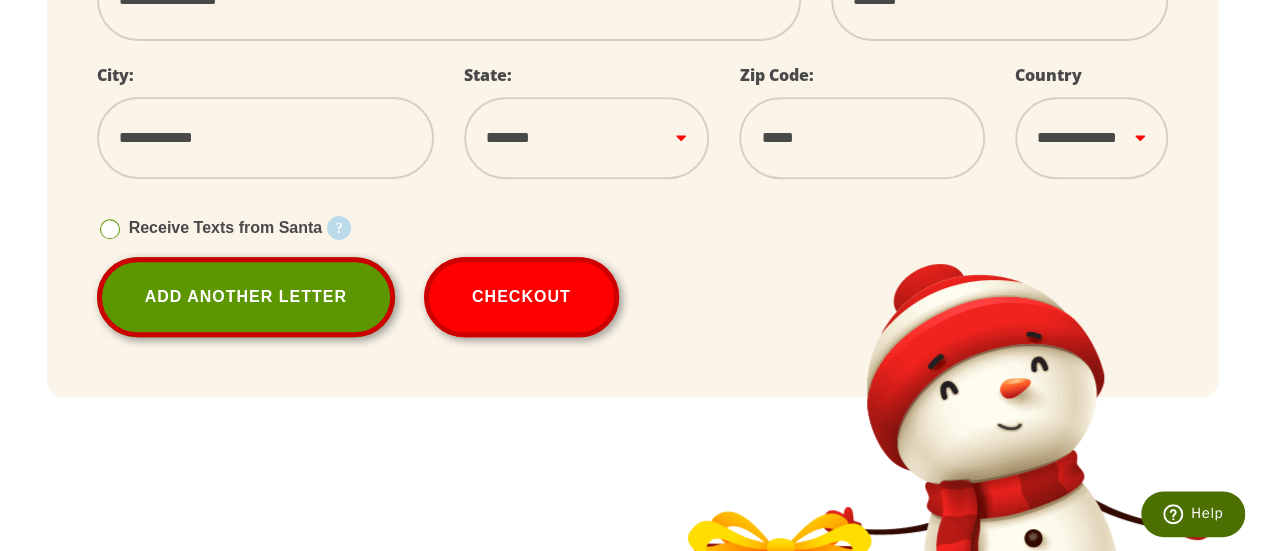 scroll, scrollTop: 920, scrollLeft: 0, axis: vertical 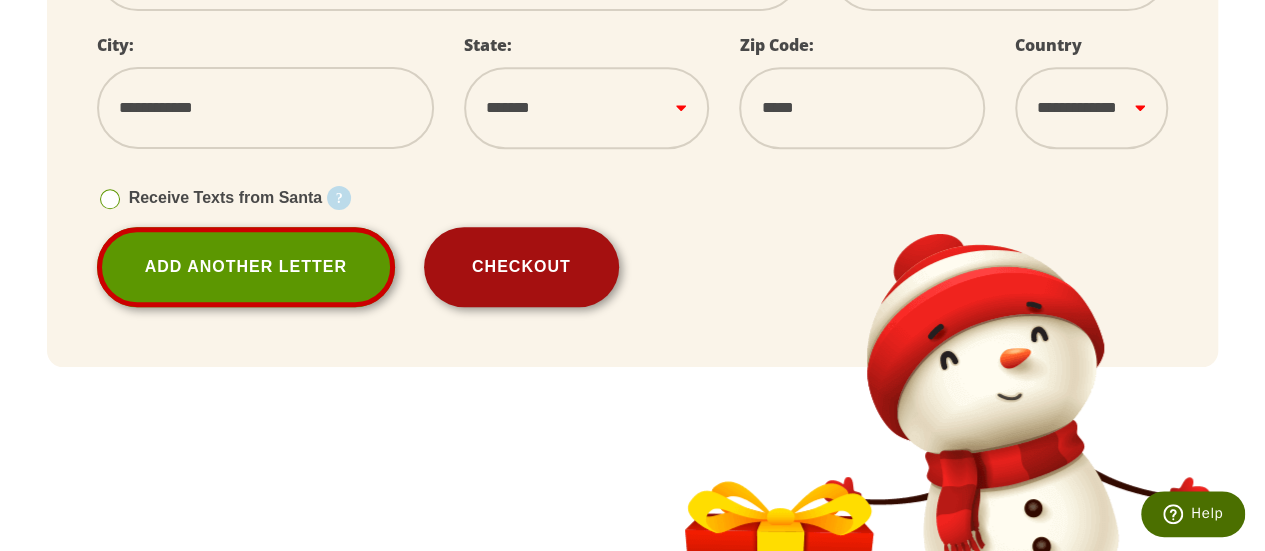 click on "Checkout" at bounding box center [521, 267] 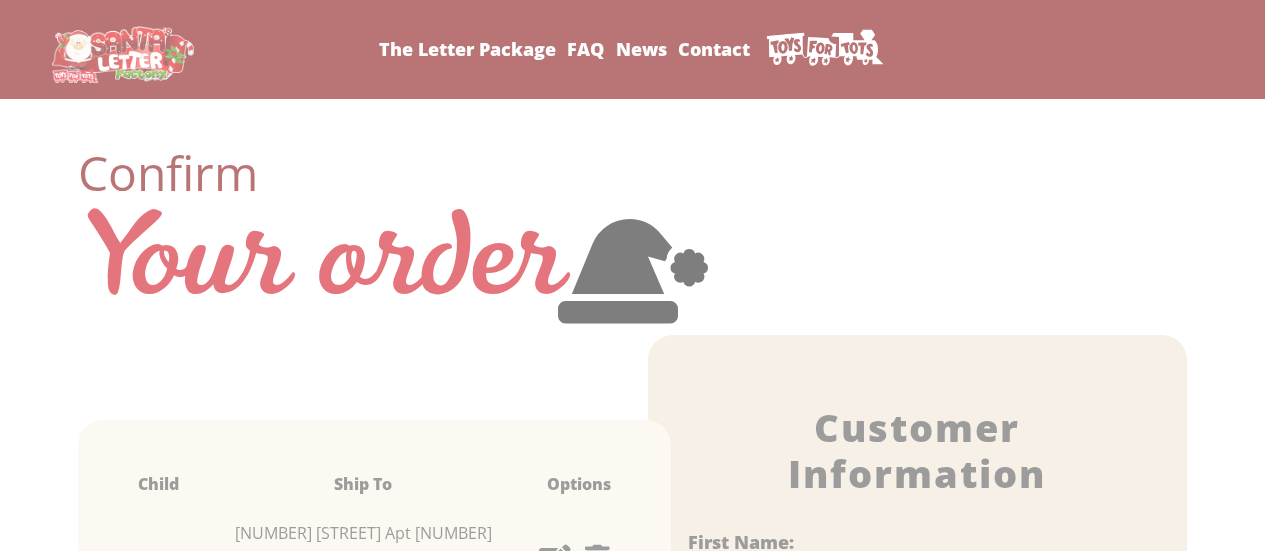 select on "**" 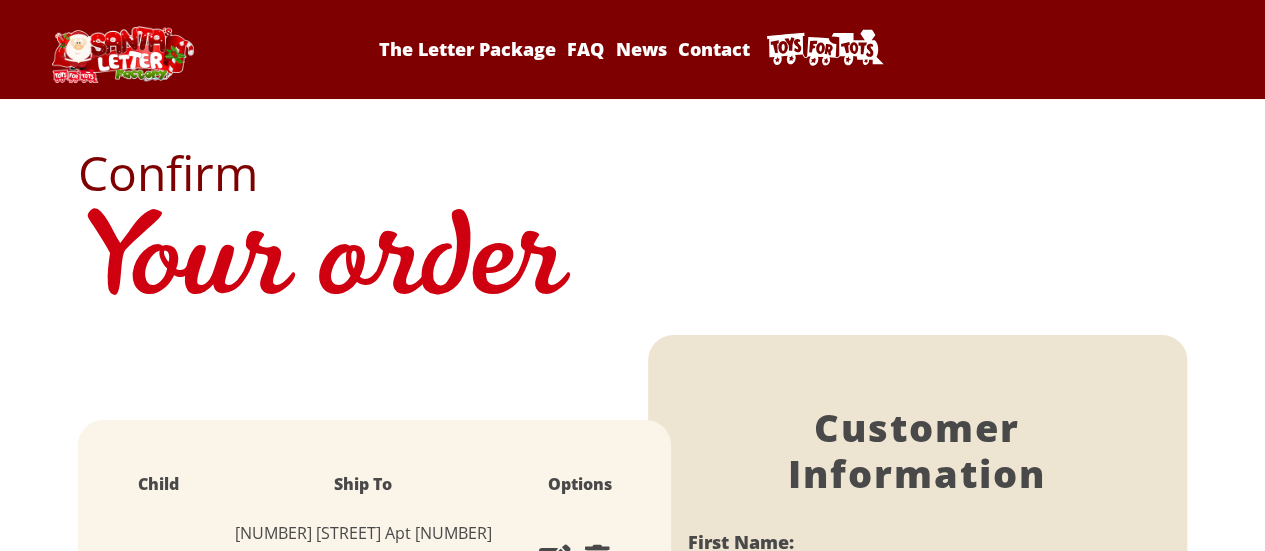 scroll, scrollTop: 0, scrollLeft: 0, axis: both 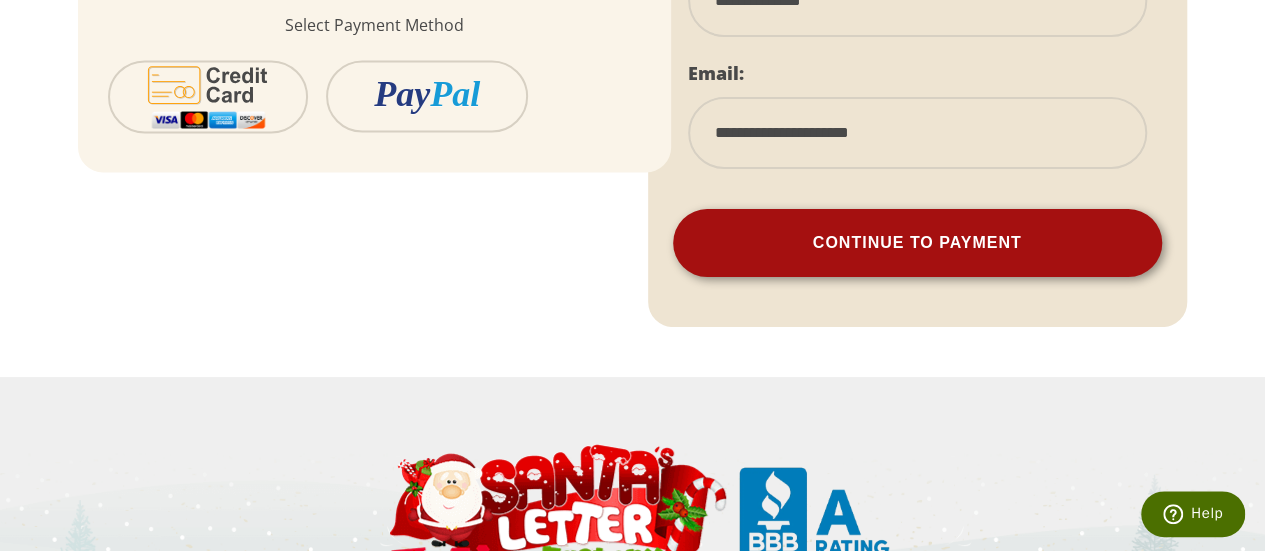 click on "Continue To Payment" at bounding box center [917, 243] 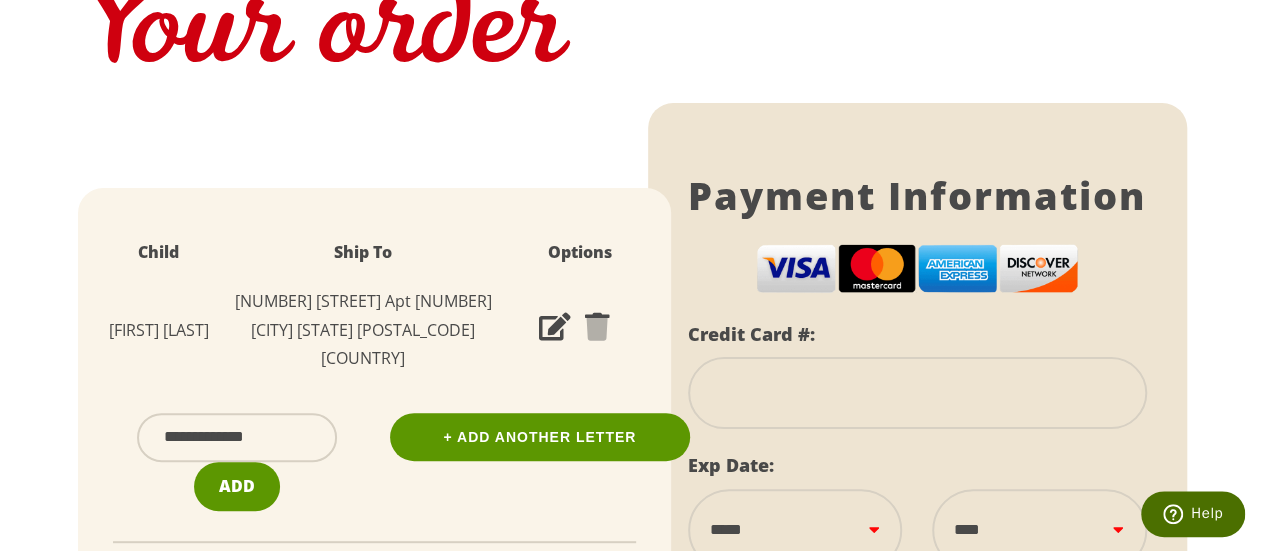 scroll, scrollTop: 240, scrollLeft: 0, axis: vertical 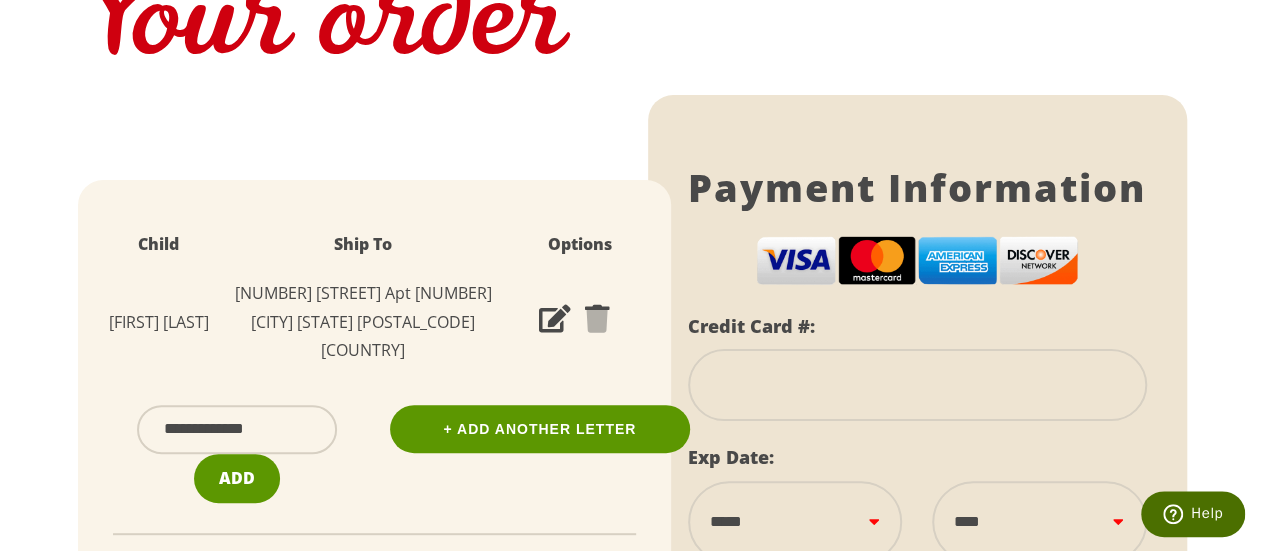 click at bounding box center [555, 320] 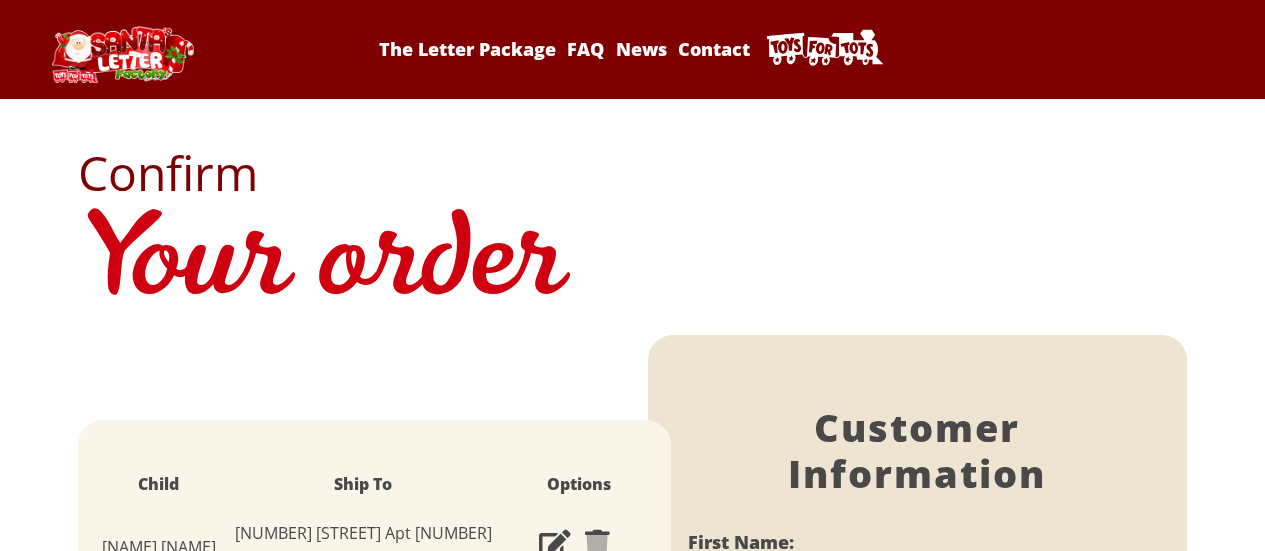 select on "**" 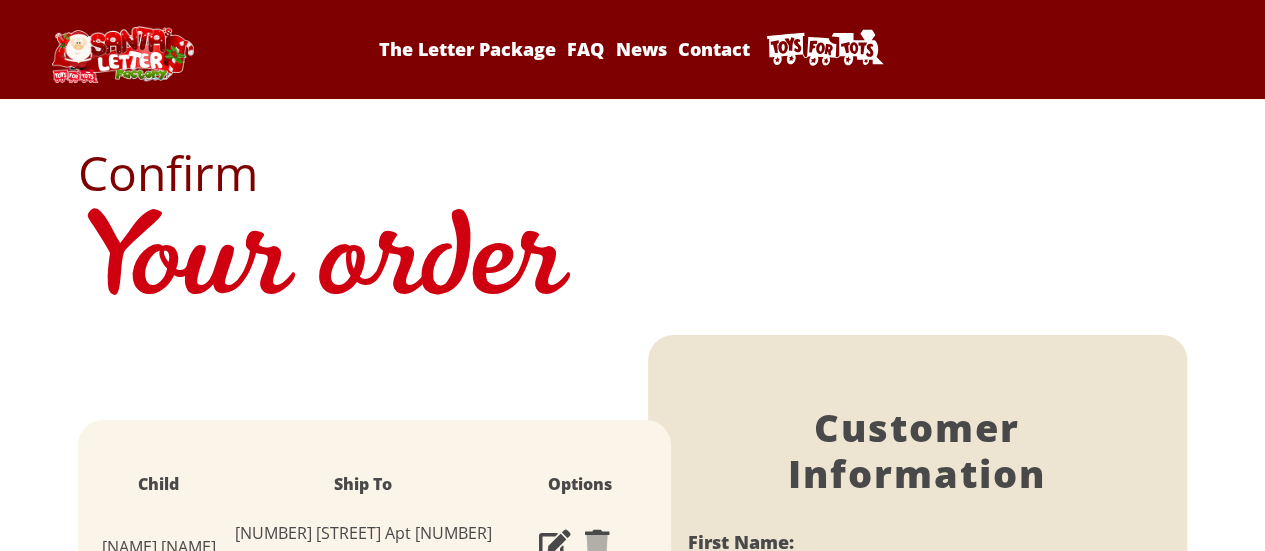 scroll, scrollTop: 0, scrollLeft: 0, axis: both 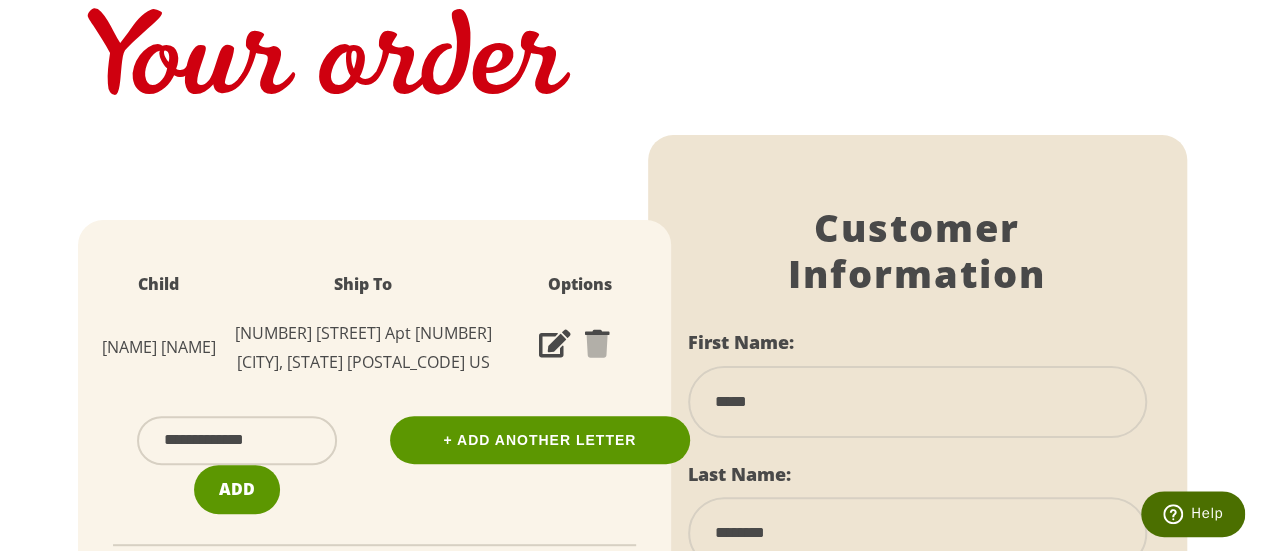 click at bounding box center (597, 345) 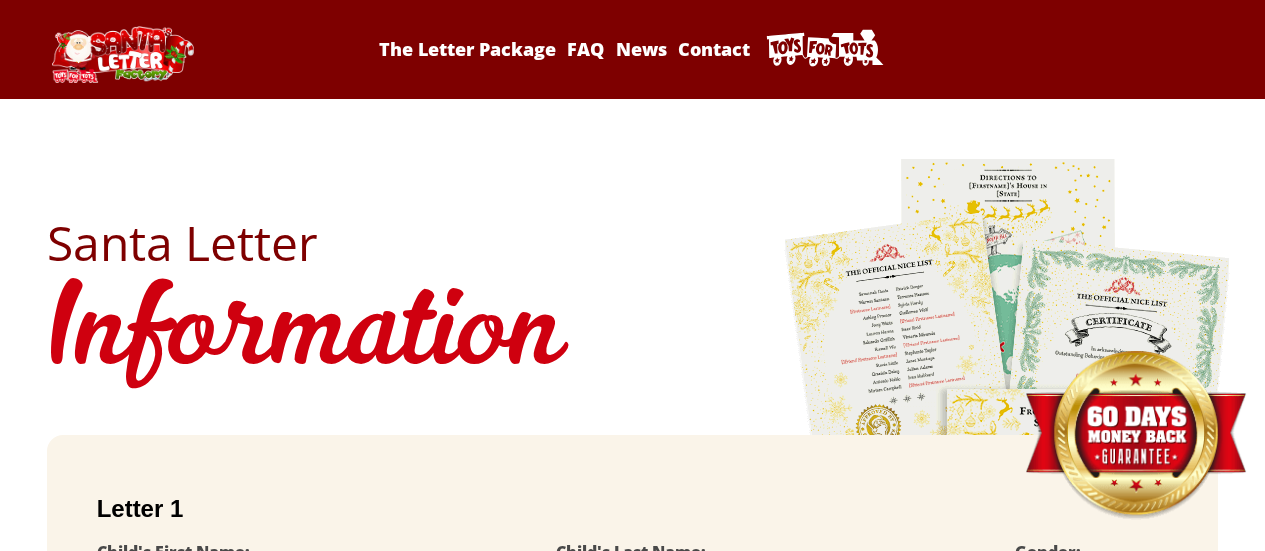 scroll, scrollTop: 0, scrollLeft: 0, axis: both 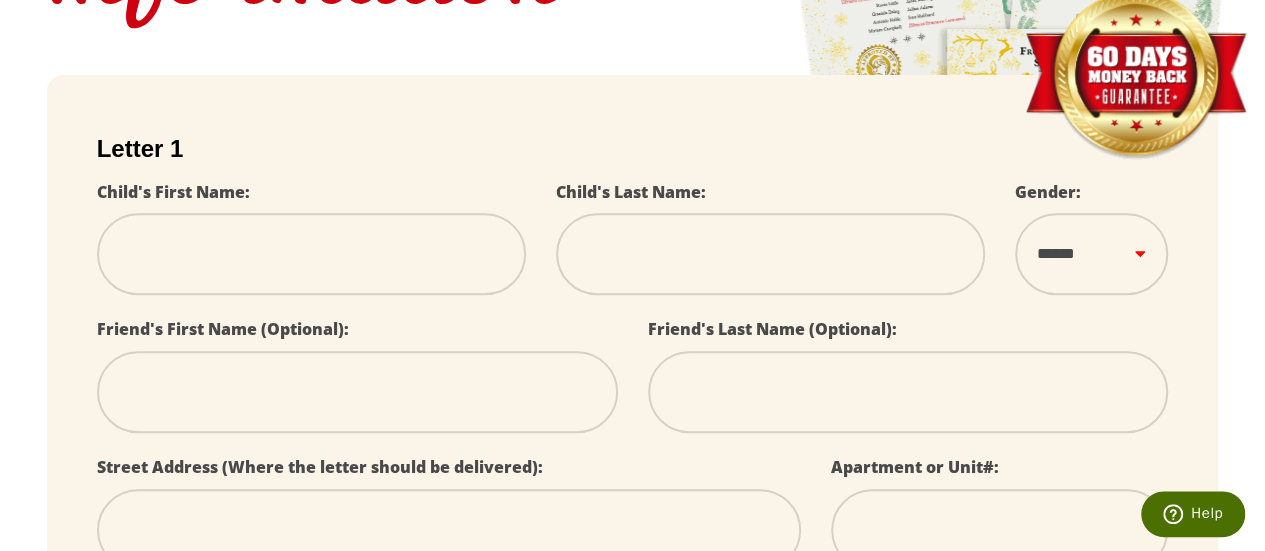 click at bounding box center (311, 254) 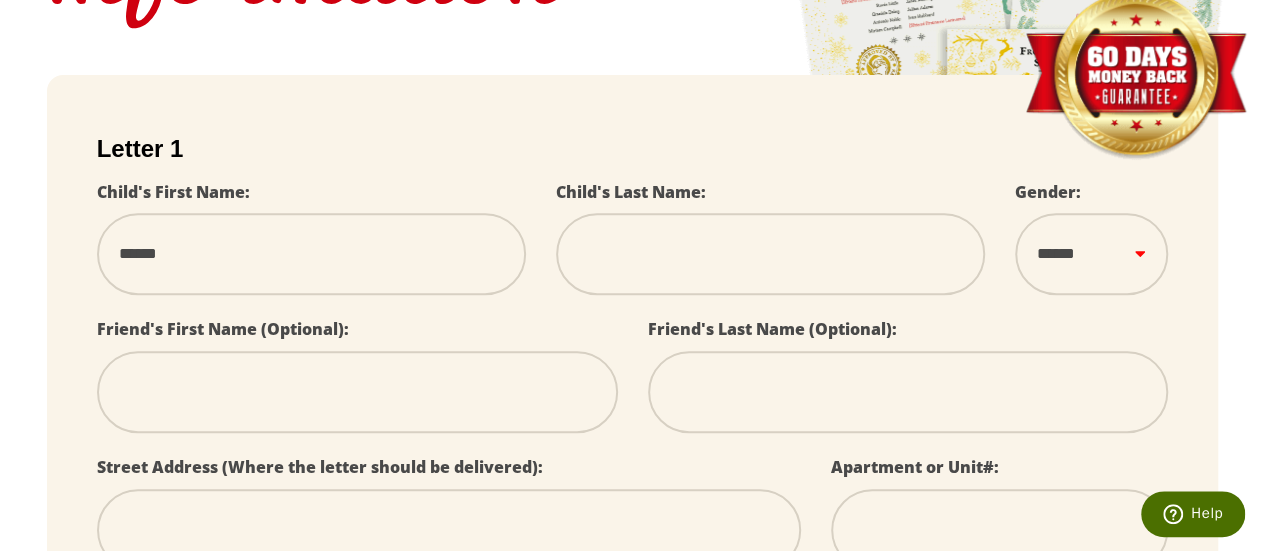 type on "*******" 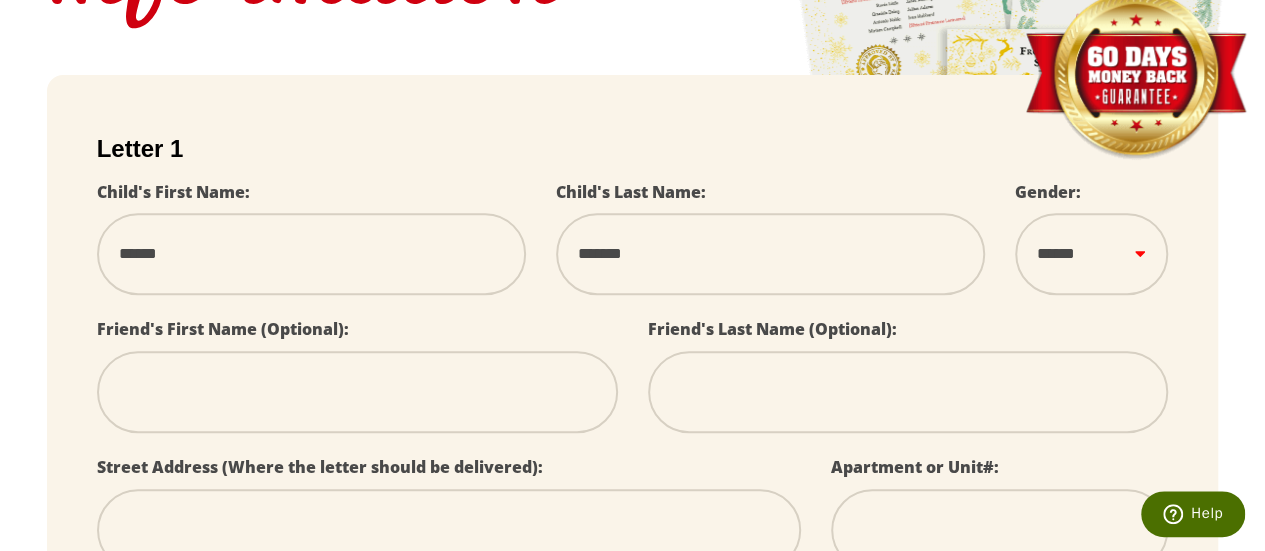 select 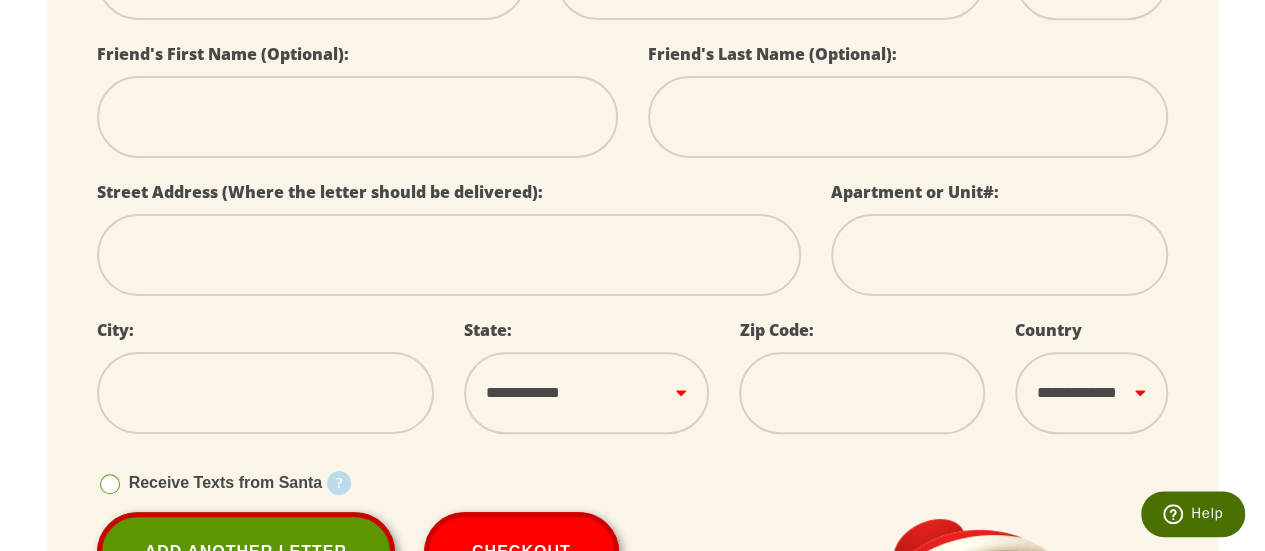 scroll, scrollTop: 640, scrollLeft: 0, axis: vertical 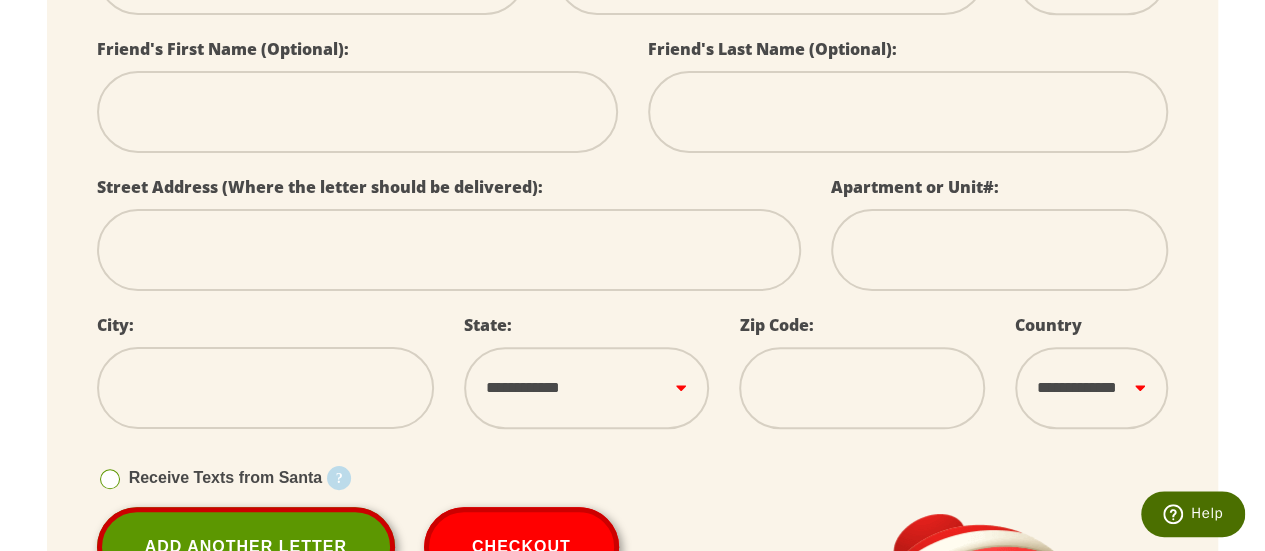 click at bounding box center [449, 250] 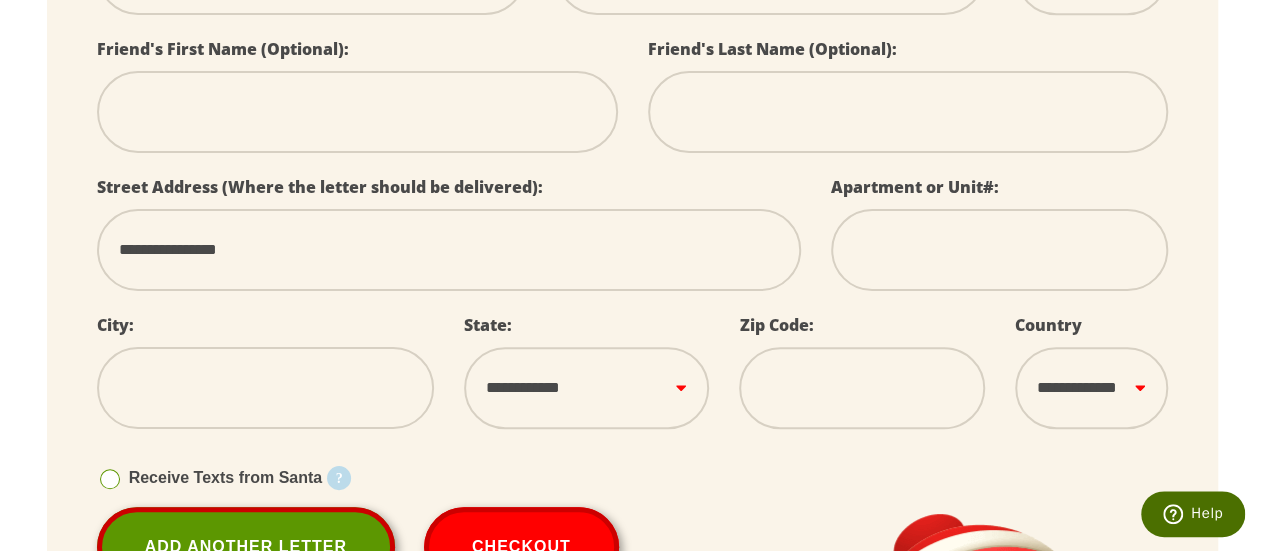 type on "******" 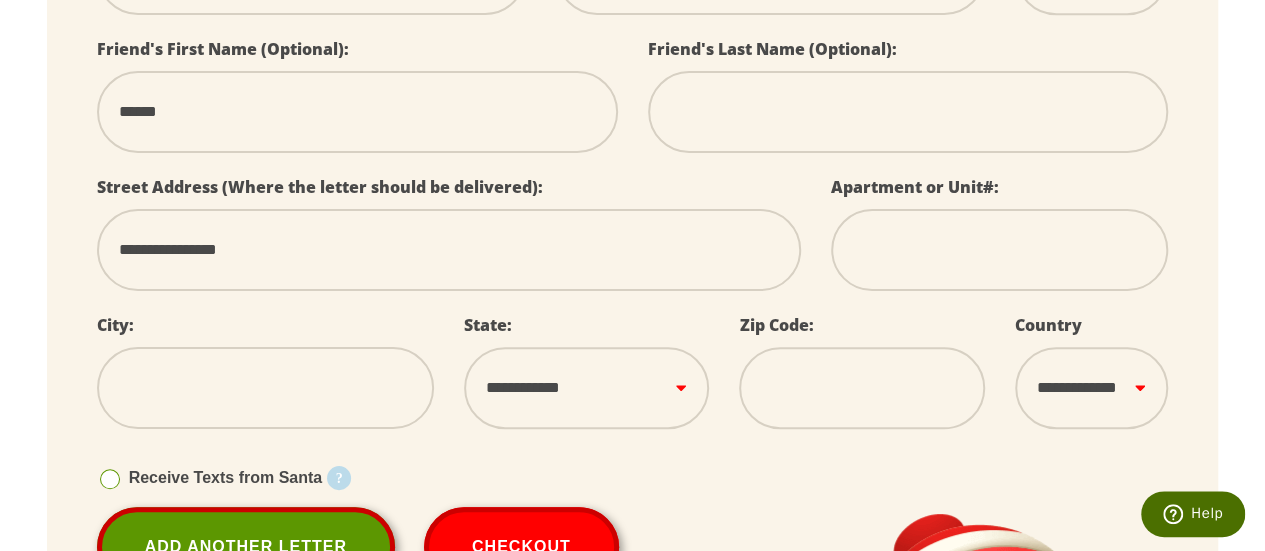 type on "*******" 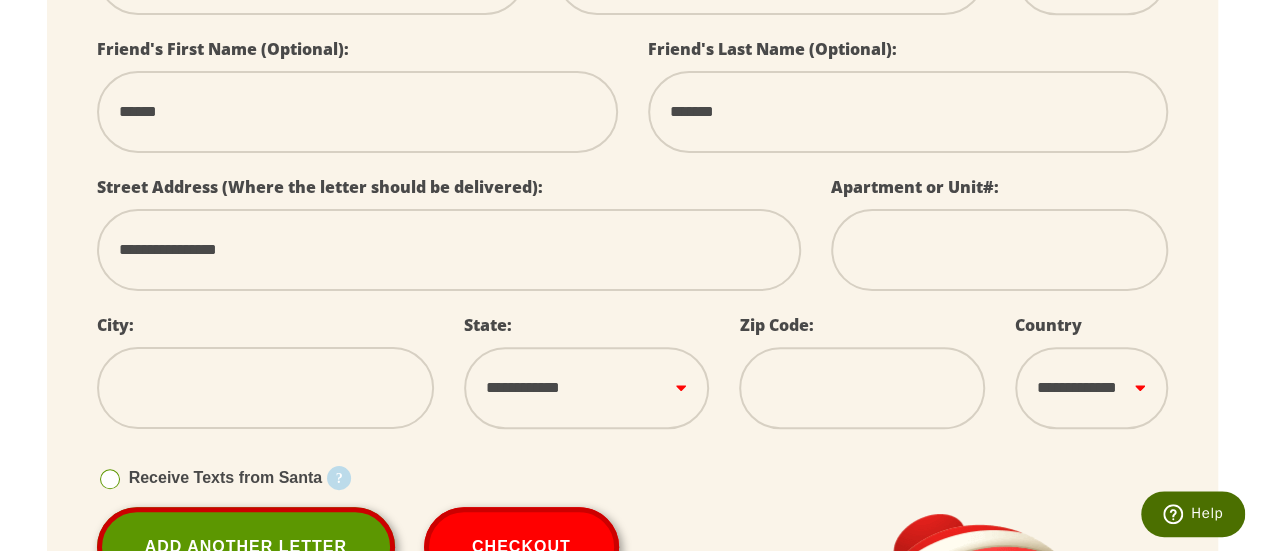 type on "*******" 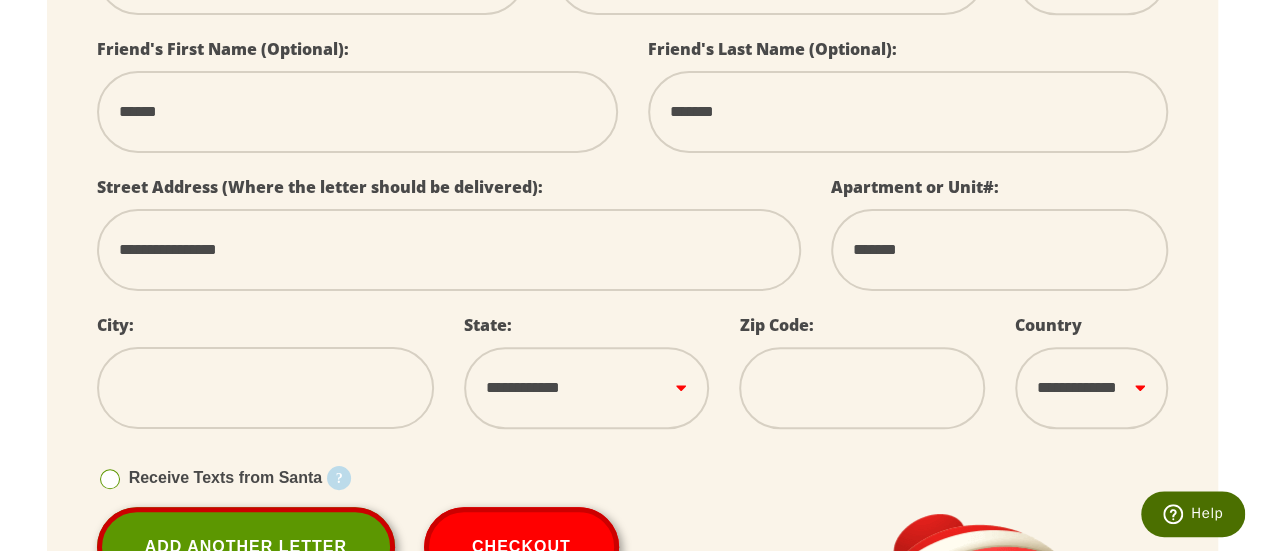 type on "**********" 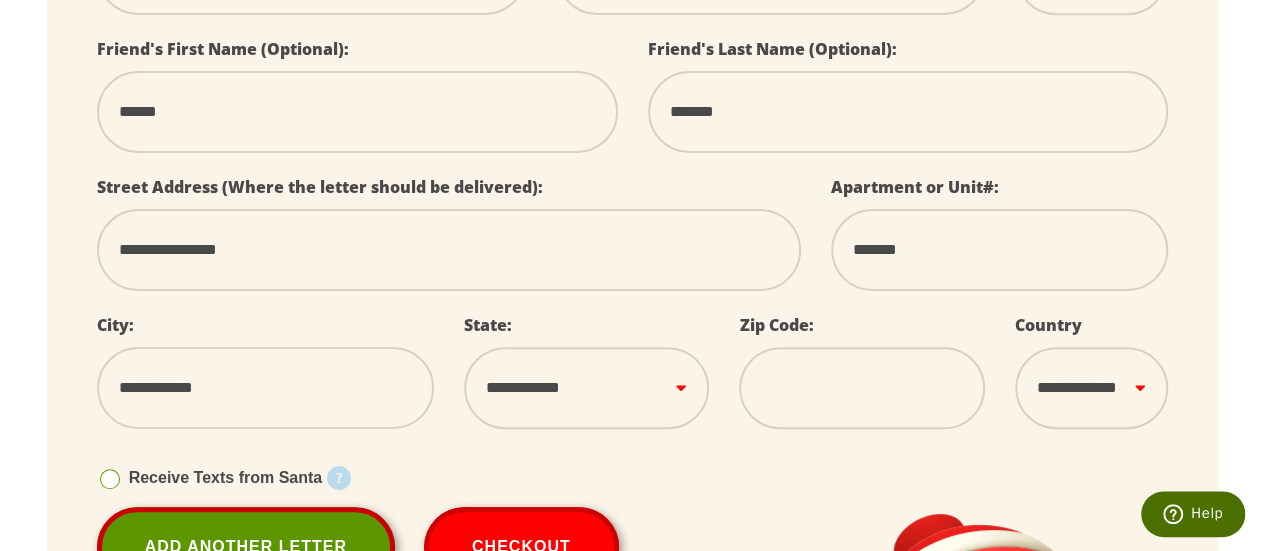 select on "**" 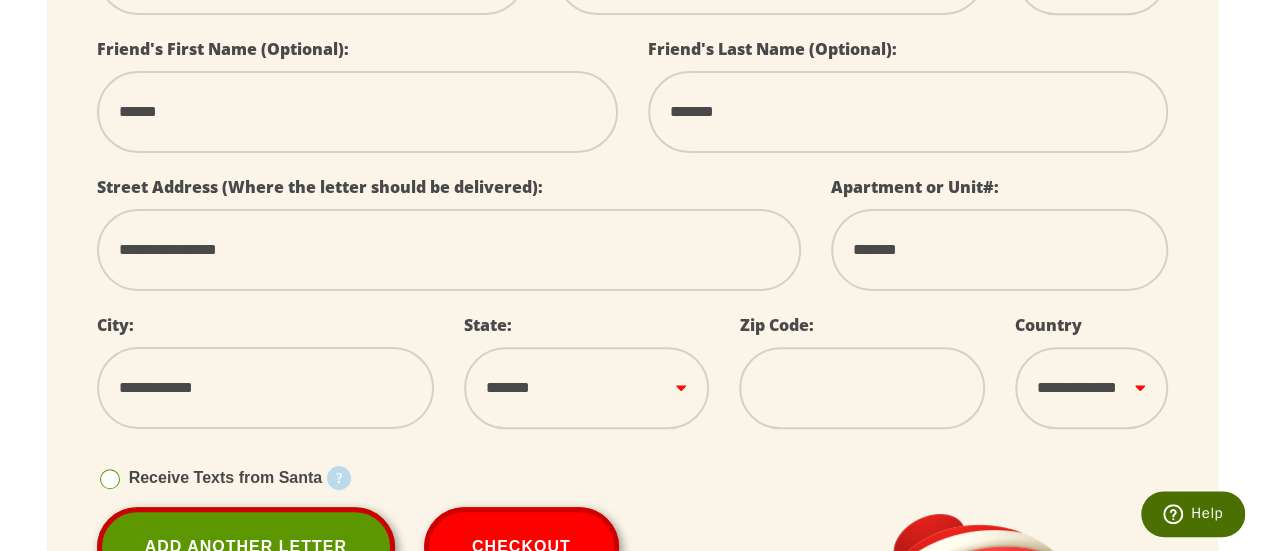 type on "*****" 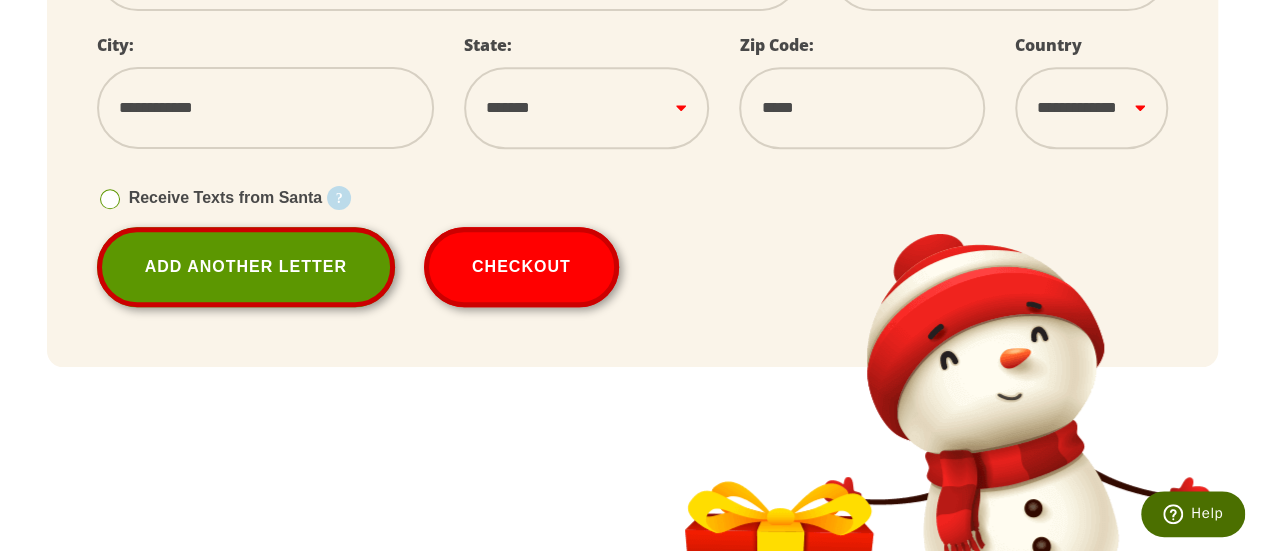 scroll, scrollTop: 438, scrollLeft: 0, axis: vertical 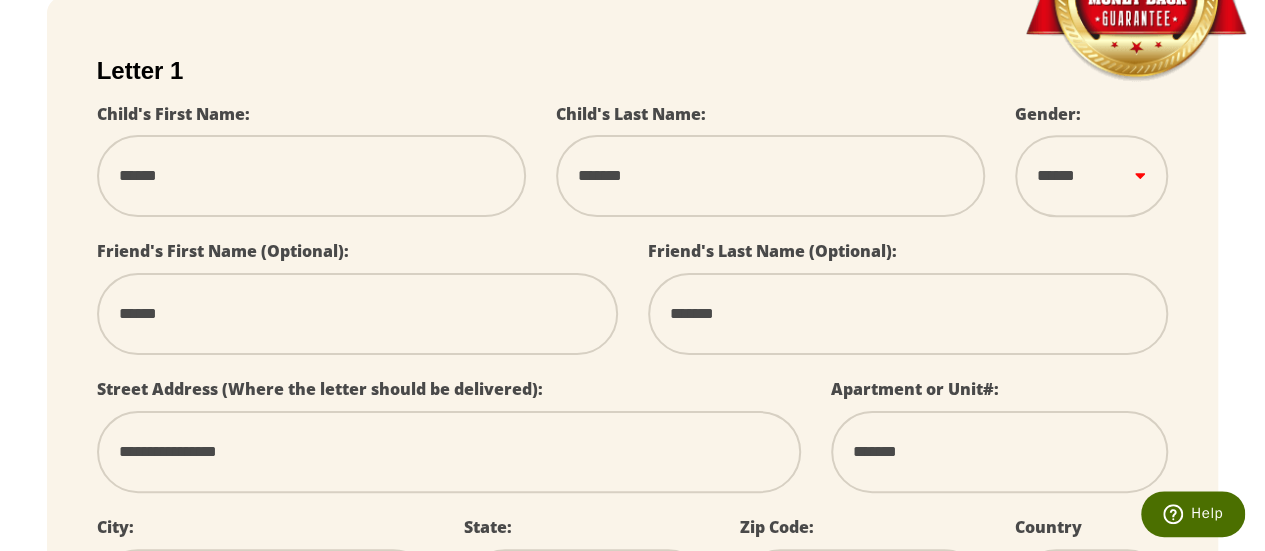 click on "******   ***   ****" at bounding box center [1092, 176] 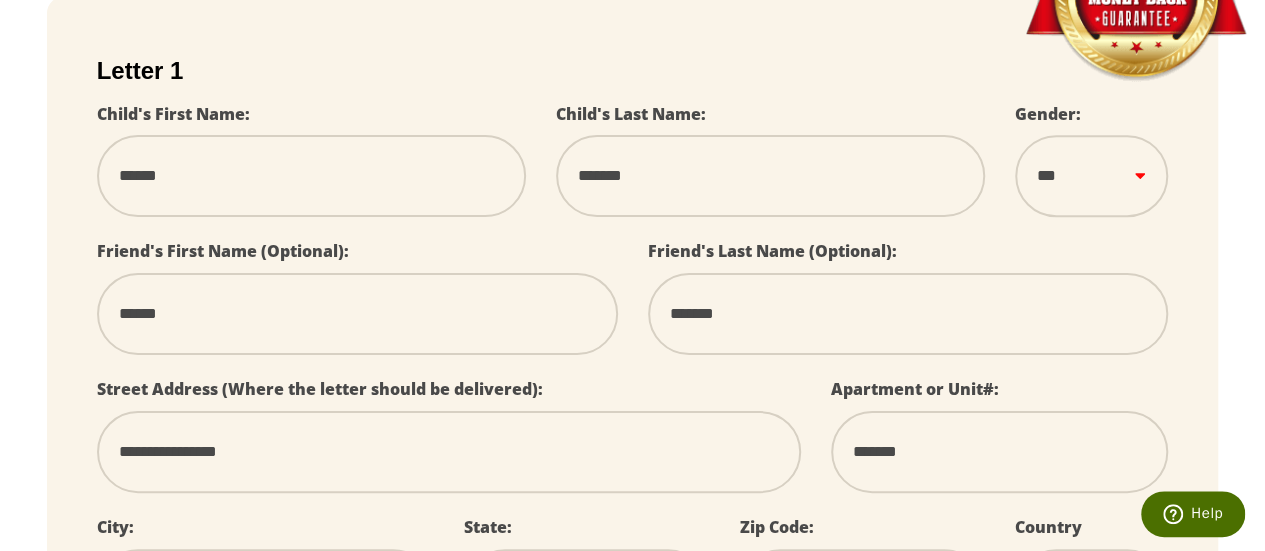 click on "******   ***   ****" at bounding box center [1092, 176] 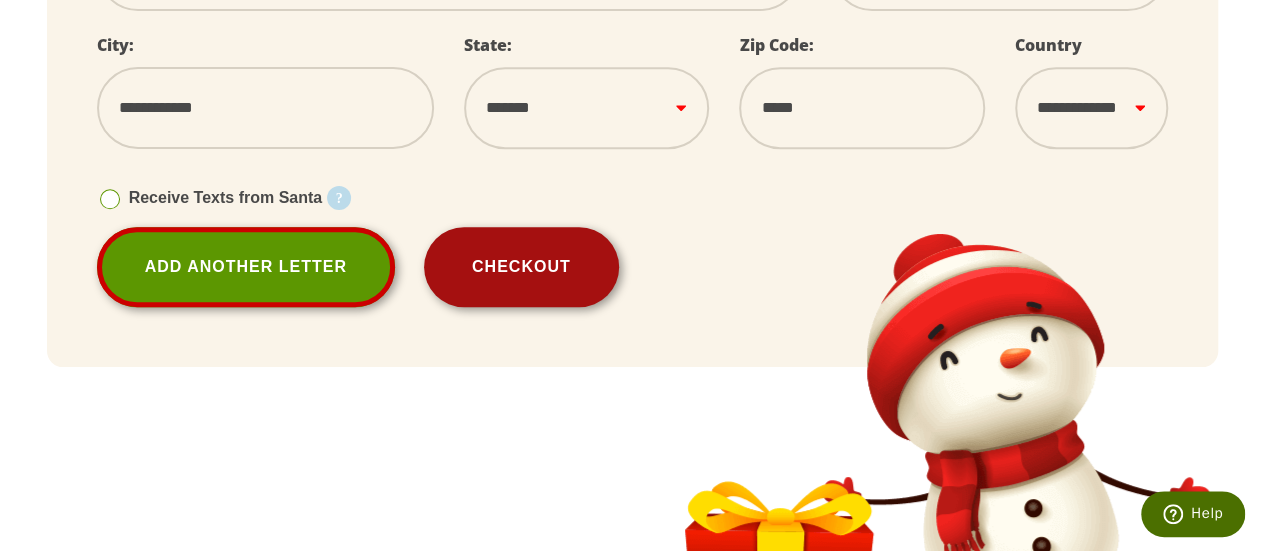 click on "Checkout" at bounding box center [521, 267] 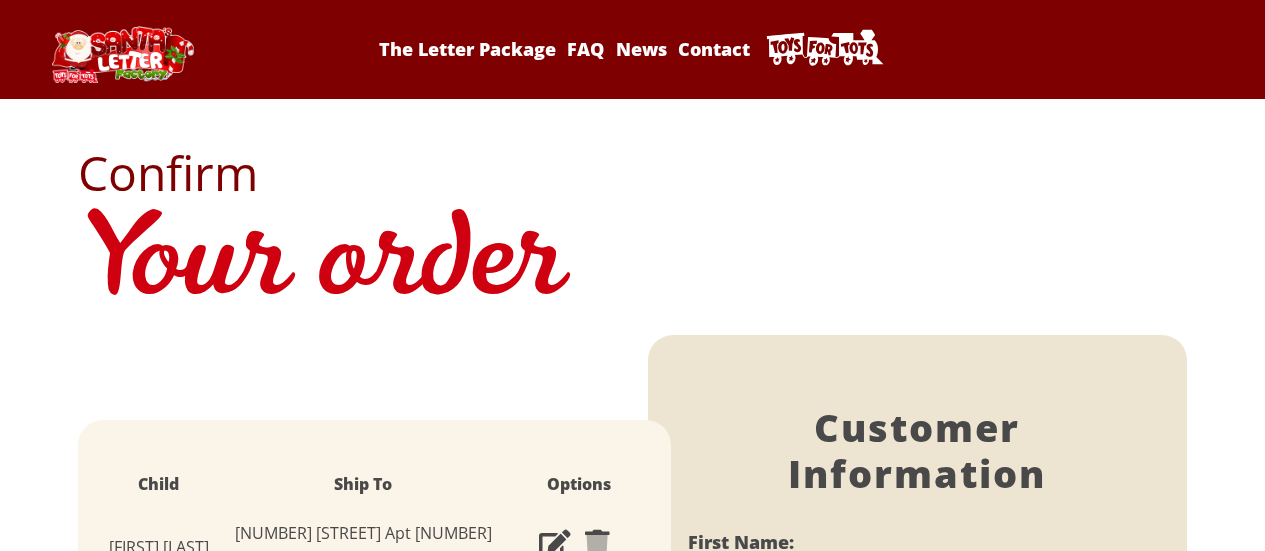 select on "**" 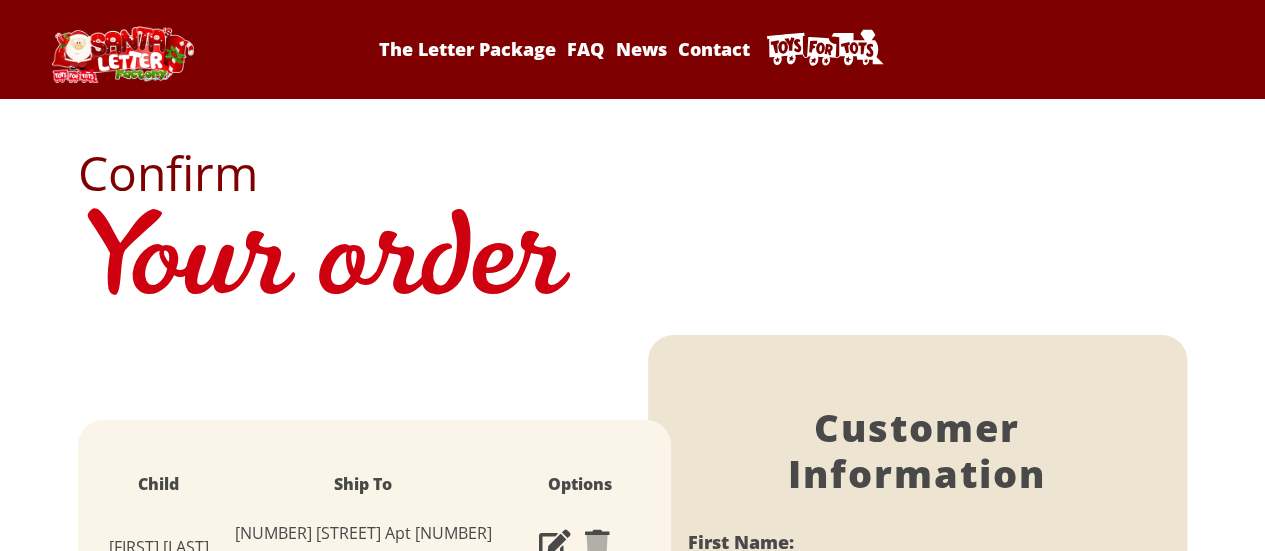 scroll, scrollTop: 0, scrollLeft: 0, axis: both 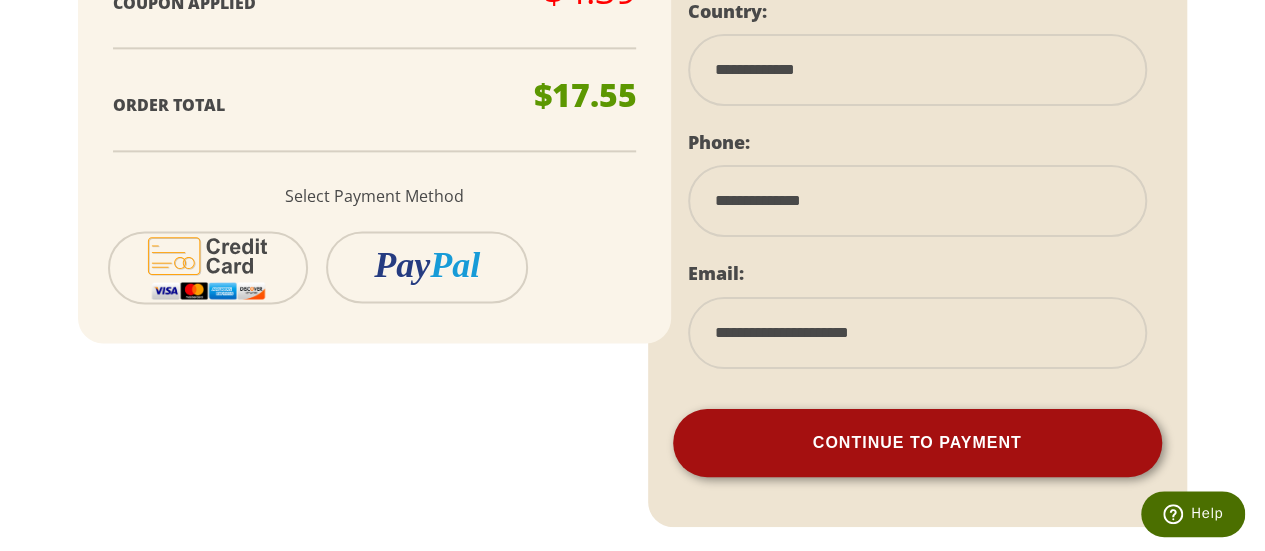 click on "Continue To Payment" at bounding box center [917, 443] 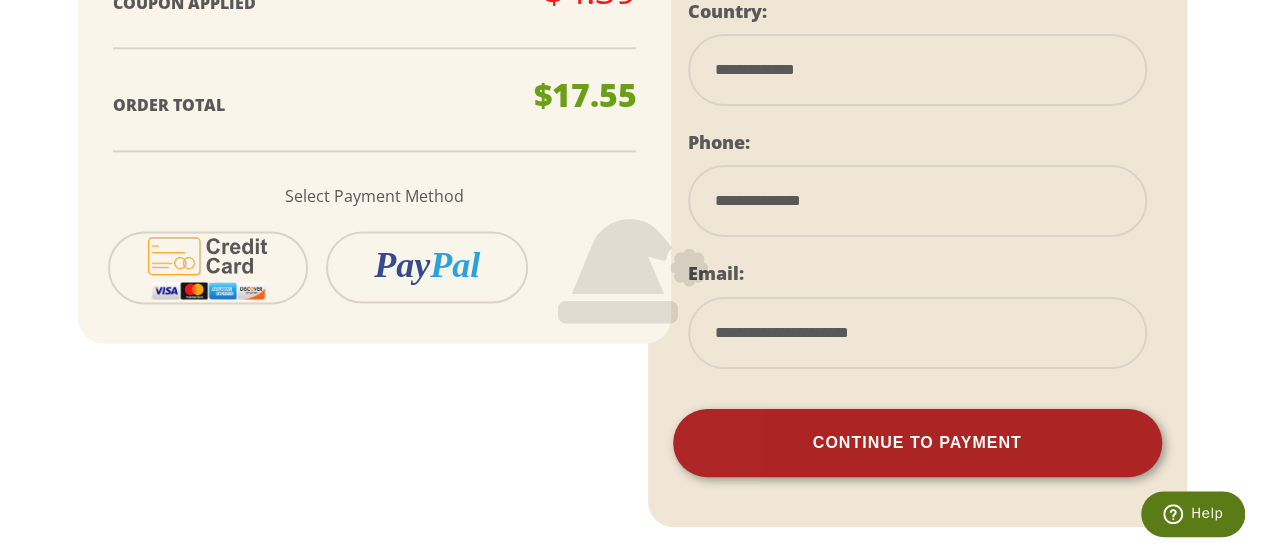 scroll, scrollTop: 526, scrollLeft: 0, axis: vertical 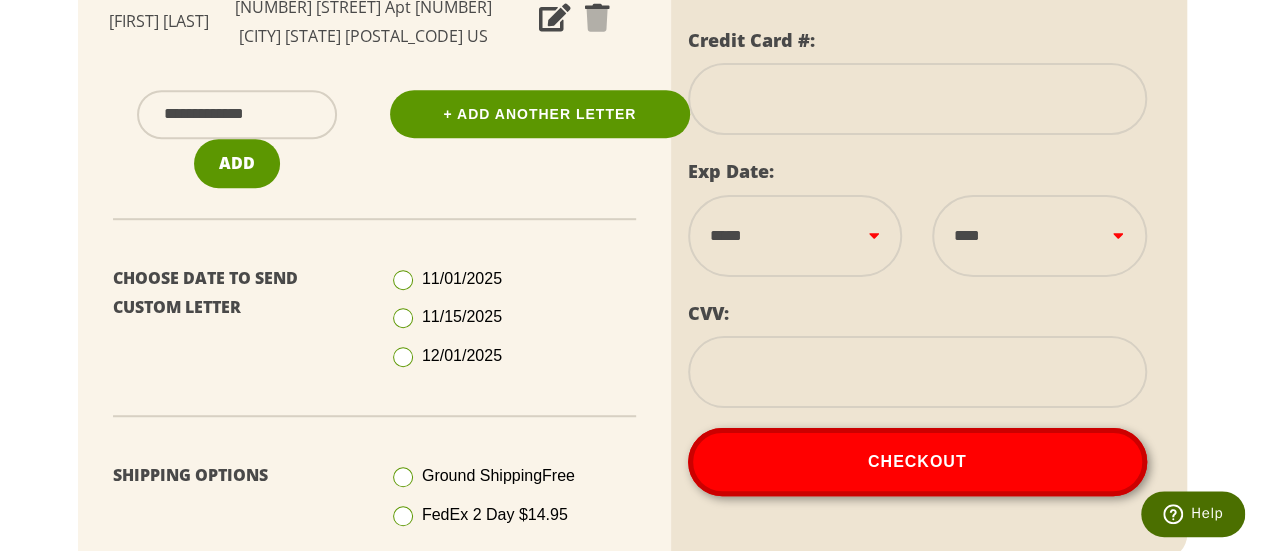 click at bounding box center [917, 99] 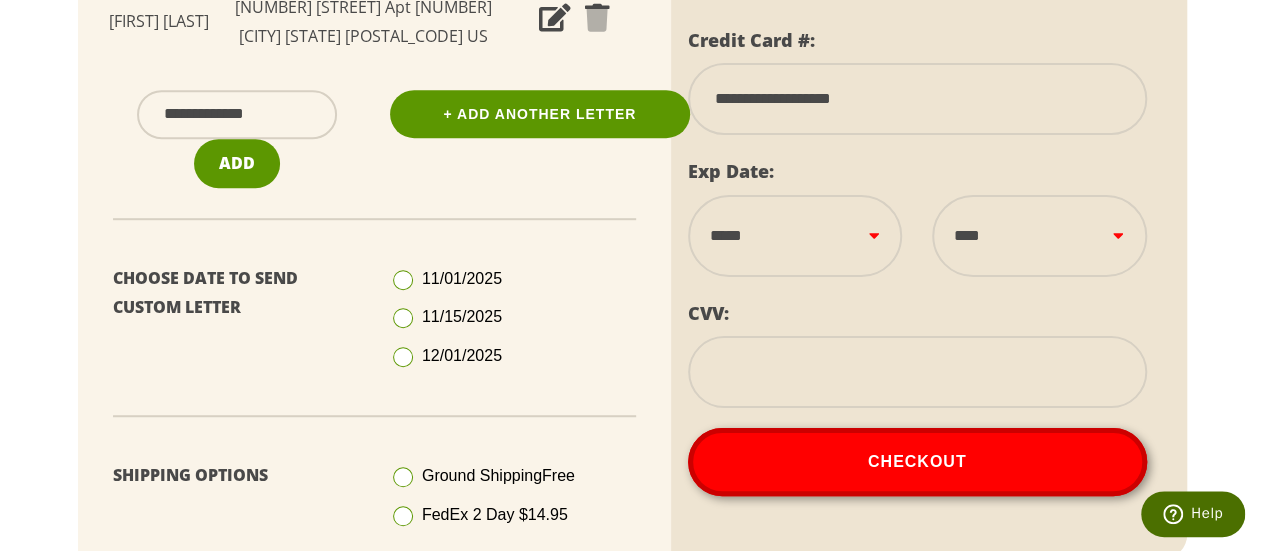 type on "**********" 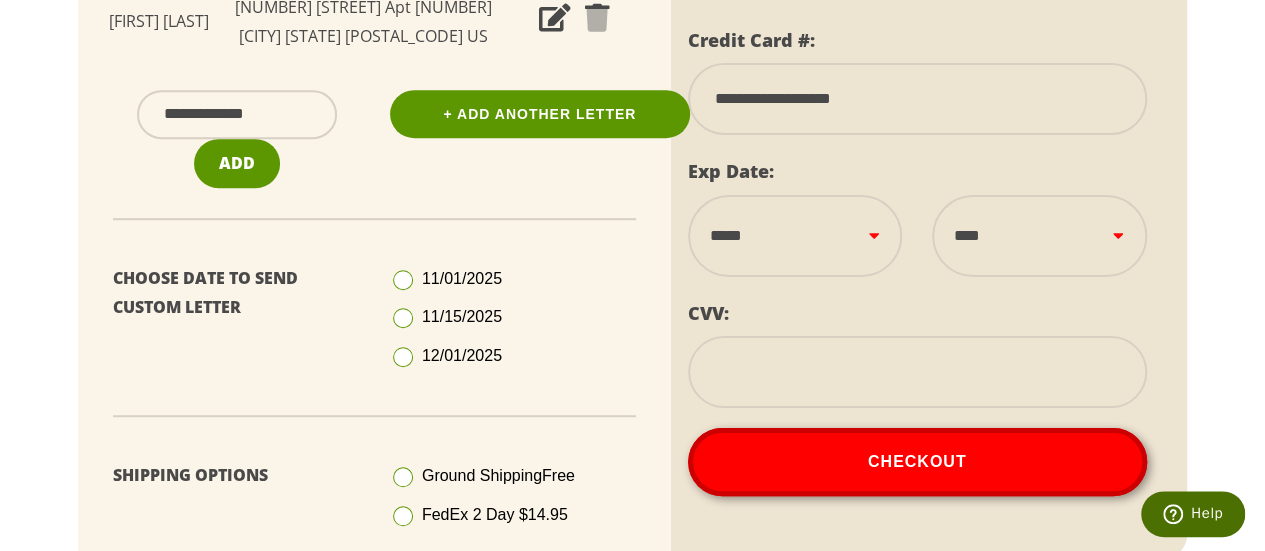 click on "**********" at bounding box center [795, 236] 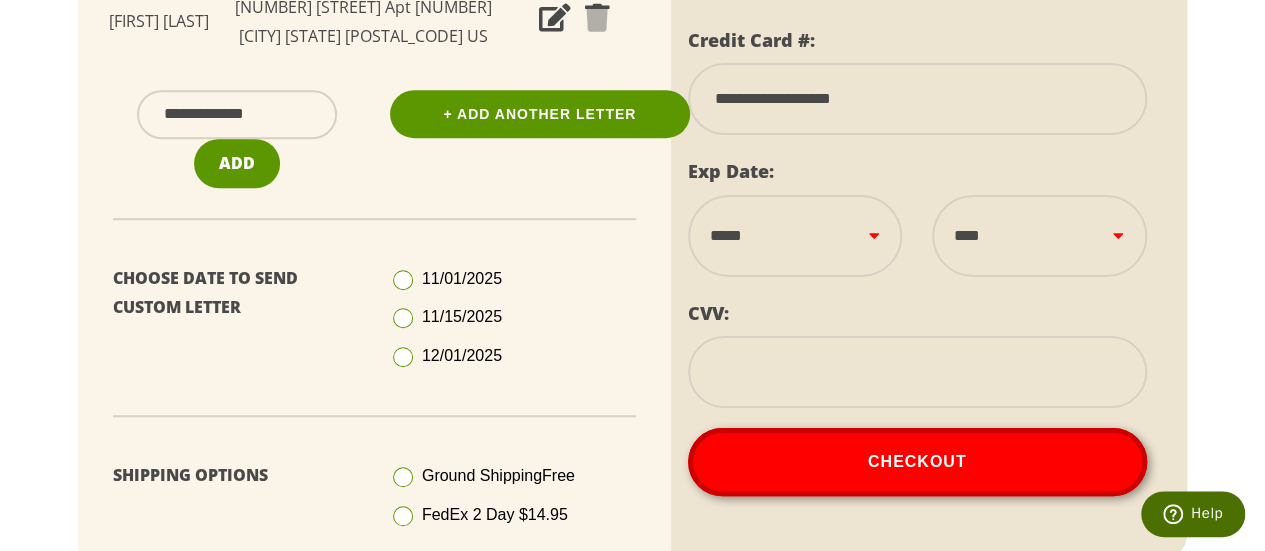 select on "**" 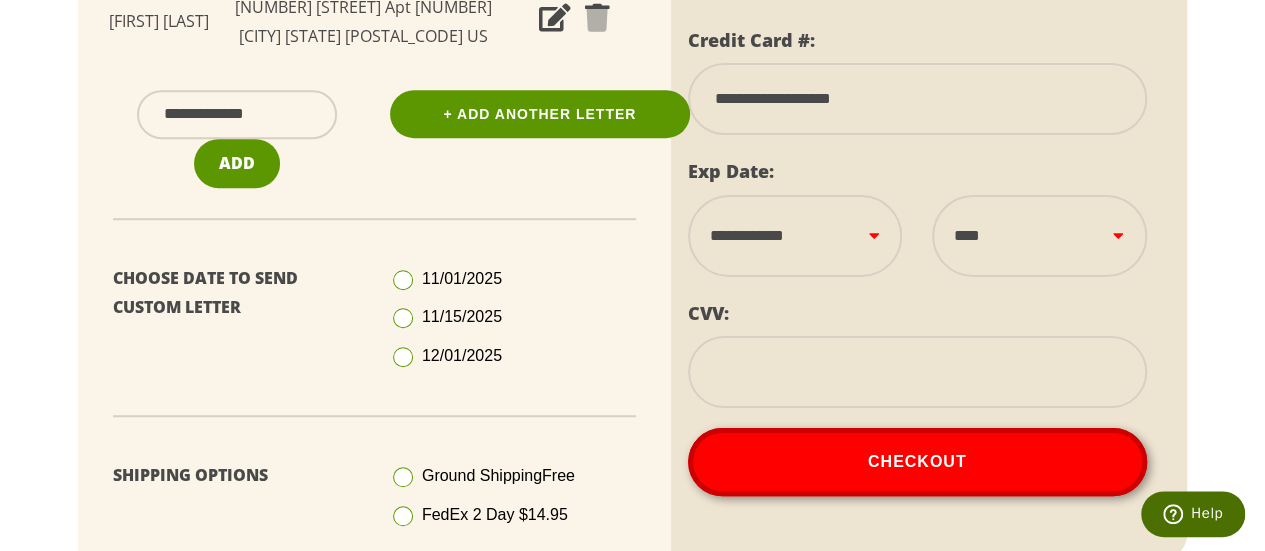 click on "**********" at bounding box center (795, 236) 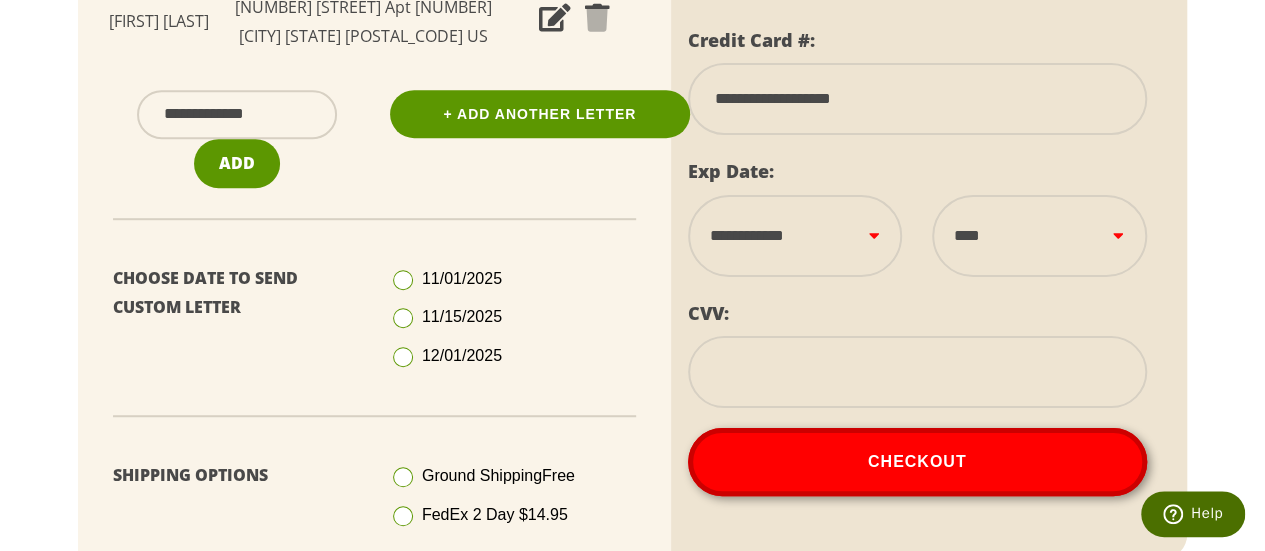 click on "****   ****   ****   ****   ****   ****   ****   ****   ****   ****   ****   ****   ****" at bounding box center [1039, 236] 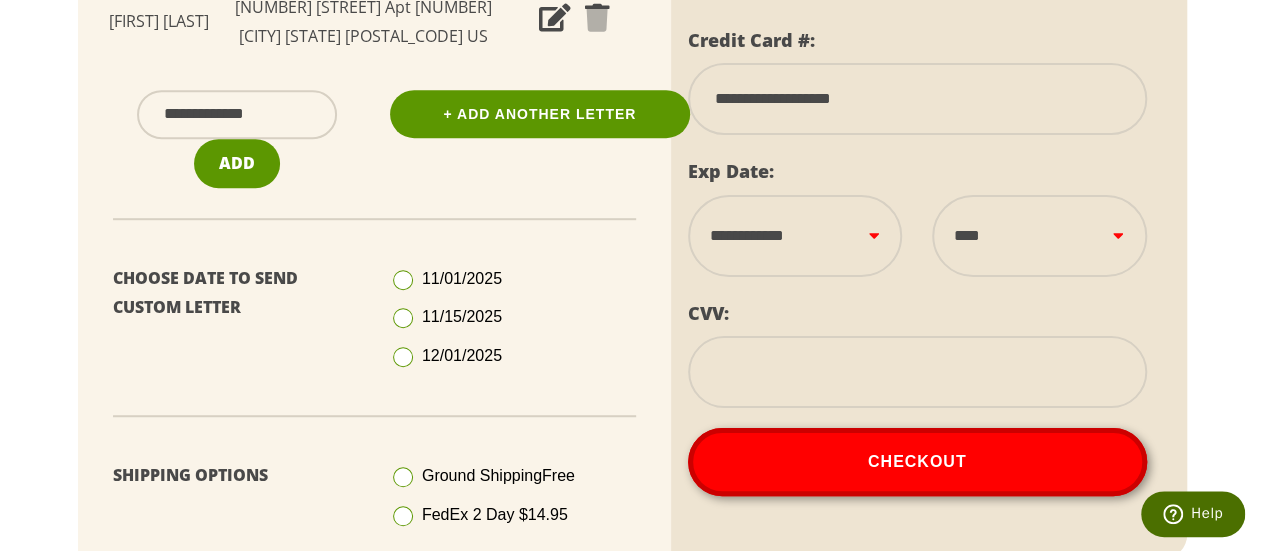 select on "****" 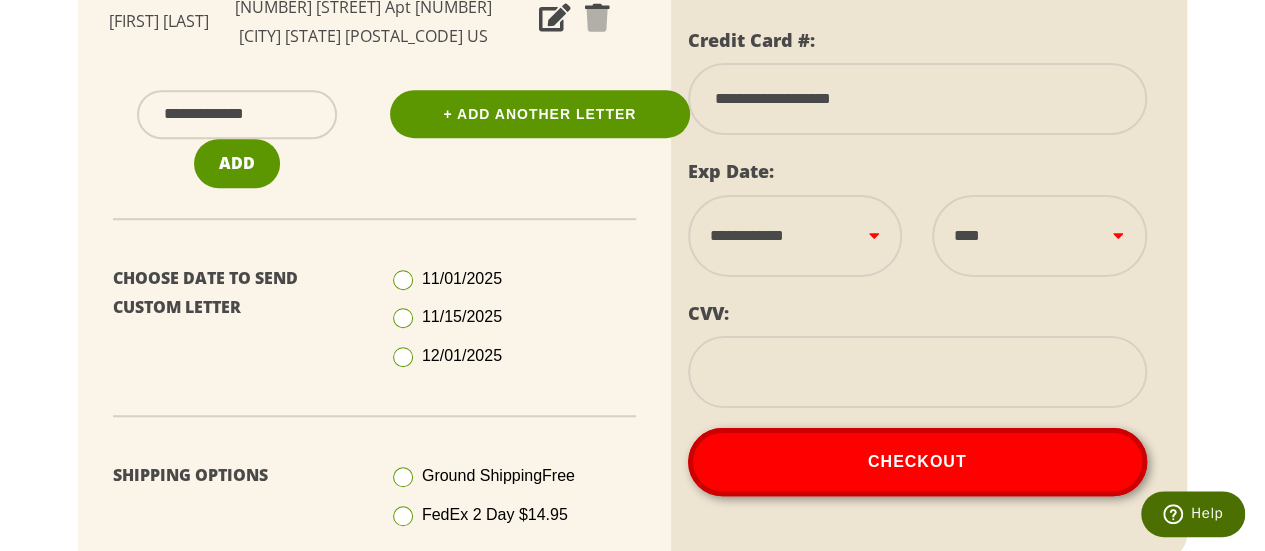 click on "****   ****   ****   ****   ****   ****   ****   ****   ****   ****   ****   ****   ****" at bounding box center [1039, 236] 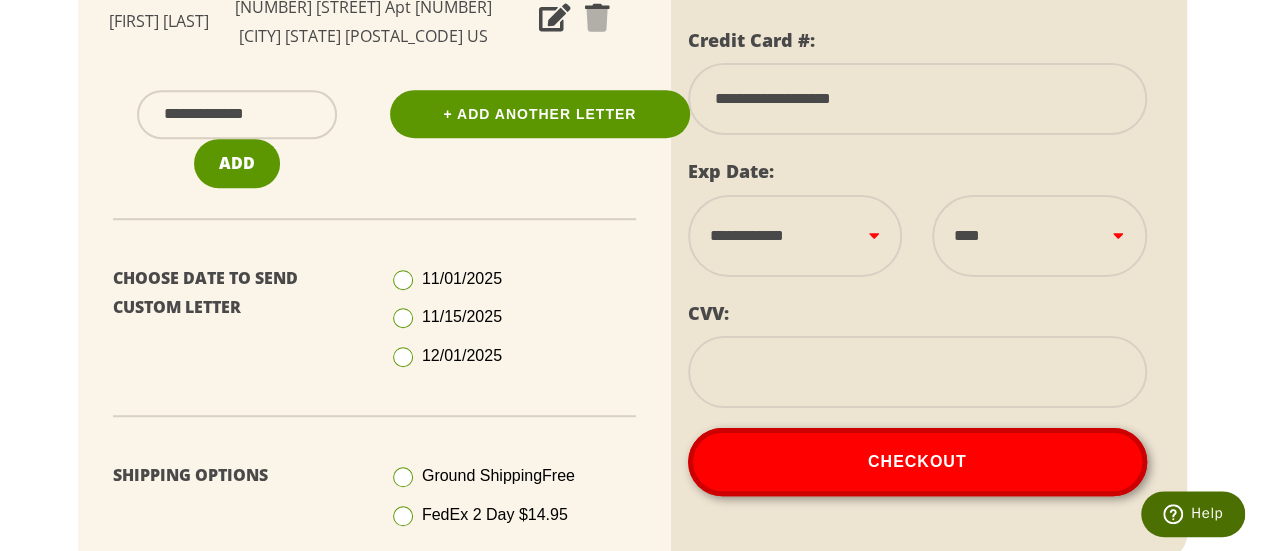 click at bounding box center [917, 372] 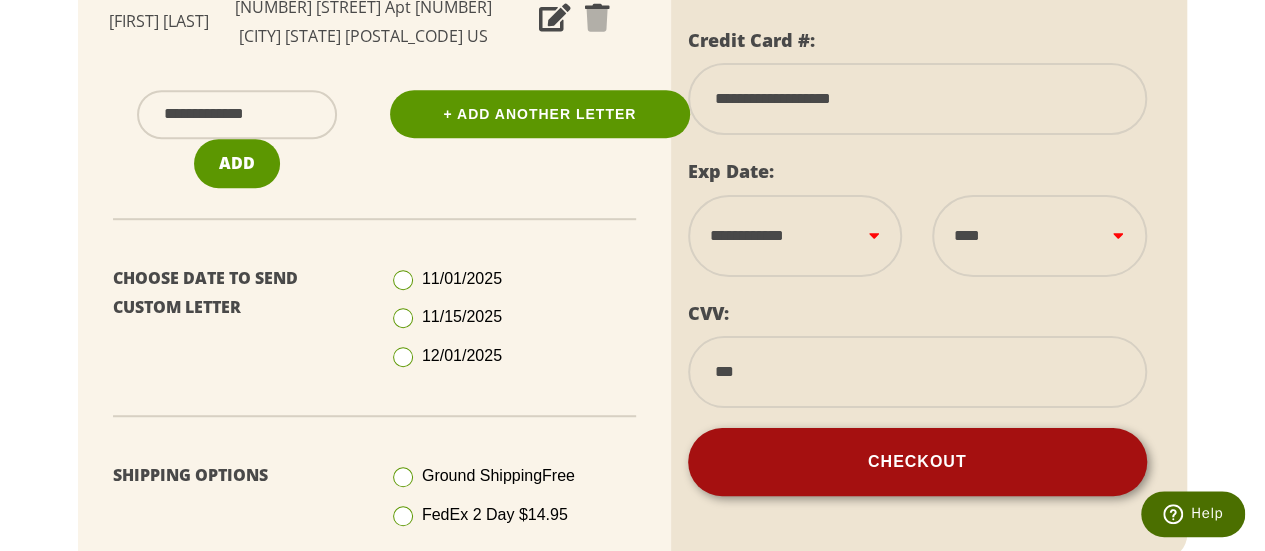 type on "***" 